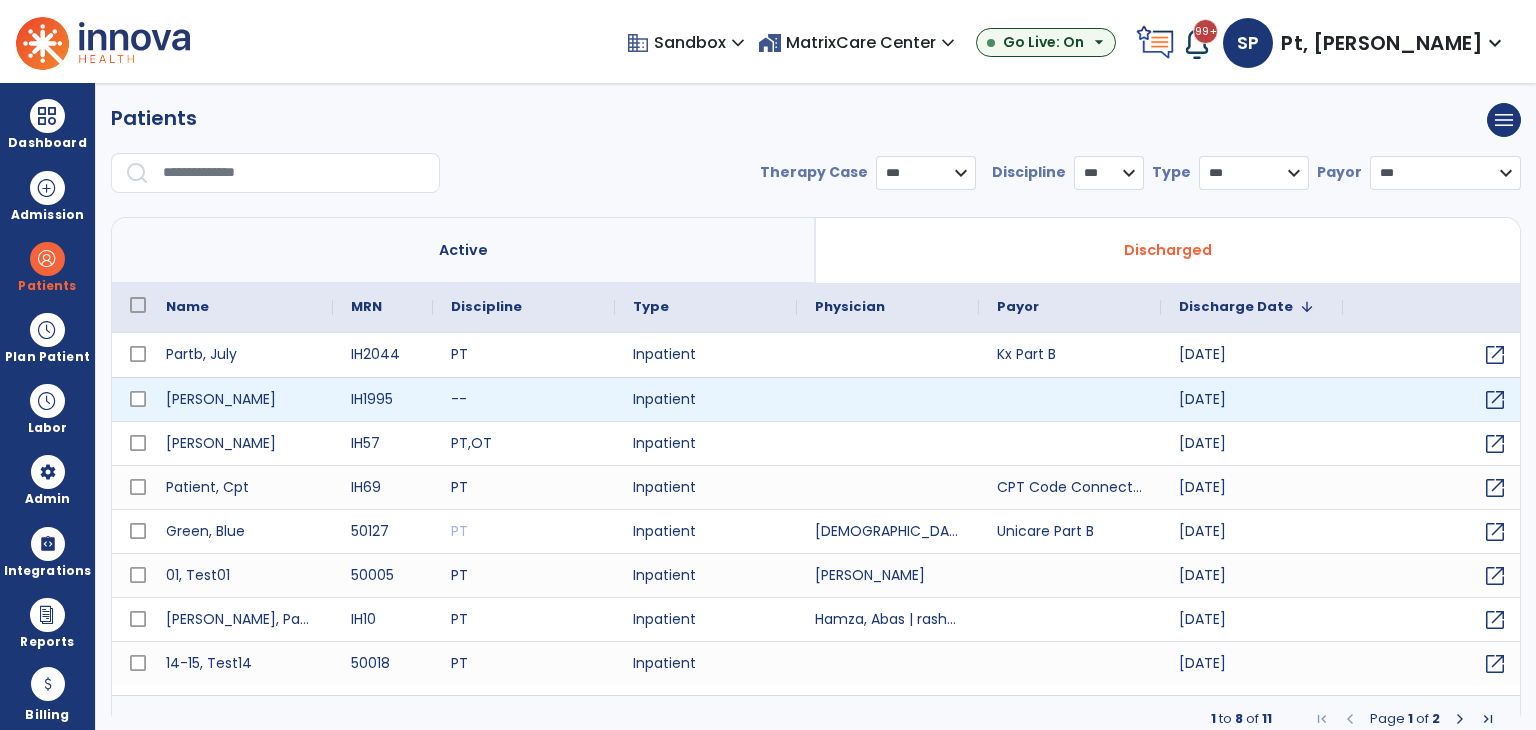 scroll, scrollTop: 0, scrollLeft: 0, axis: both 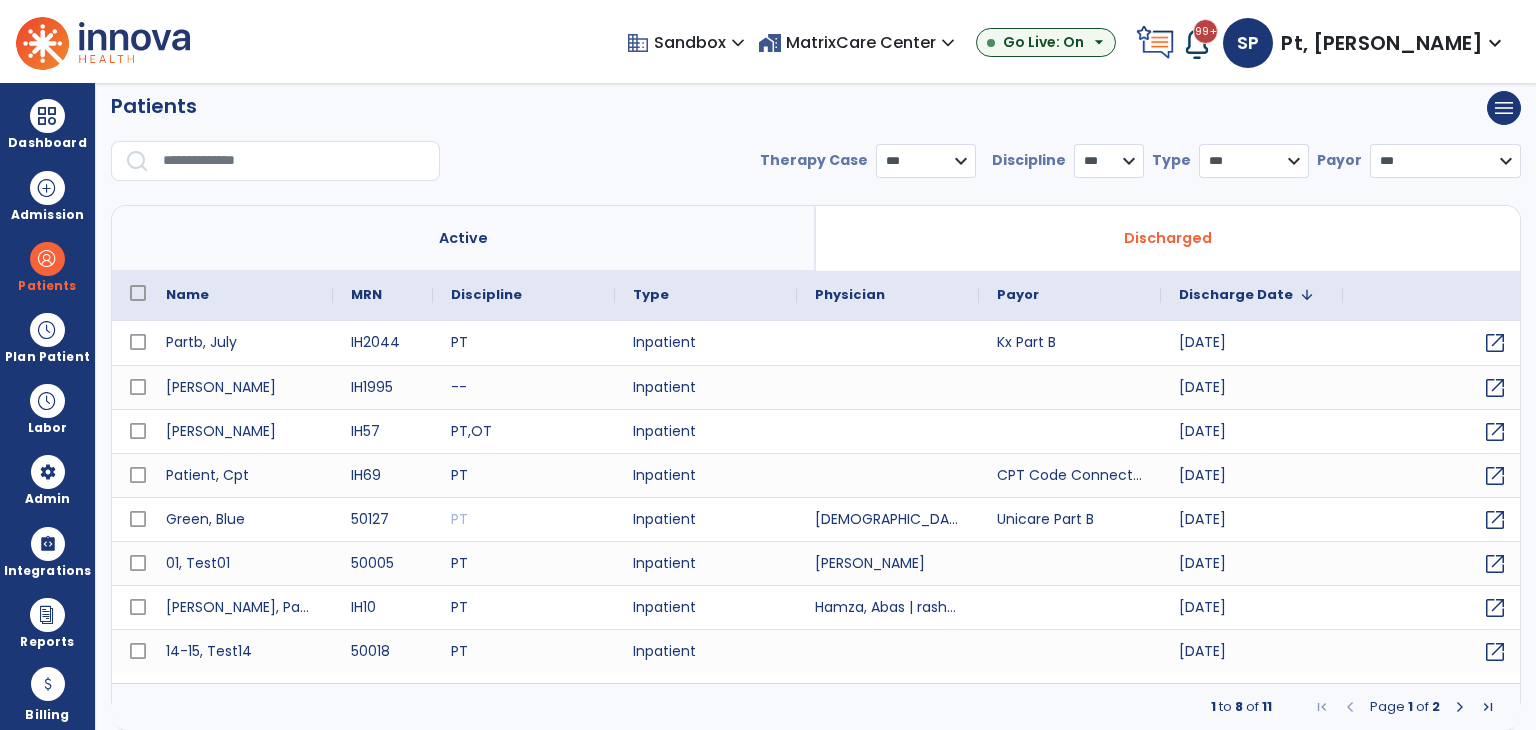 click at bounding box center (294, 161) 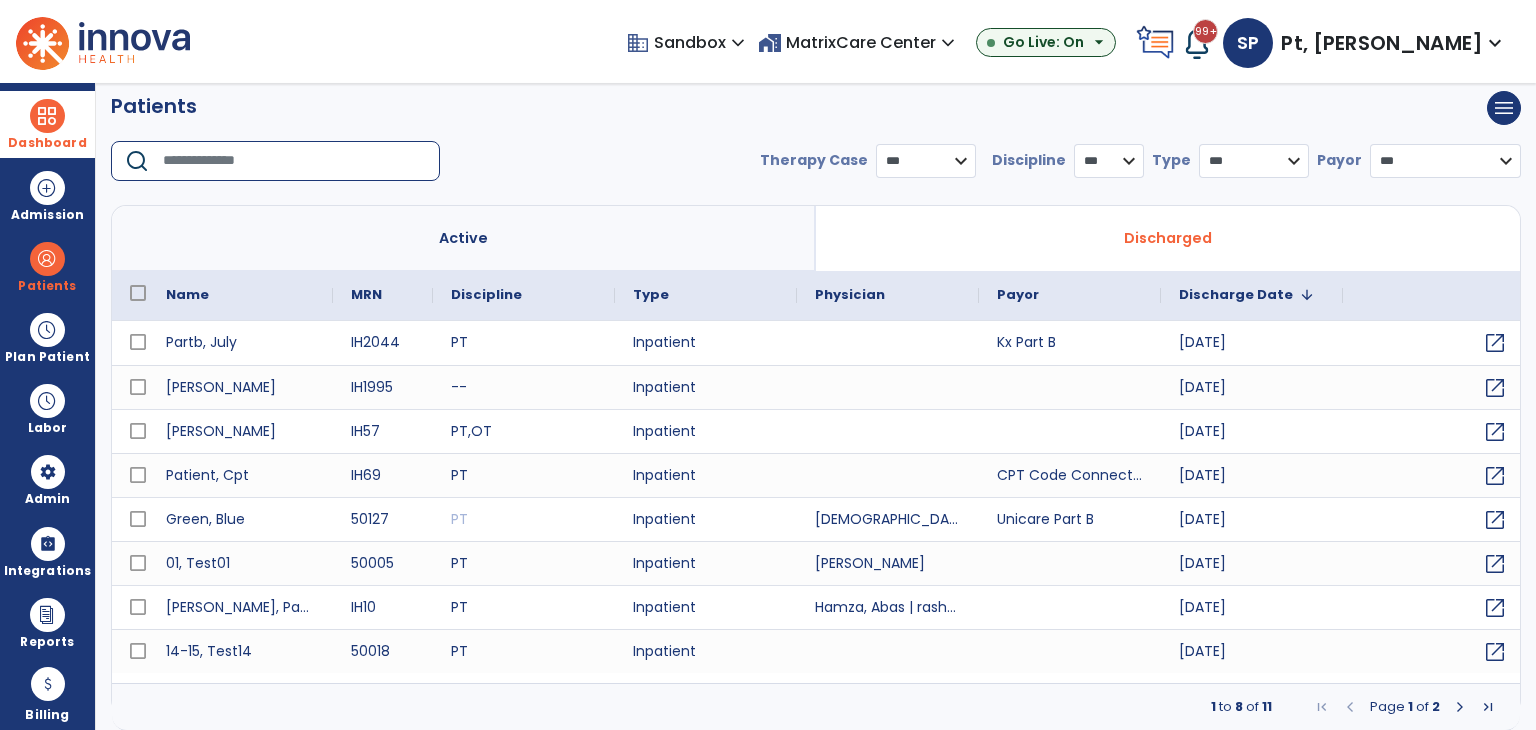 click at bounding box center (47, 116) 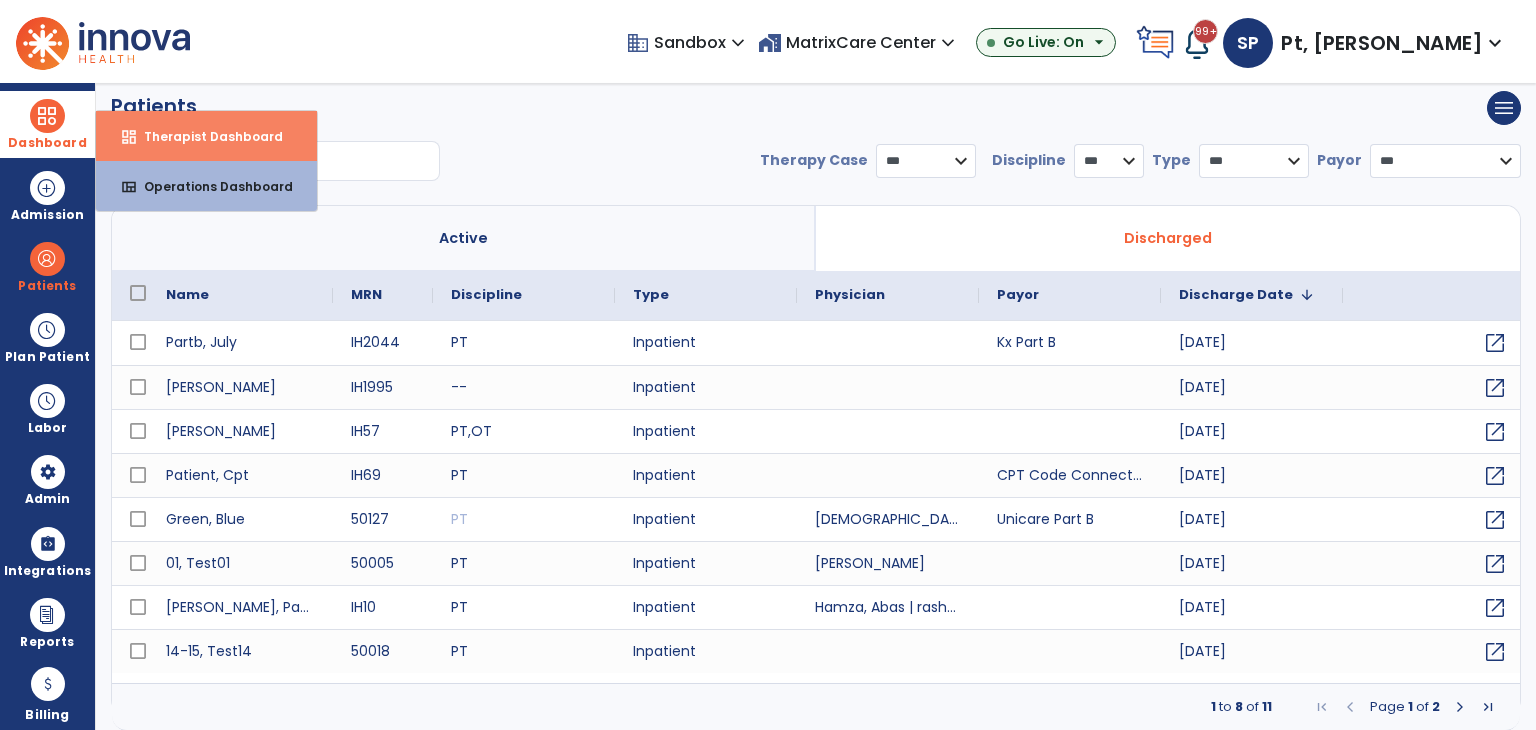 click on "Therapist Dashboard" at bounding box center [205, 136] 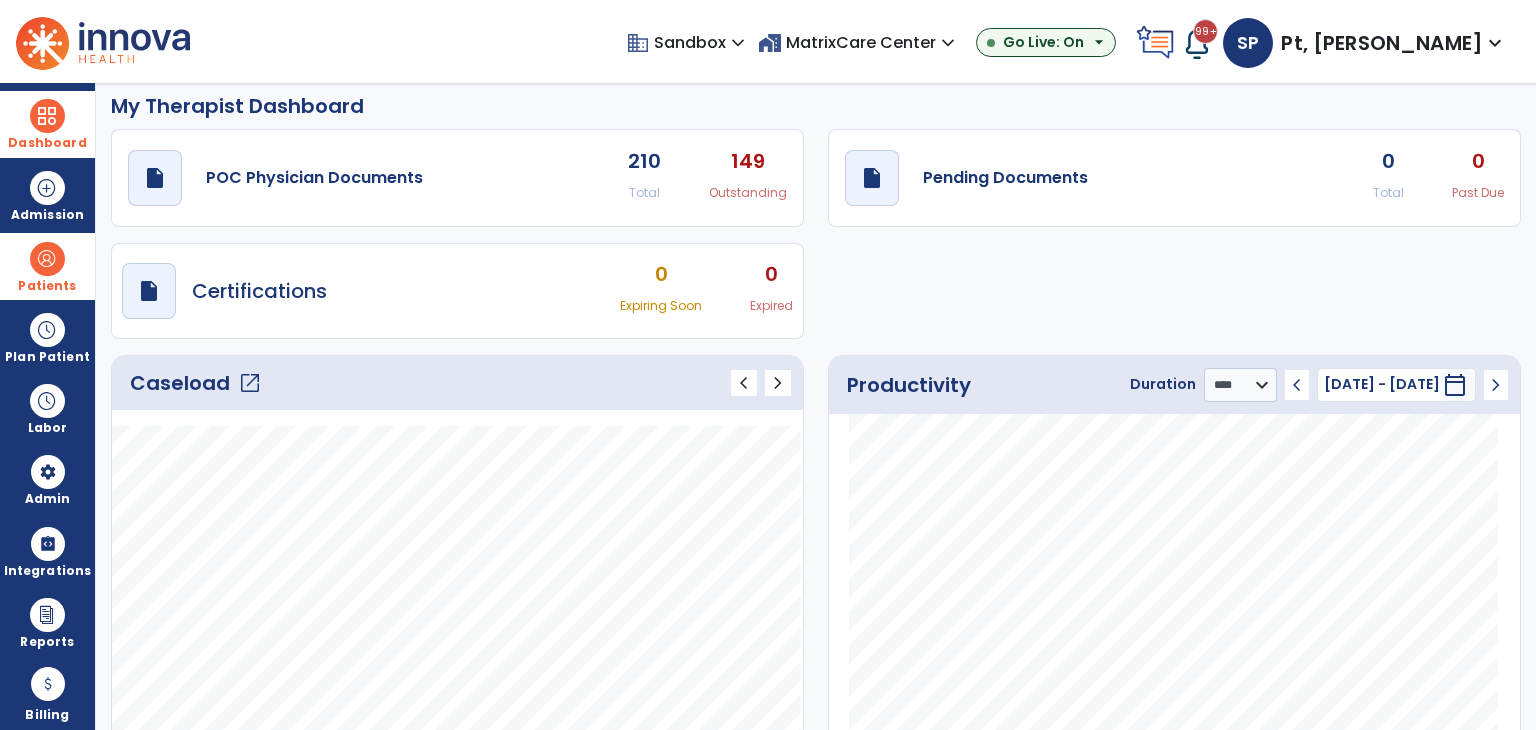 click at bounding box center [47, 259] 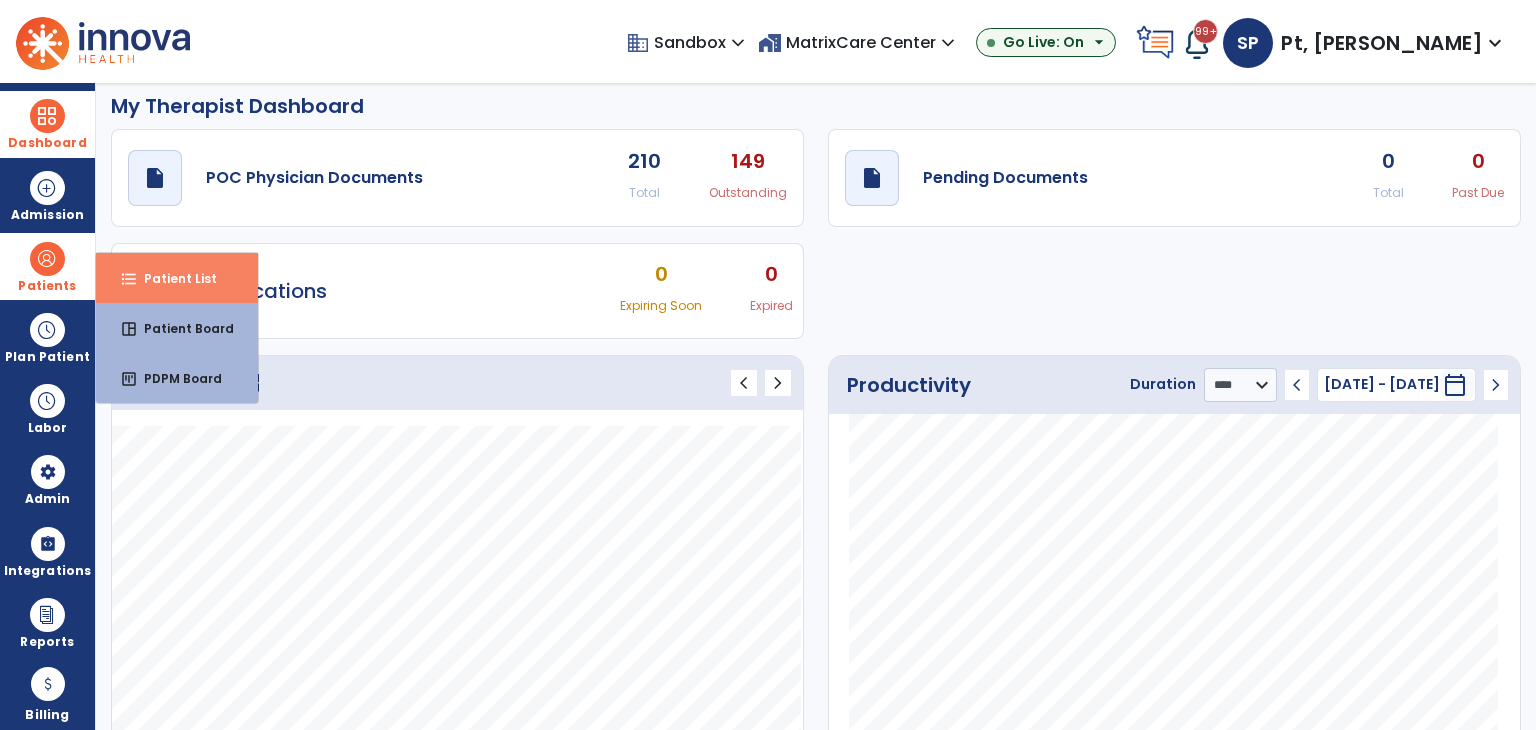 click on "Patient List" at bounding box center (172, 278) 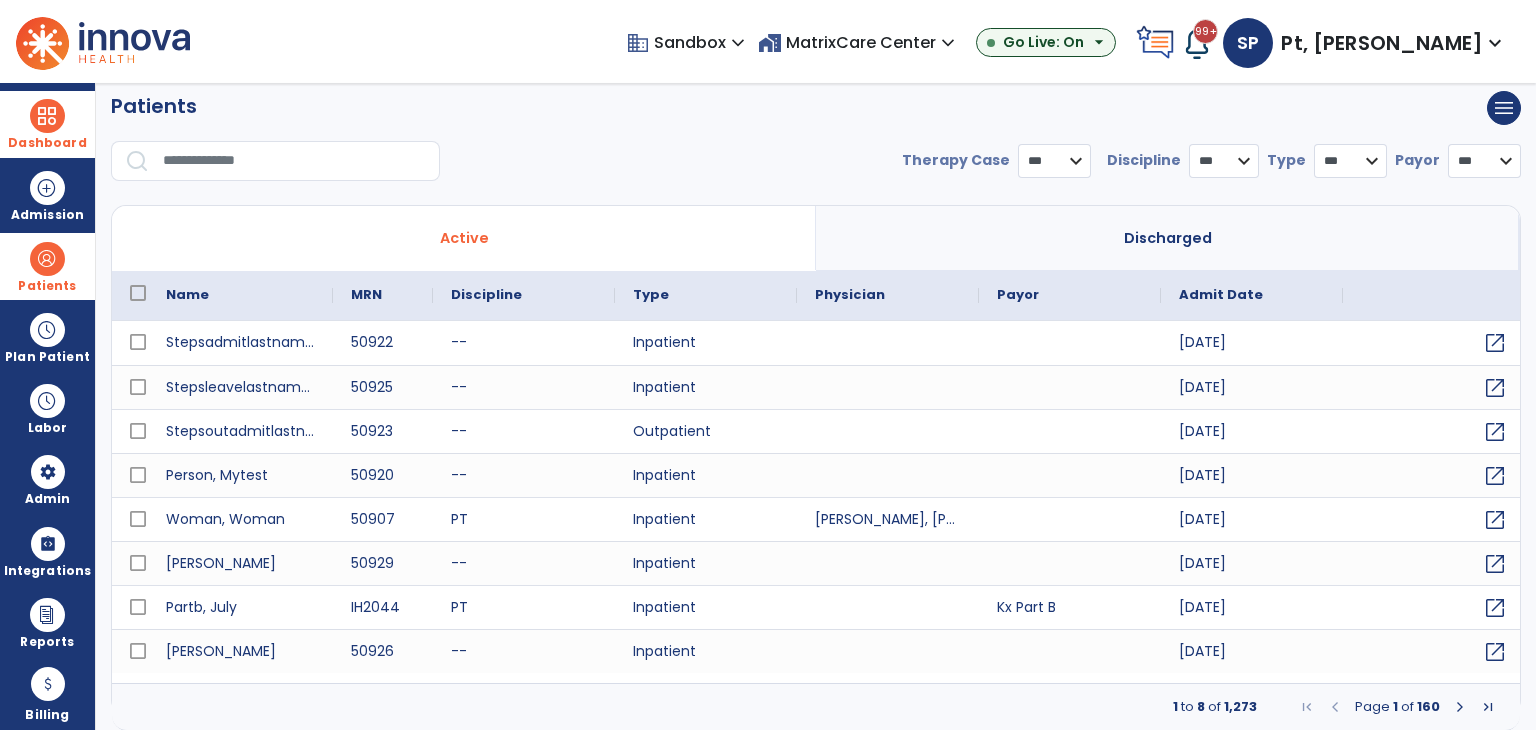 select on "***" 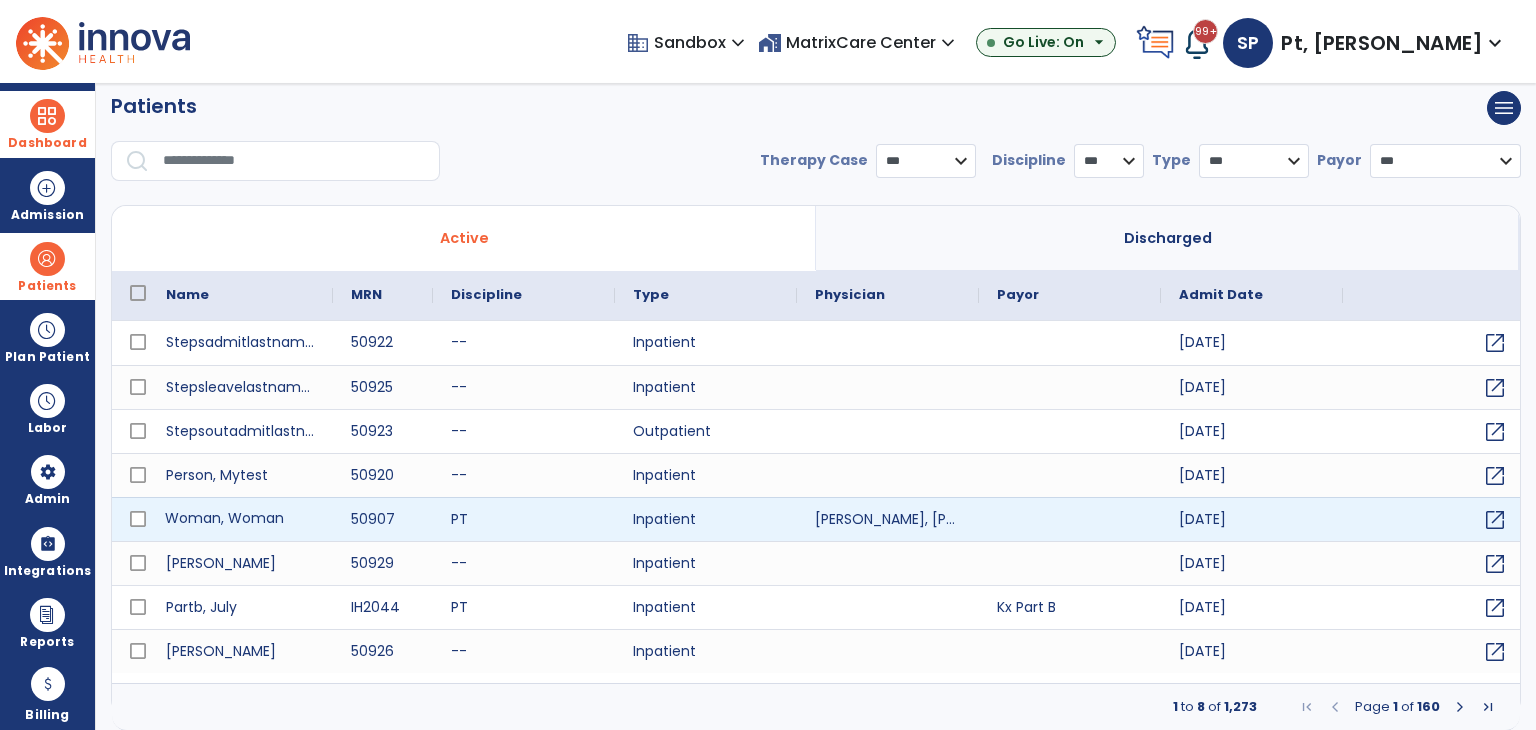 click on "Woman, Woman" at bounding box center [240, 519] 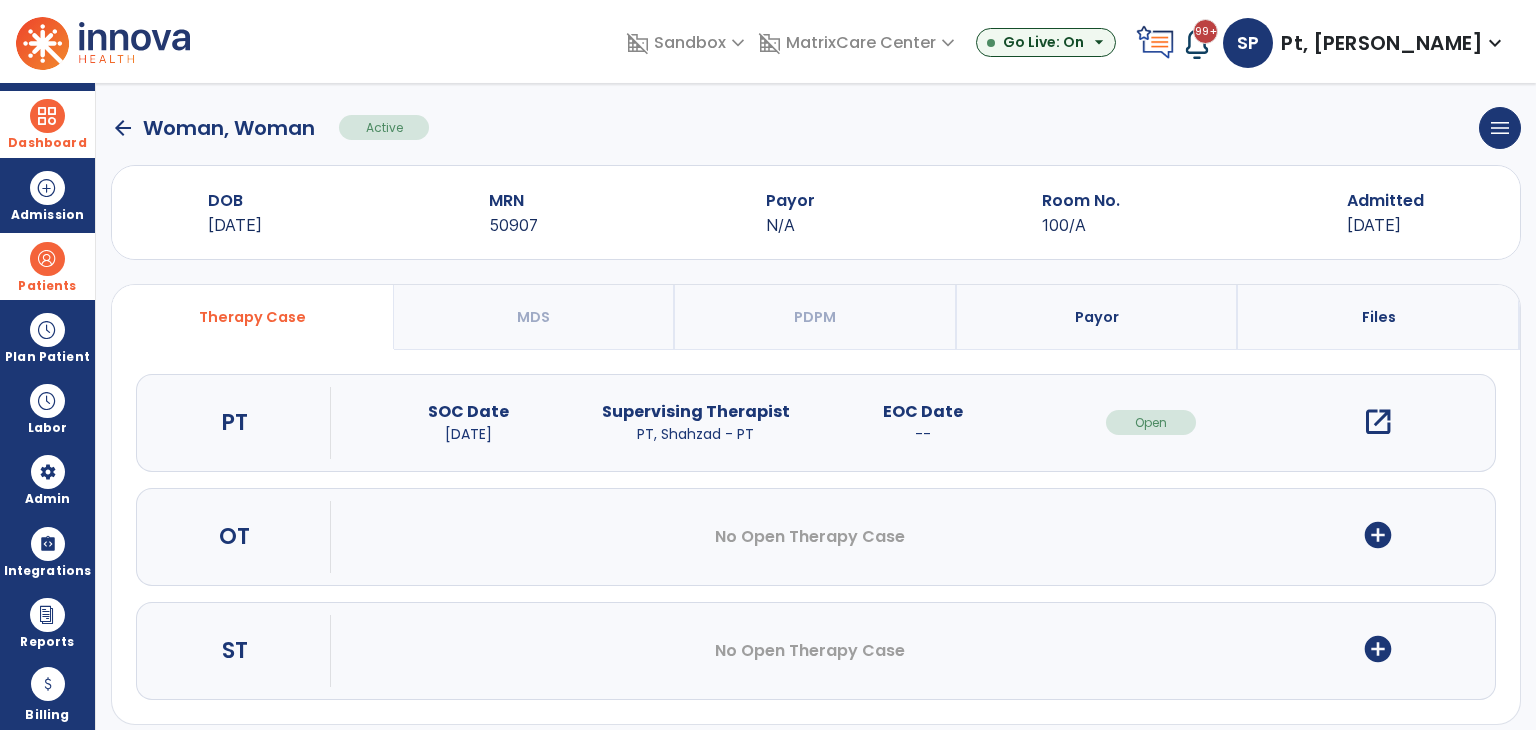 click on "open_in_new" at bounding box center (1378, 422) 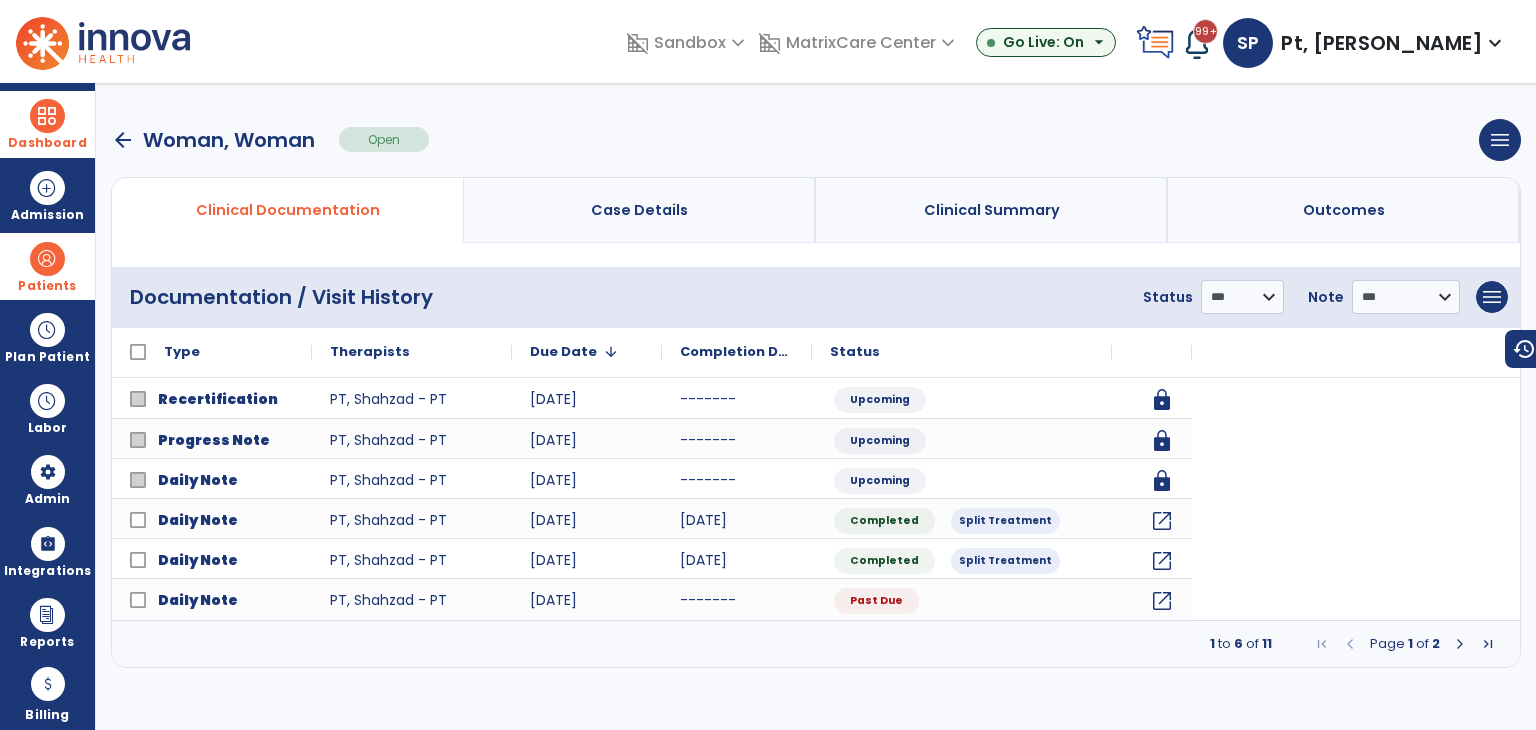 scroll, scrollTop: 0, scrollLeft: 0, axis: both 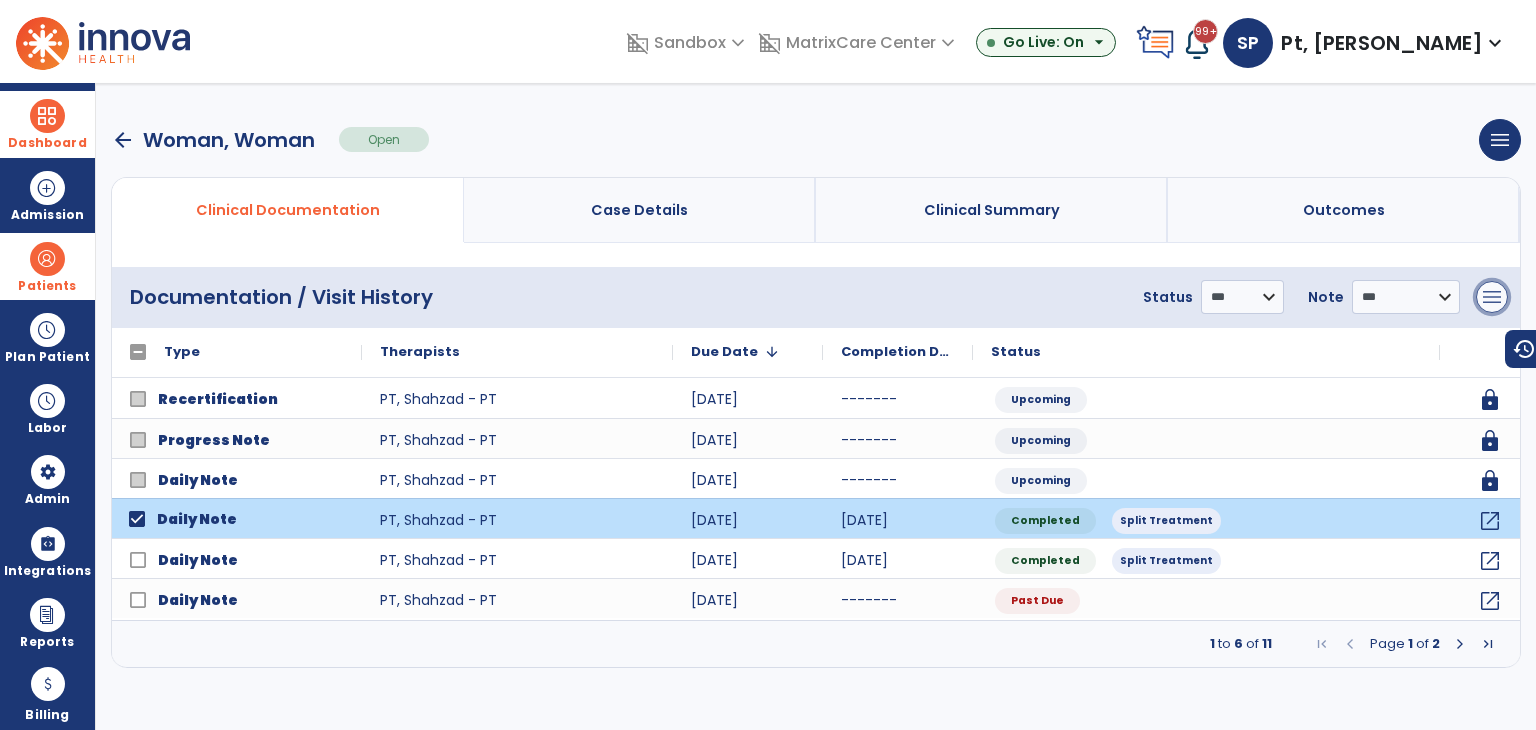 click on "menu" at bounding box center [1492, 297] 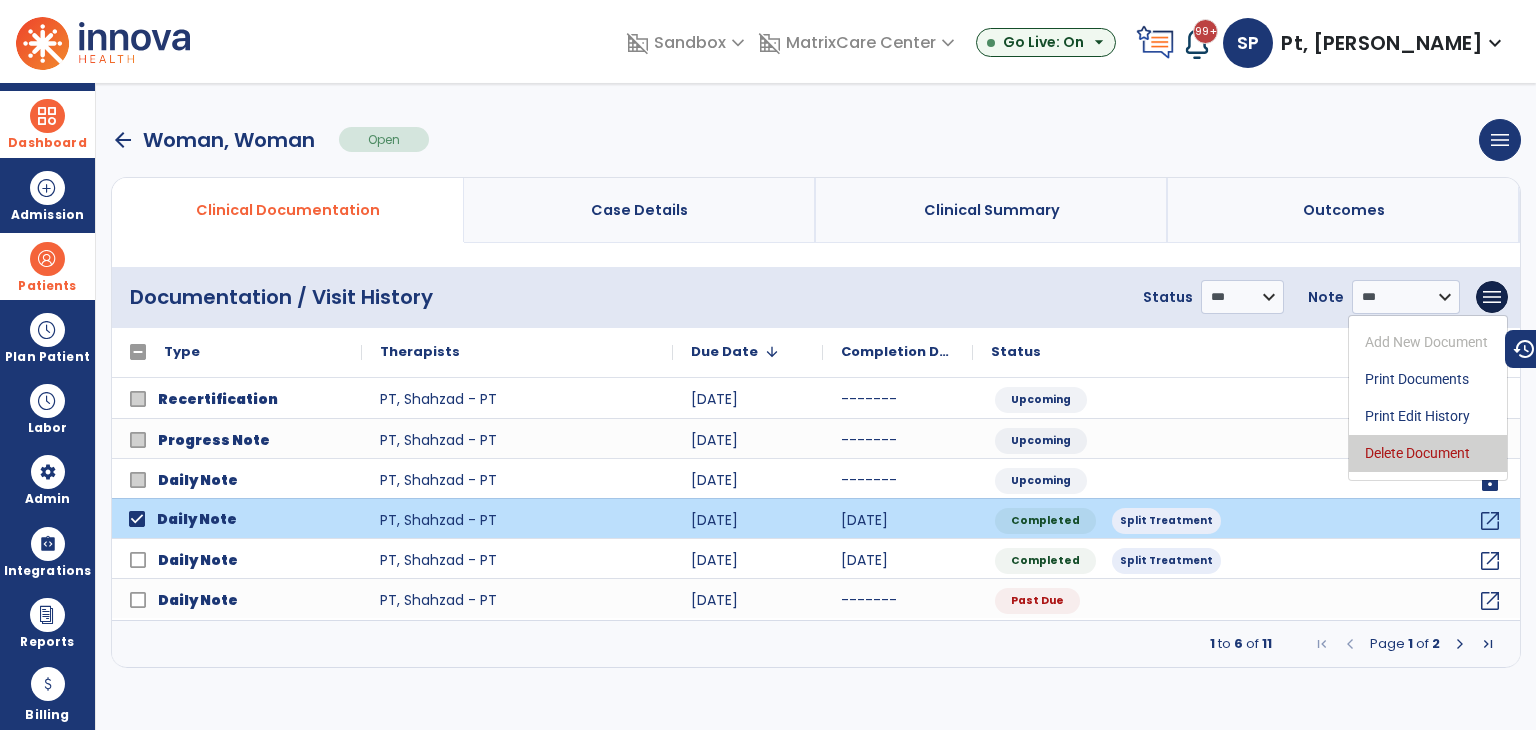 click on "Delete Document" at bounding box center (1428, 453) 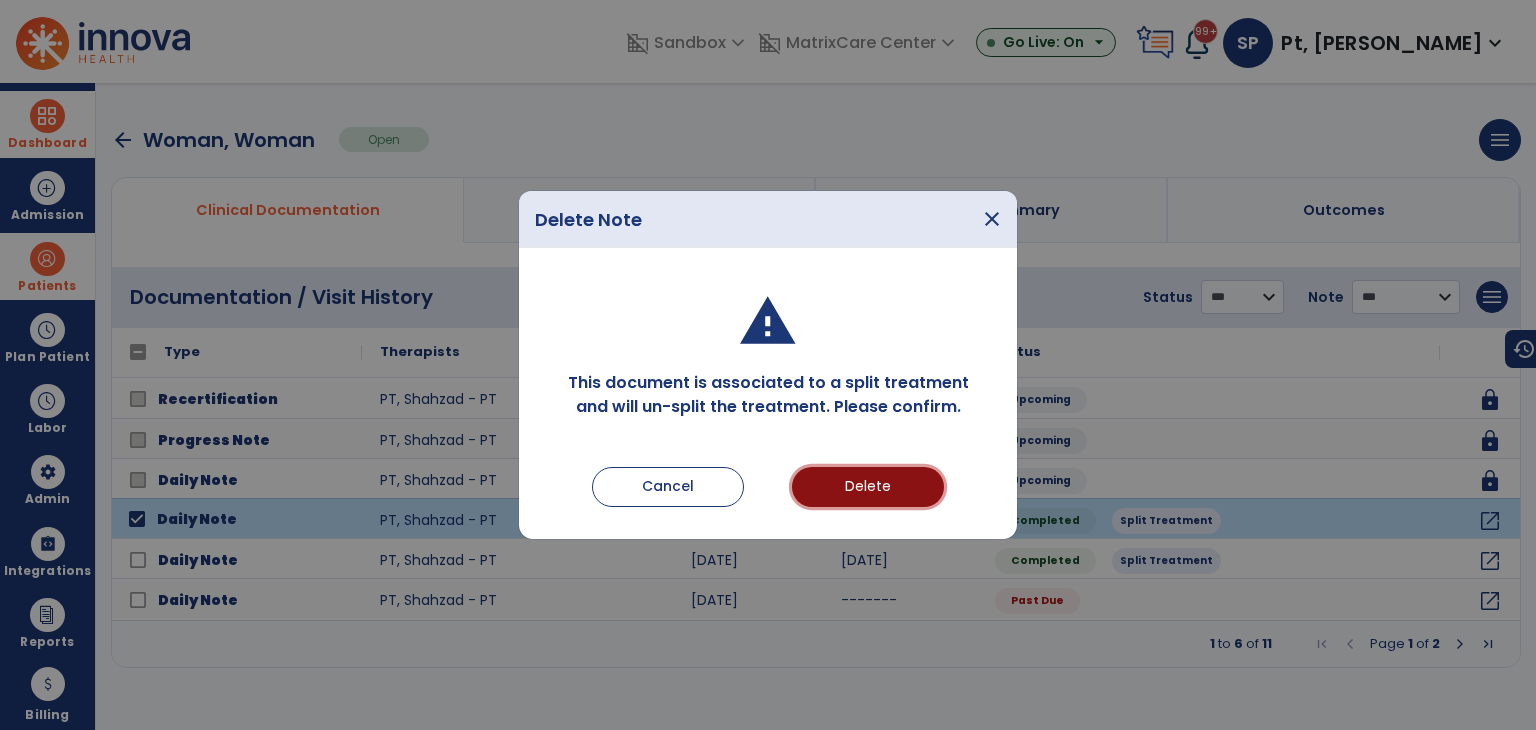 click on "Delete" at bounding box center [868, 487] 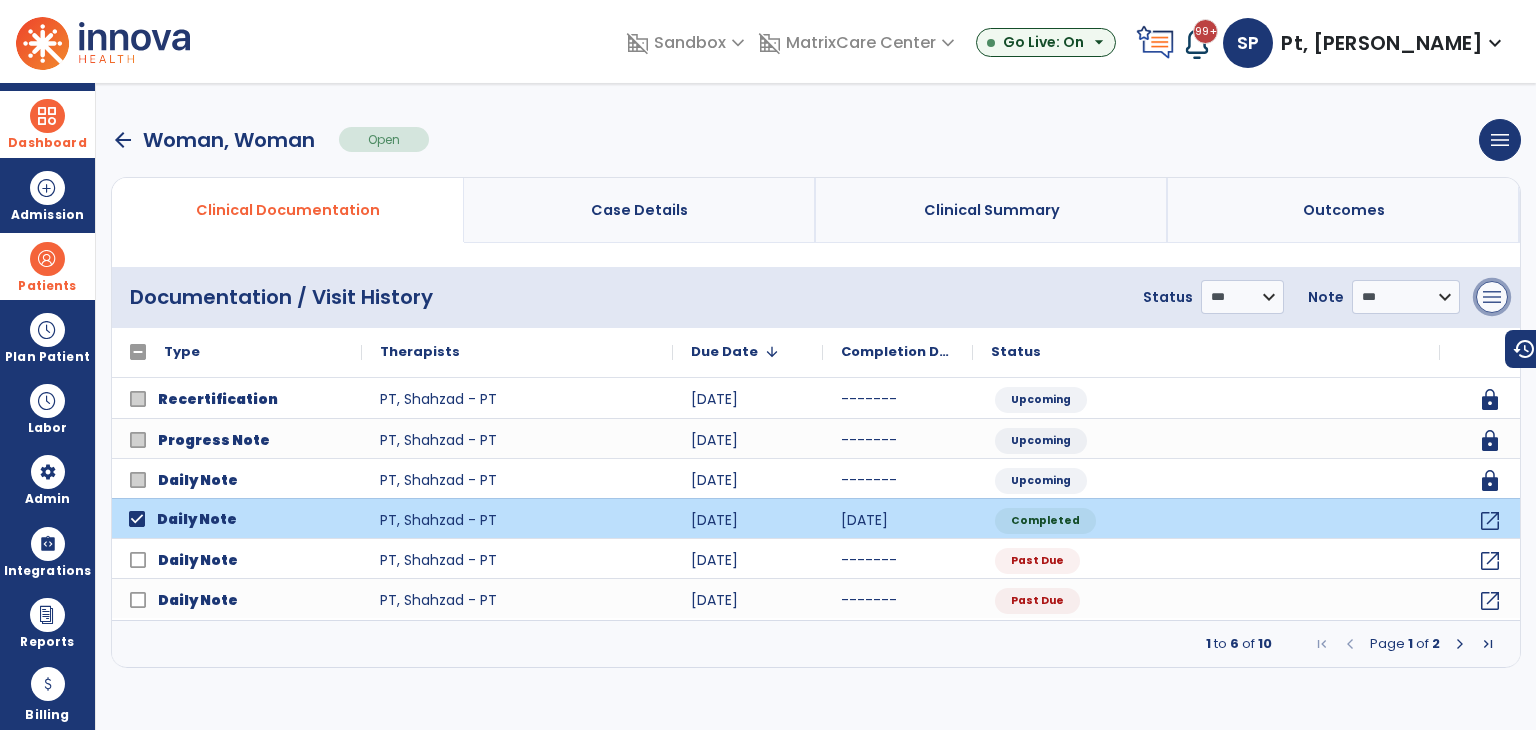 click on "menu" at bounding box center [1492, 297] 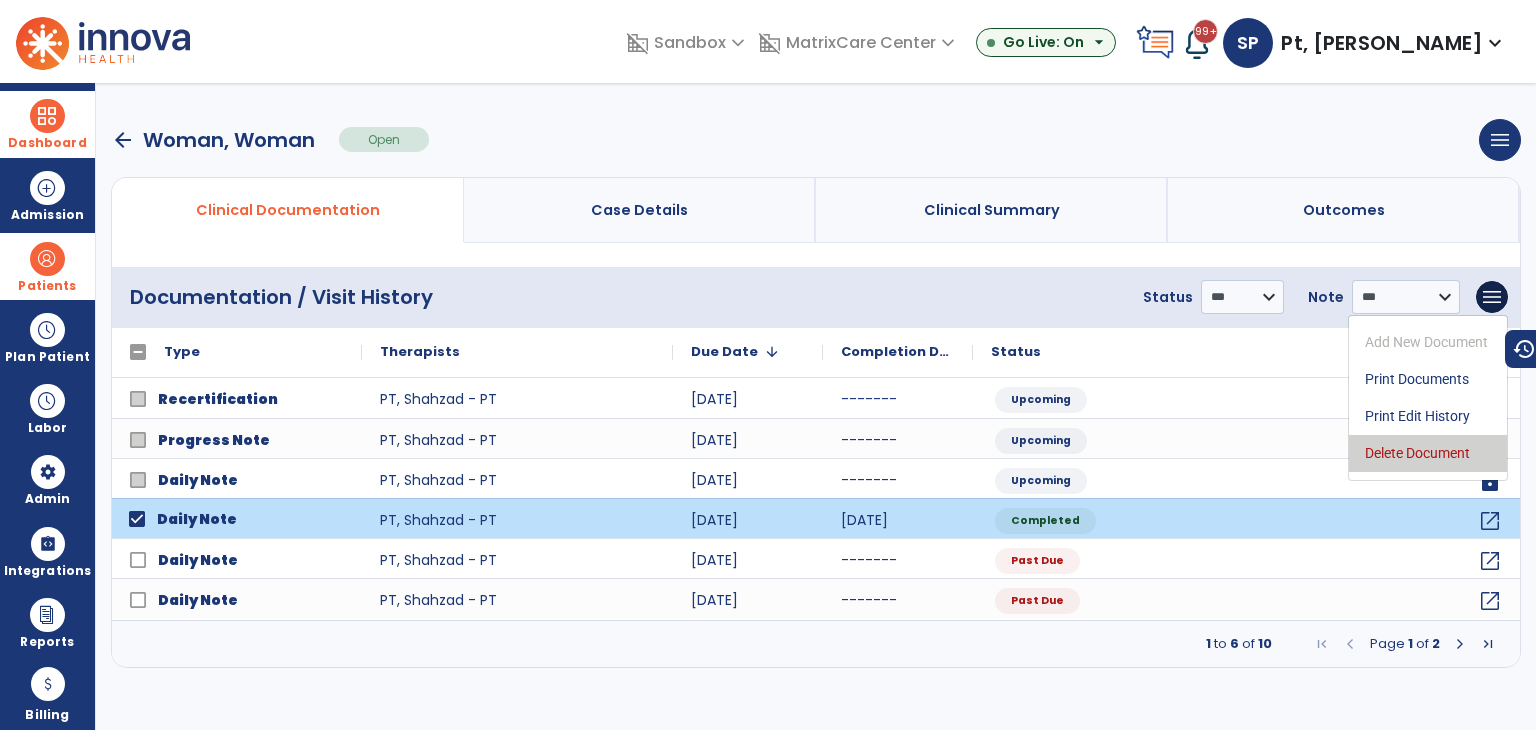 click on "Delete Document" at bounding box center [1428, 453] 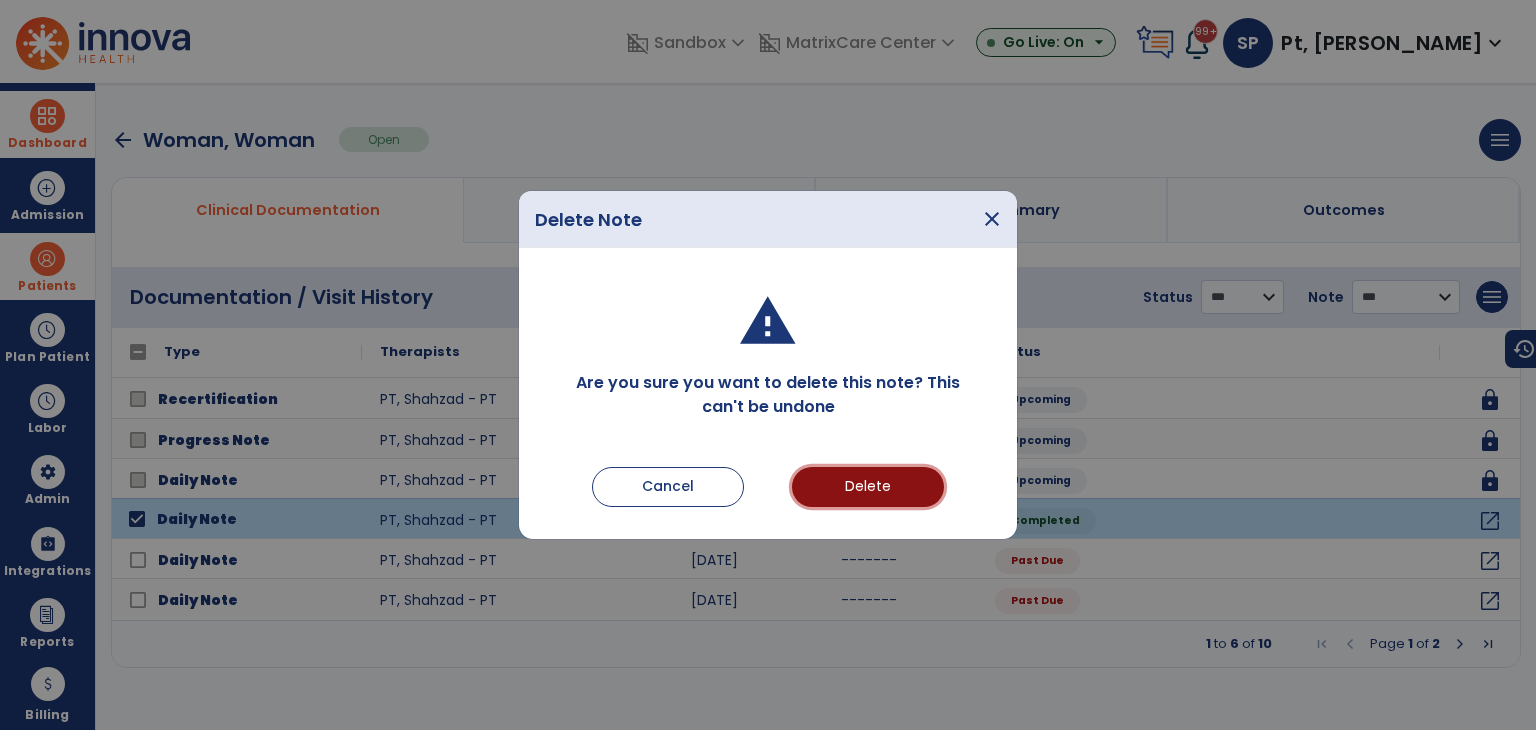 click on "Delete" at bounding box center (868, 487) 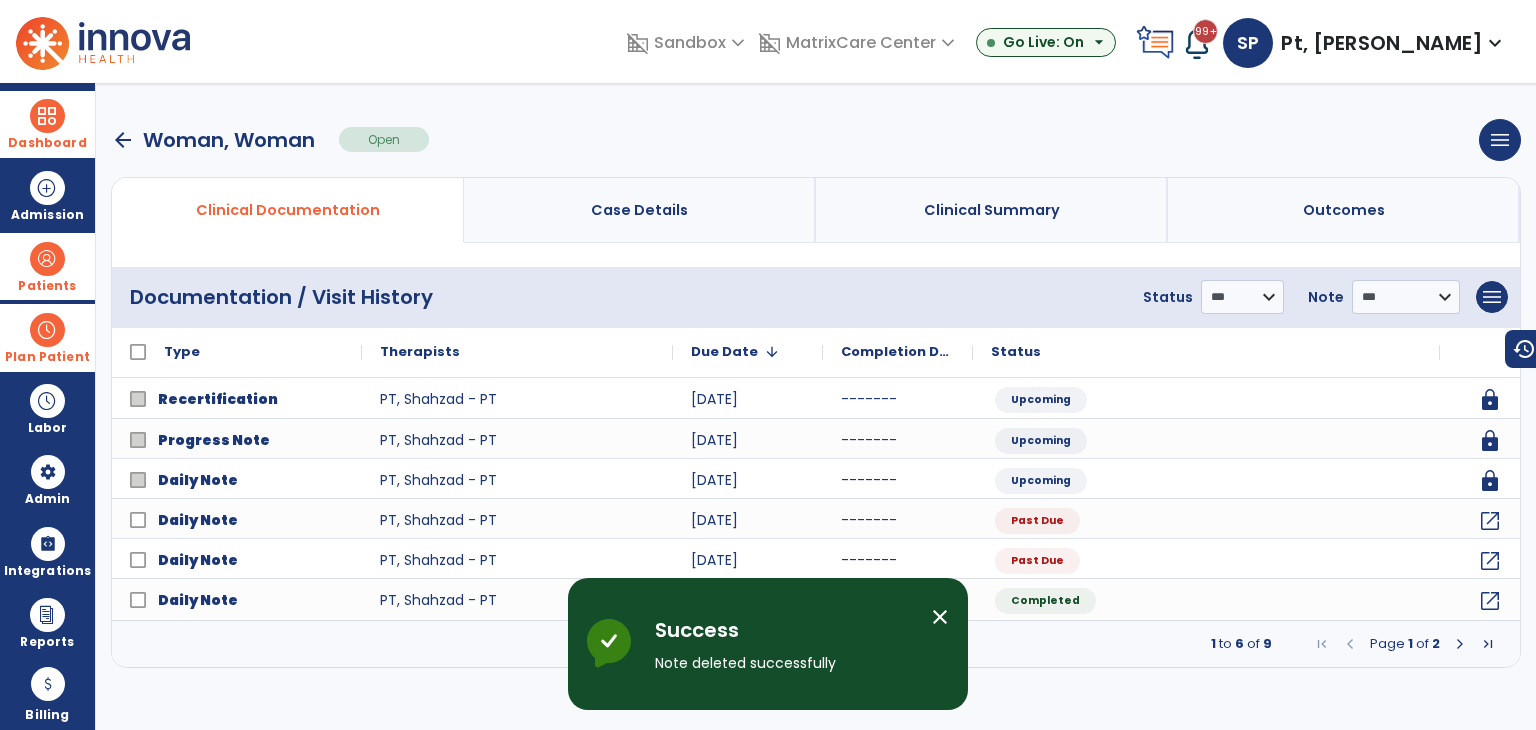 click on "Plan Patient" at bounding box center (47, 286) 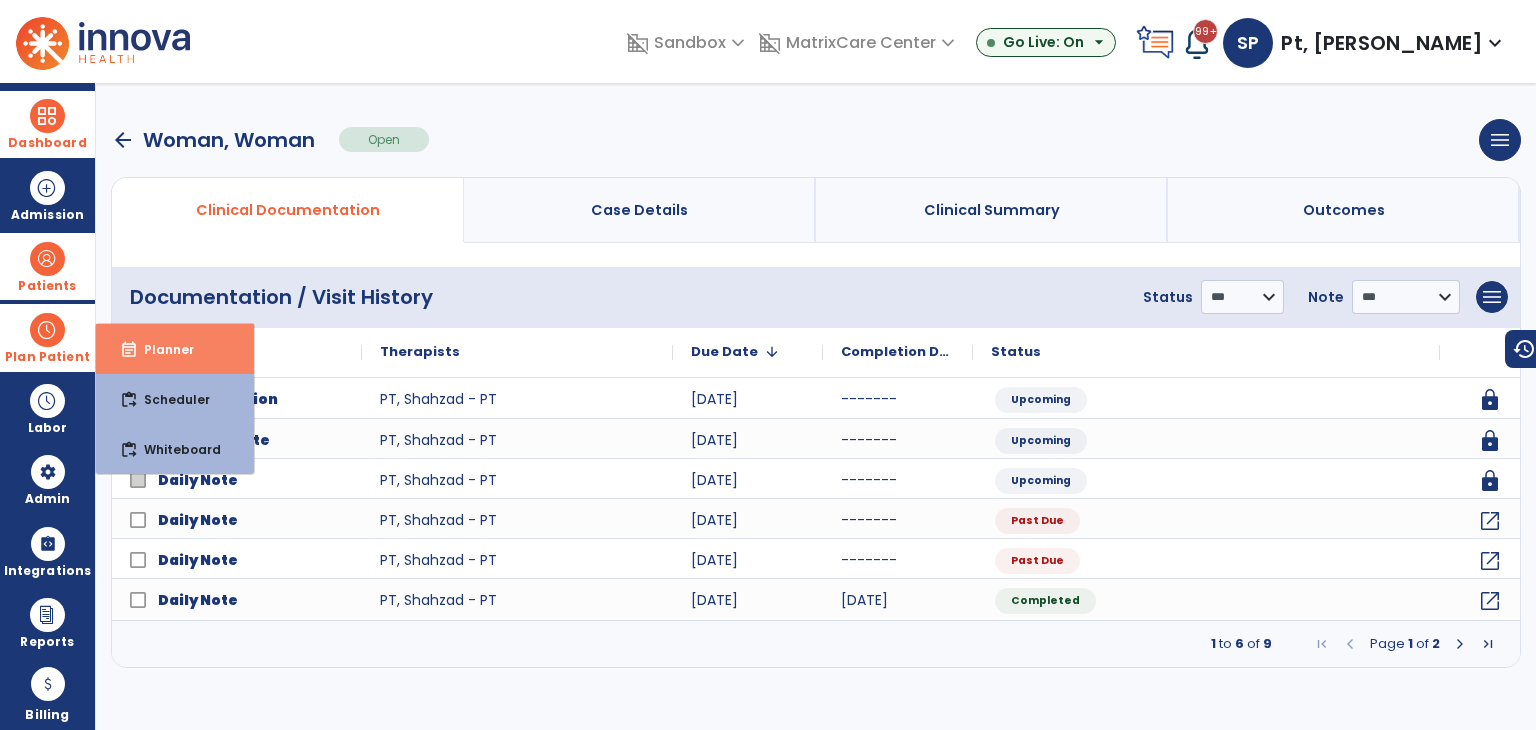 click on "Planner" at bounding box center (161, 349) 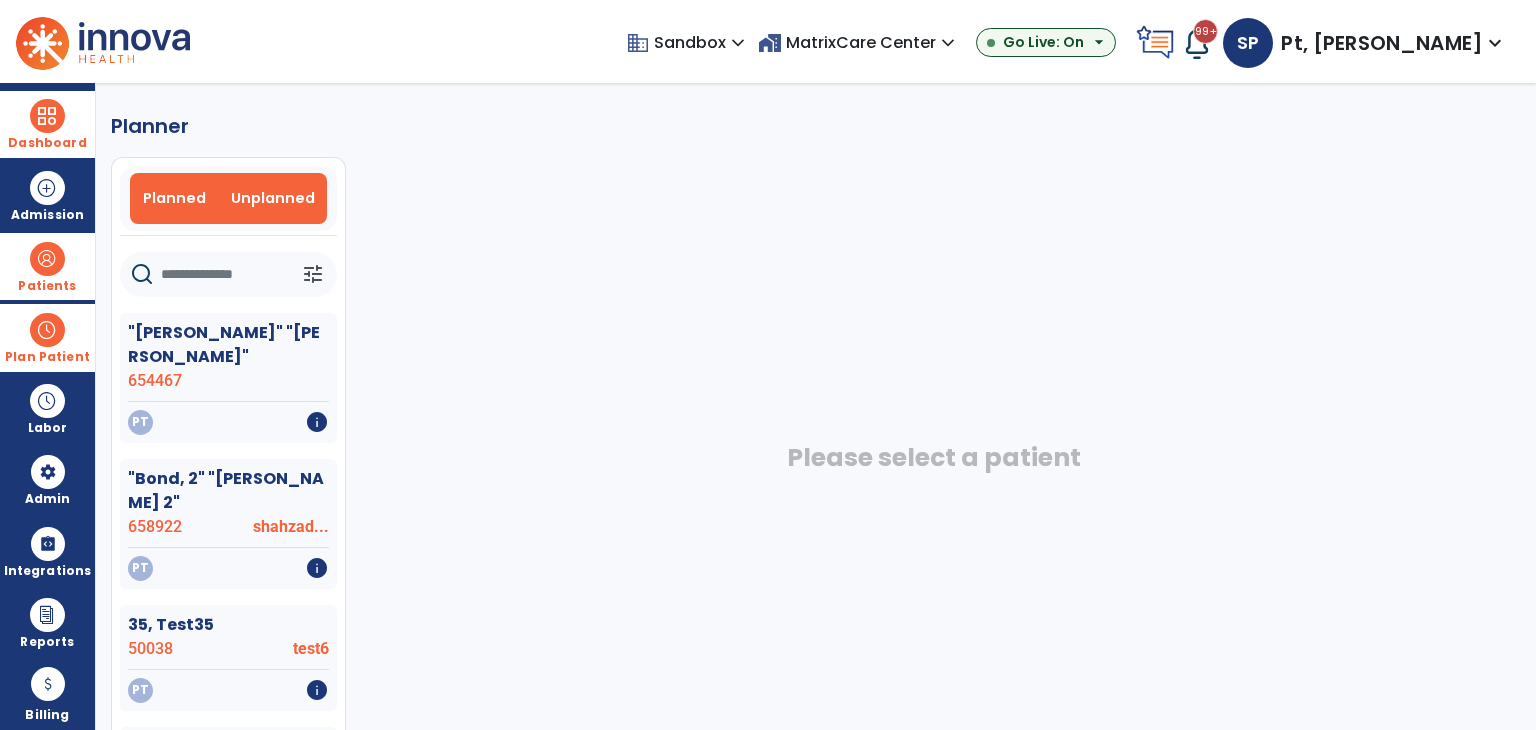click on "Planned" at bounding box center [174, 198] 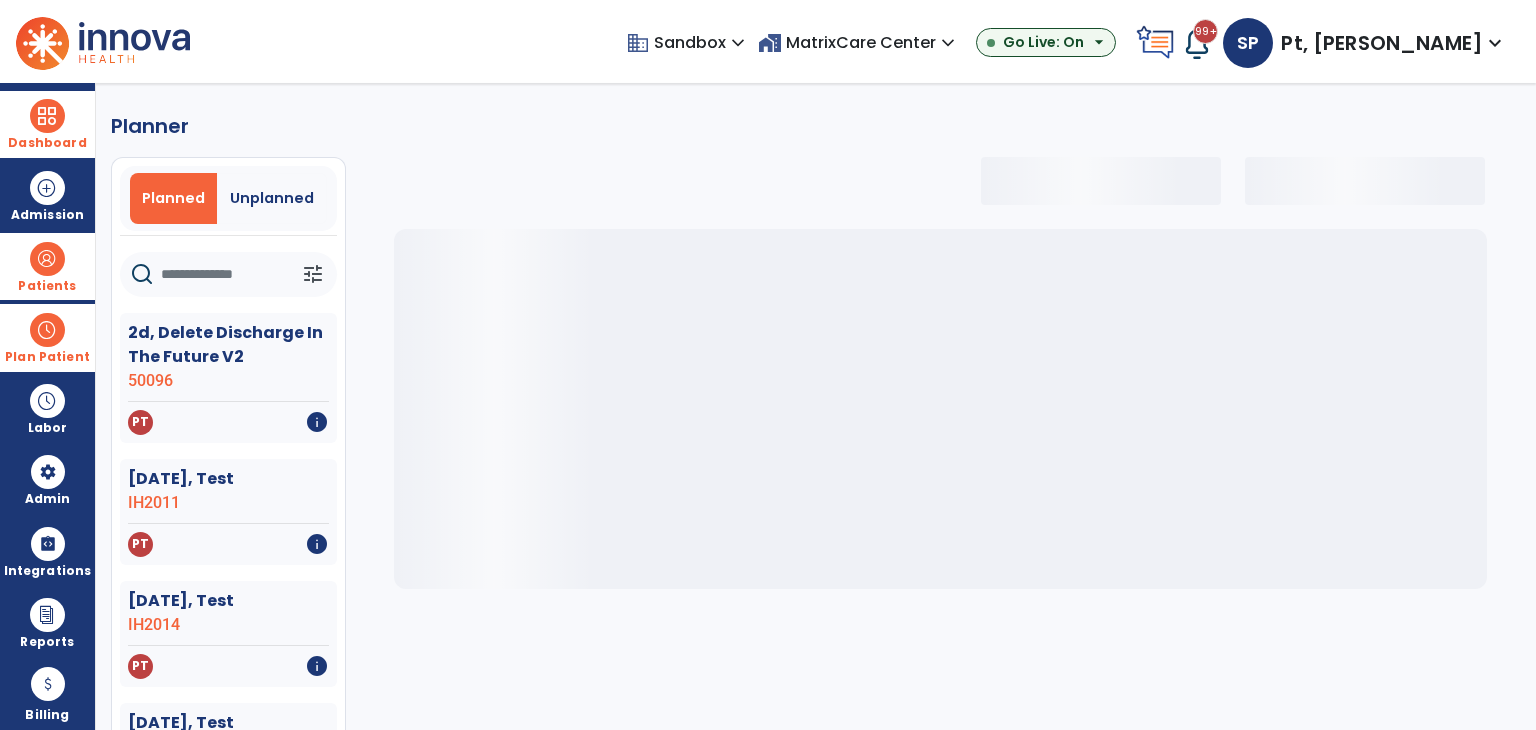 click 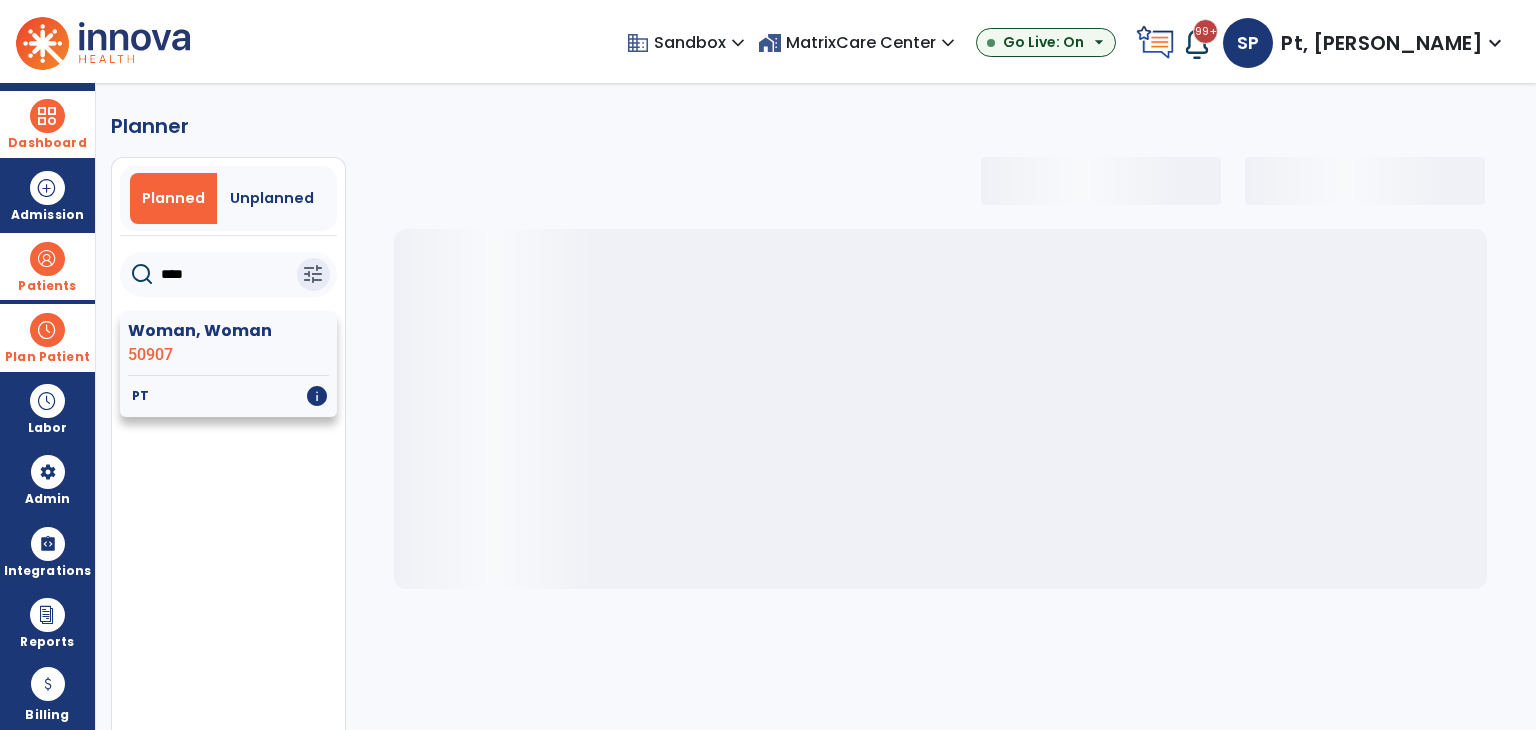 type on "****" 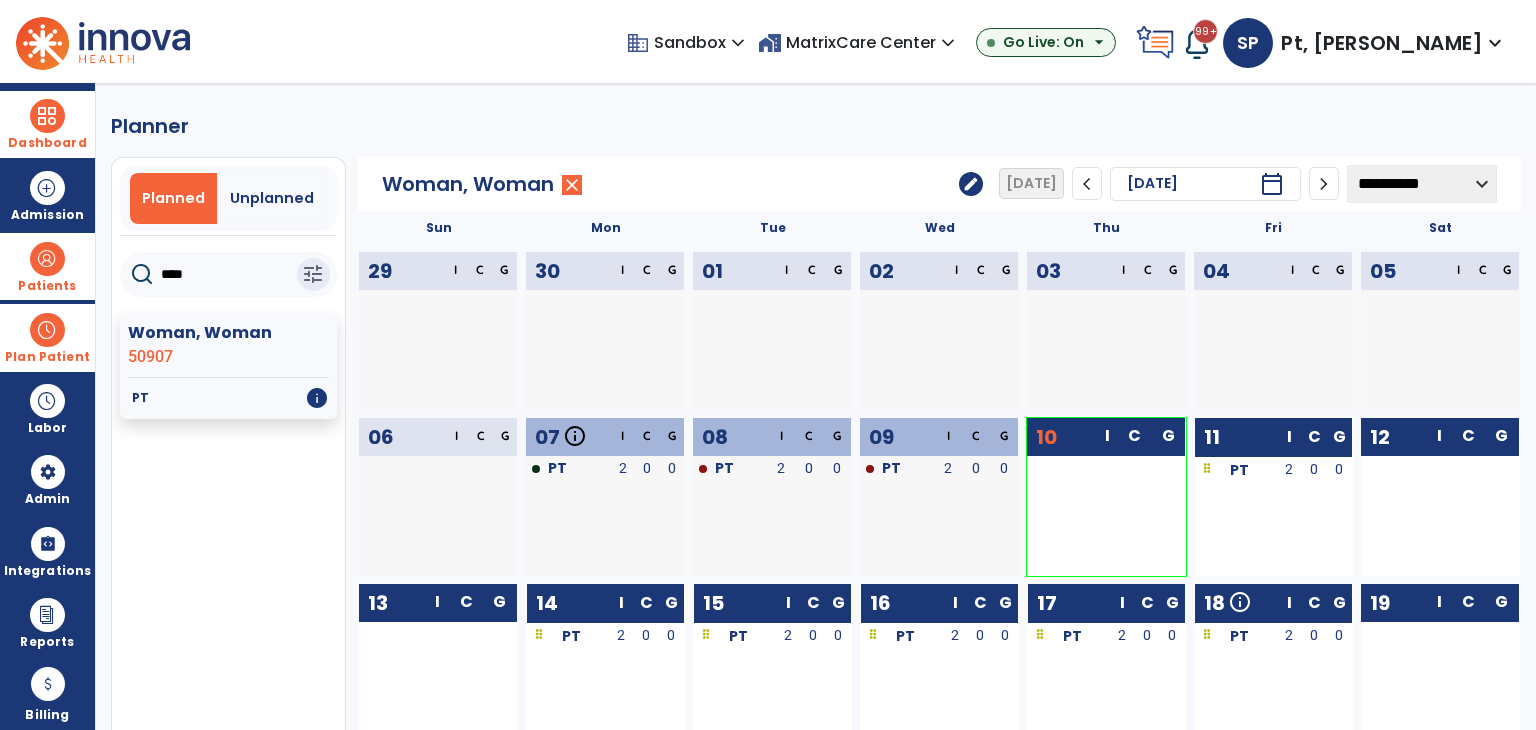 click on "edit" 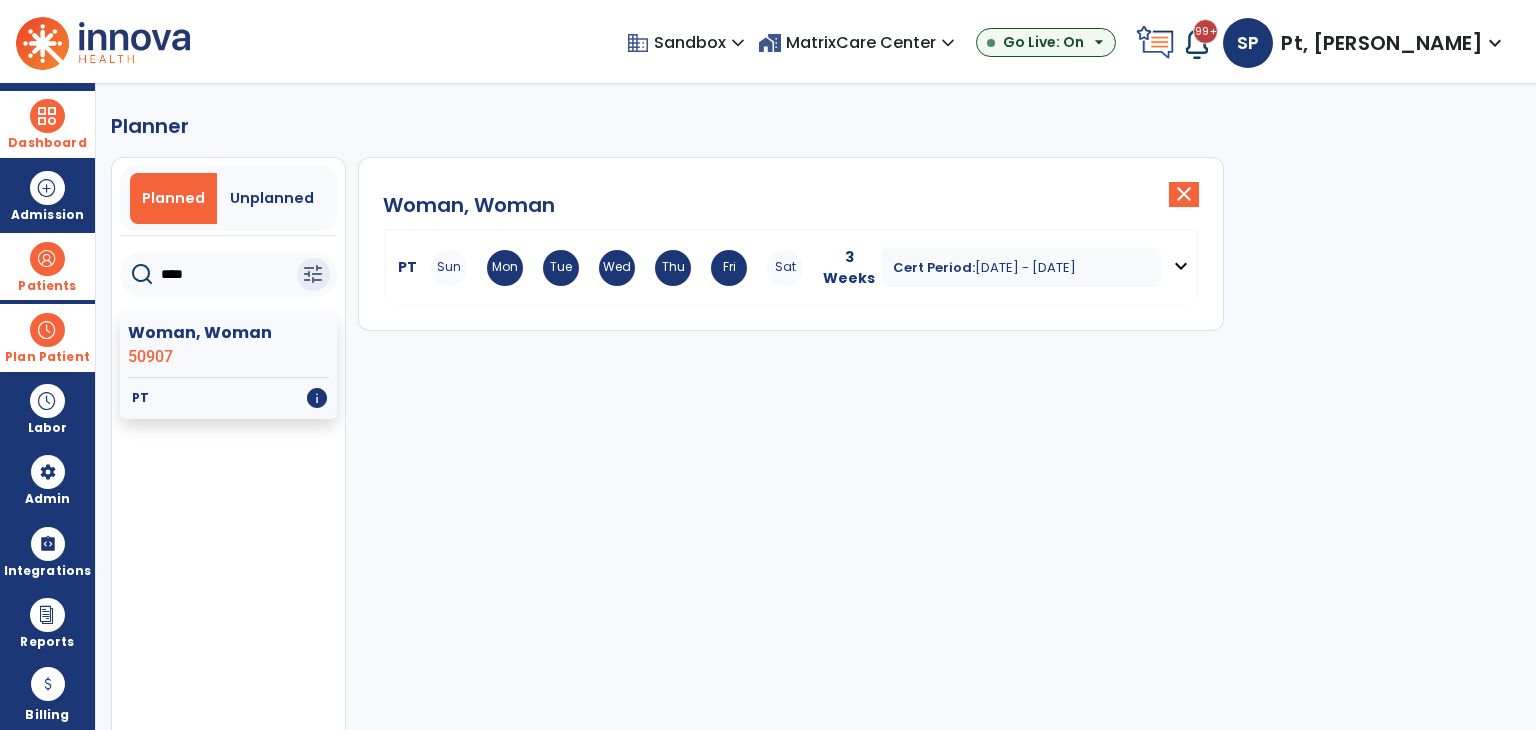 click on "Cert Period:  Jul 7, 2025 - Jul 27, 2025" at bounding box center [1021, 267] 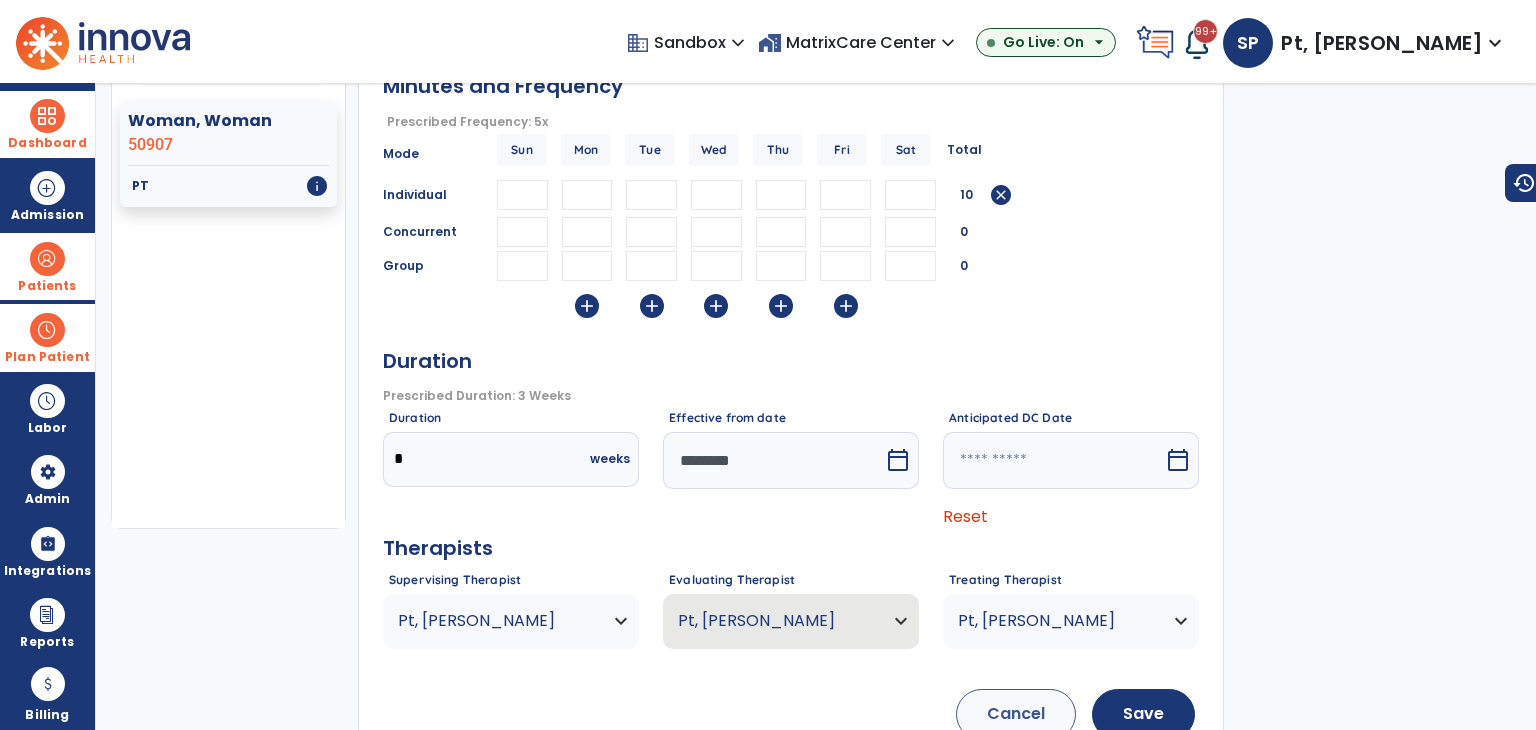 scroll, scrollTop: 269, scrollLeft: 0, axis: vertical 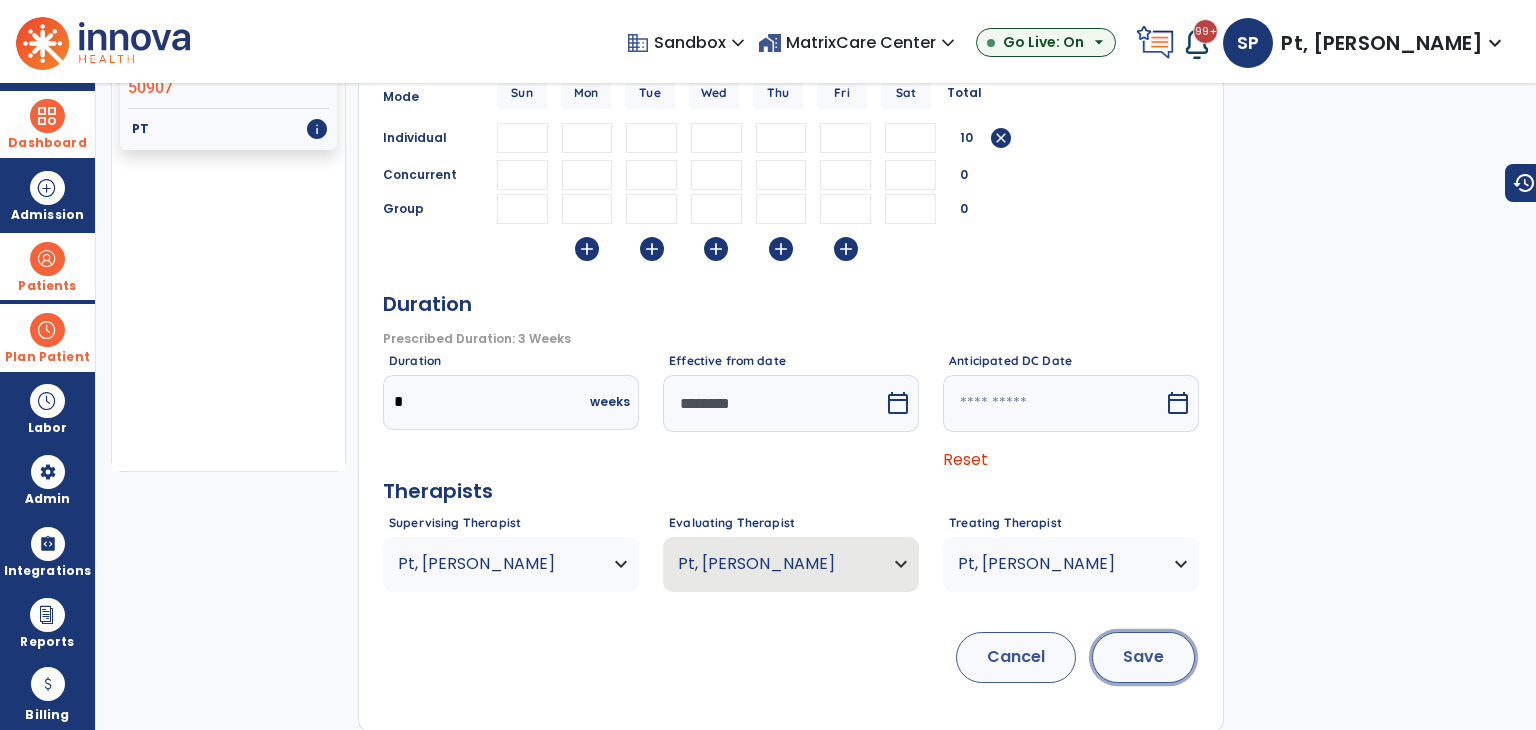 click on "Save" at bounding box center (1143, 657) 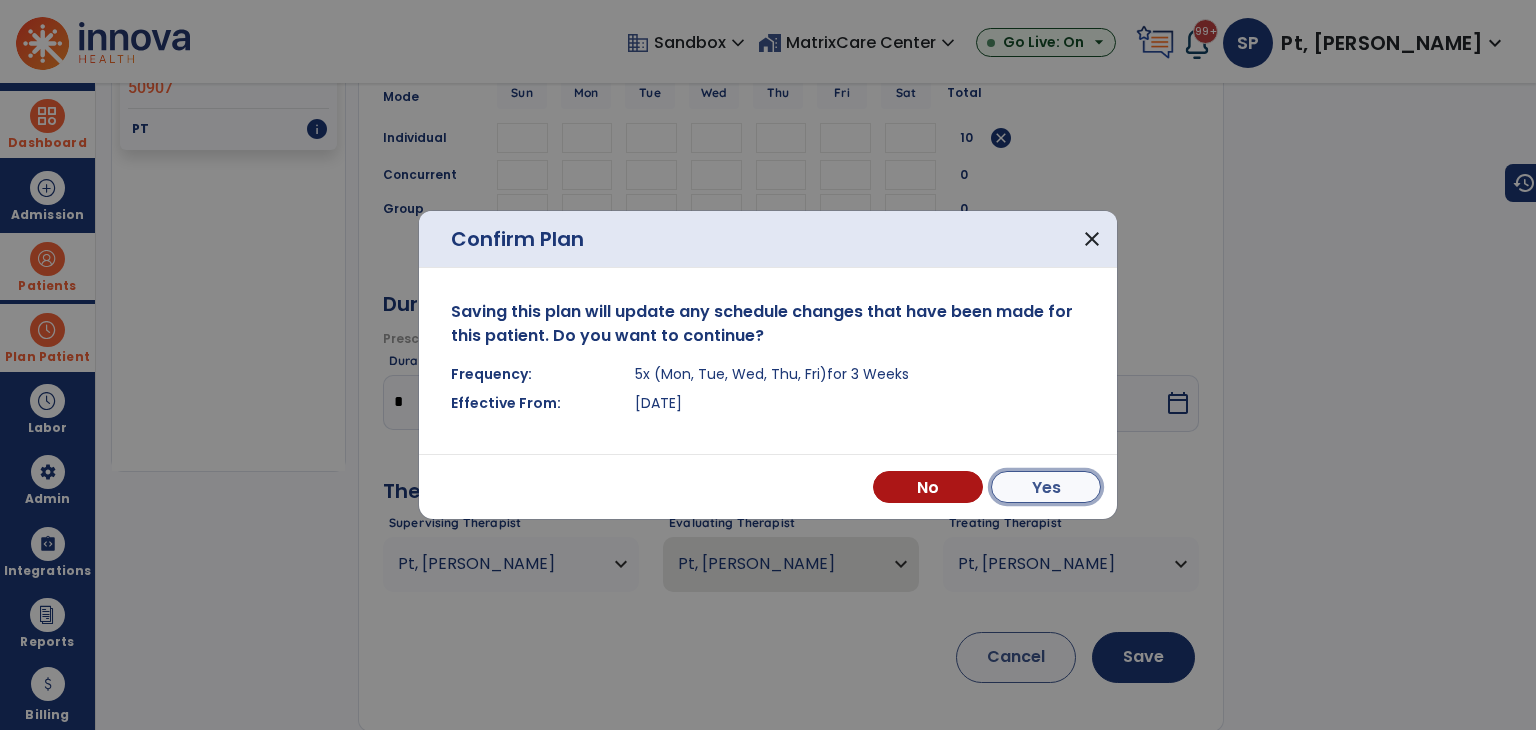click on "Yes" at bounding box center (1046, 487) 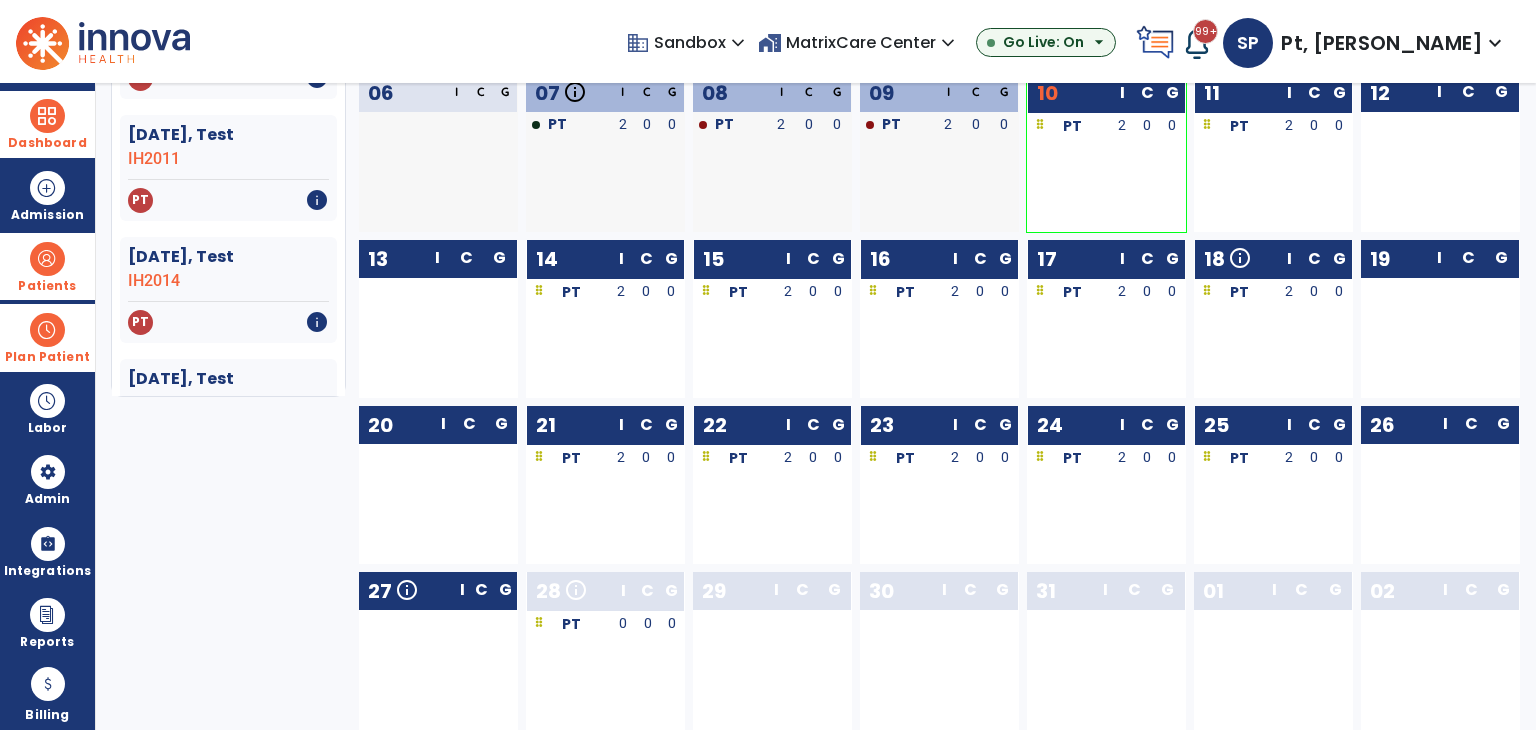 scroll, scrollTop: 0, scrollLeft: 0, axis: both 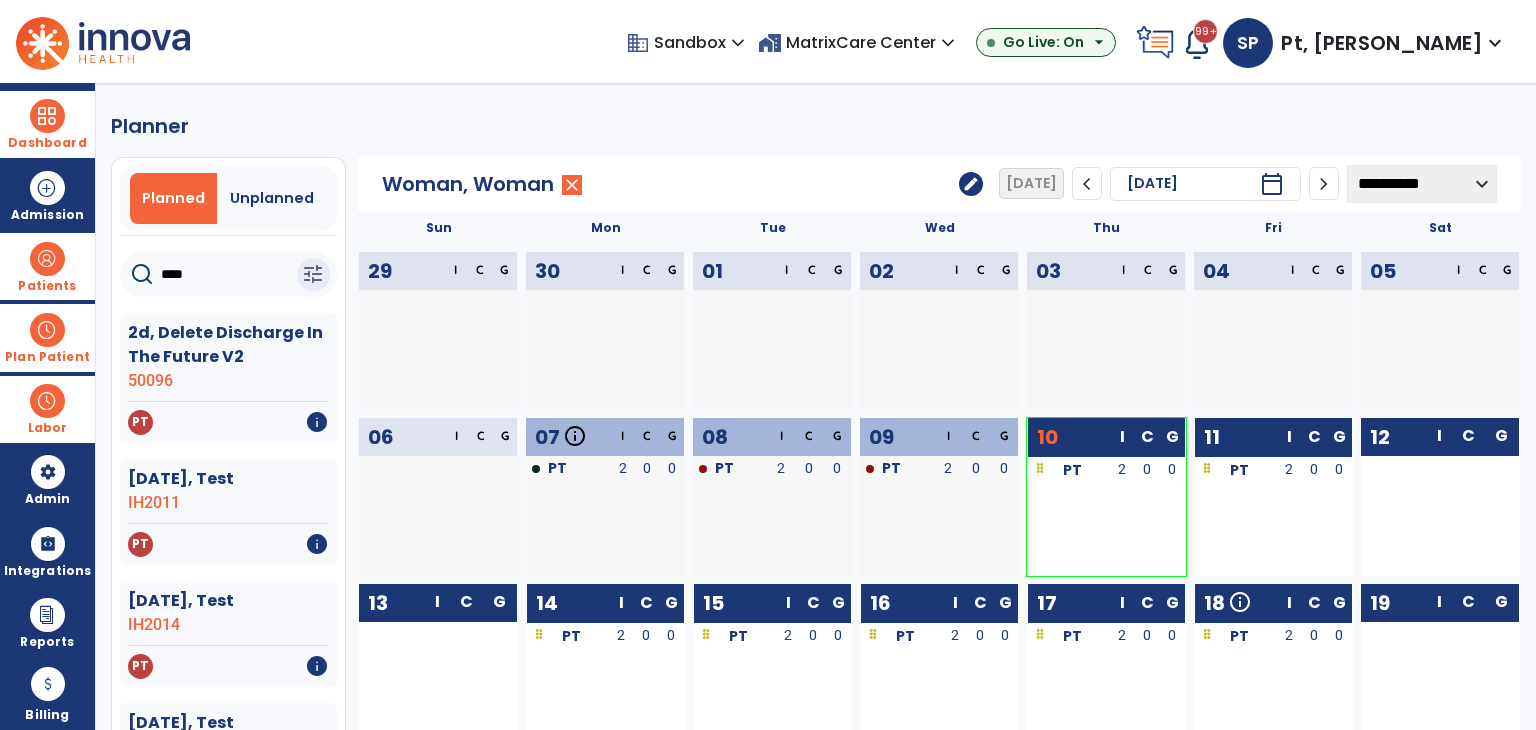 click at bounding box center [47, 401] 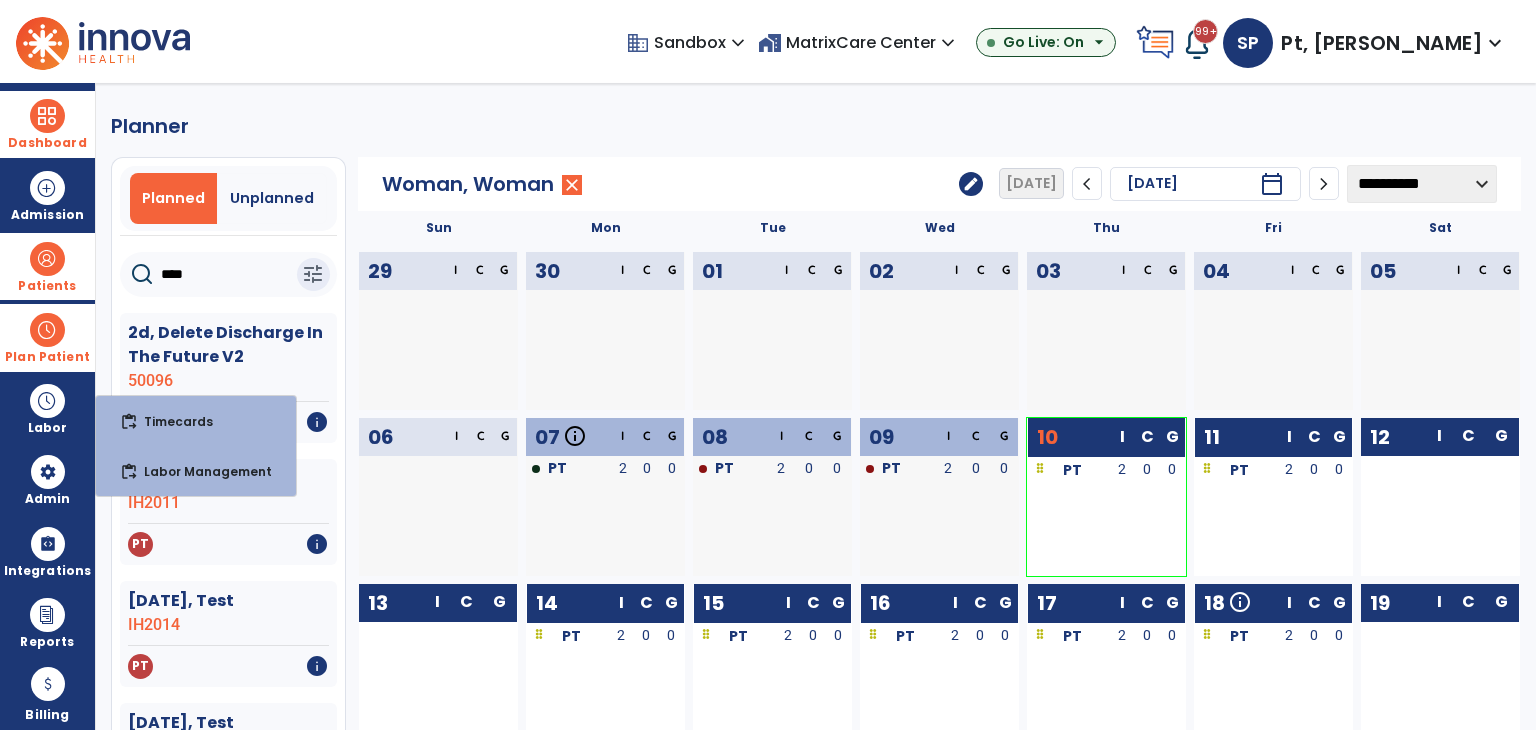click on "Plan Patient" at bounding box center [47, 357] 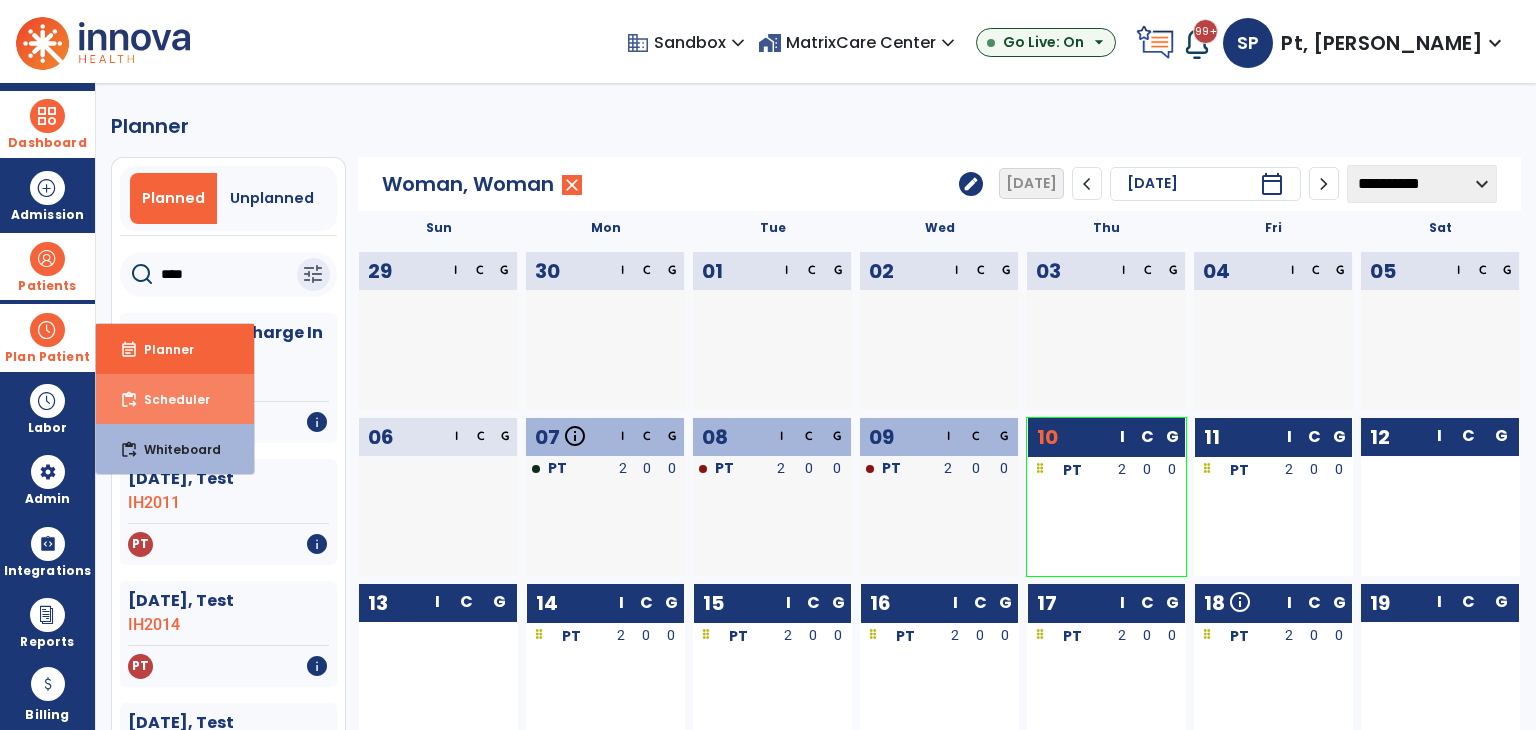 click on "content_paste_go  Scheduler" at bounding box center [175, 399] 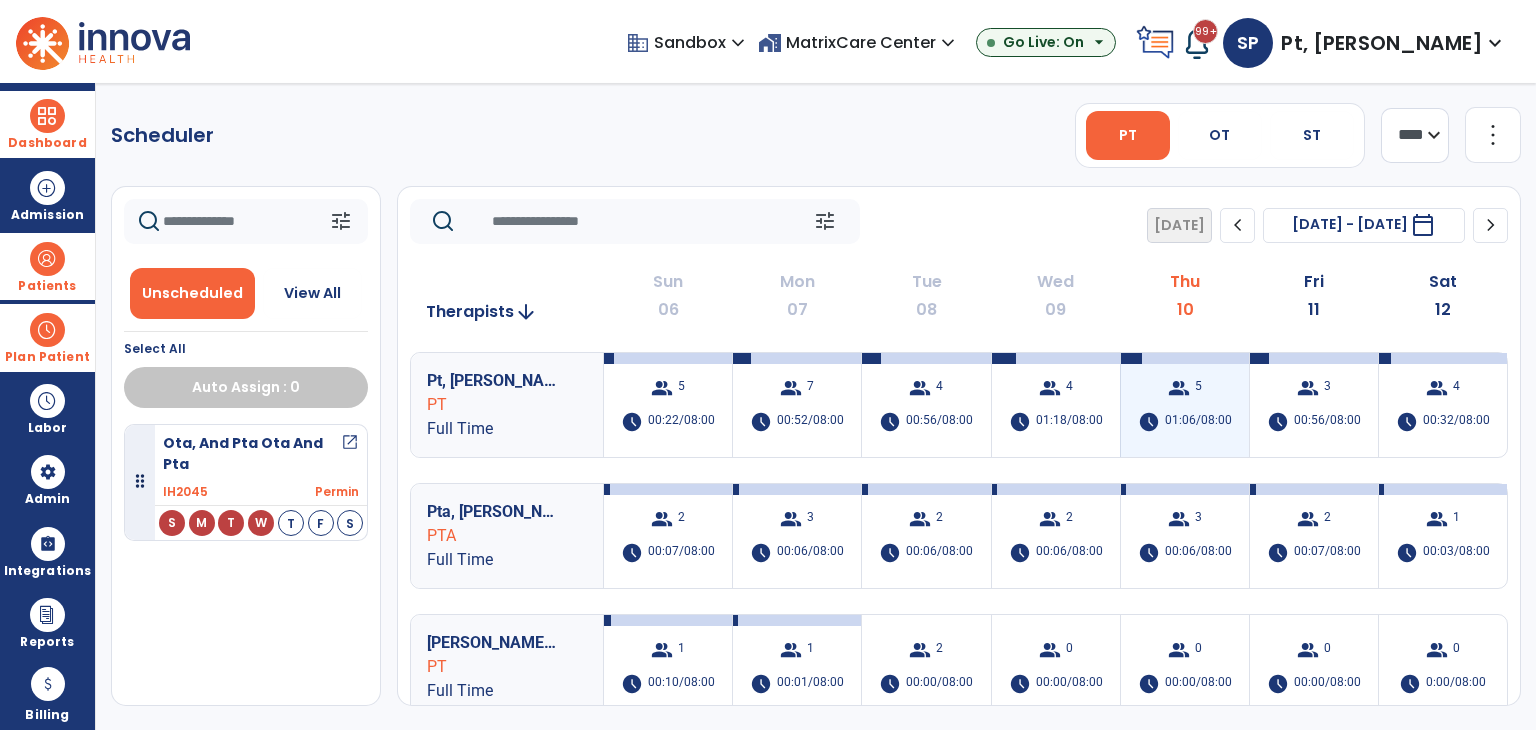 click on "group  5  schedule  01:06/08:00" at bounding box center (1185, 405) 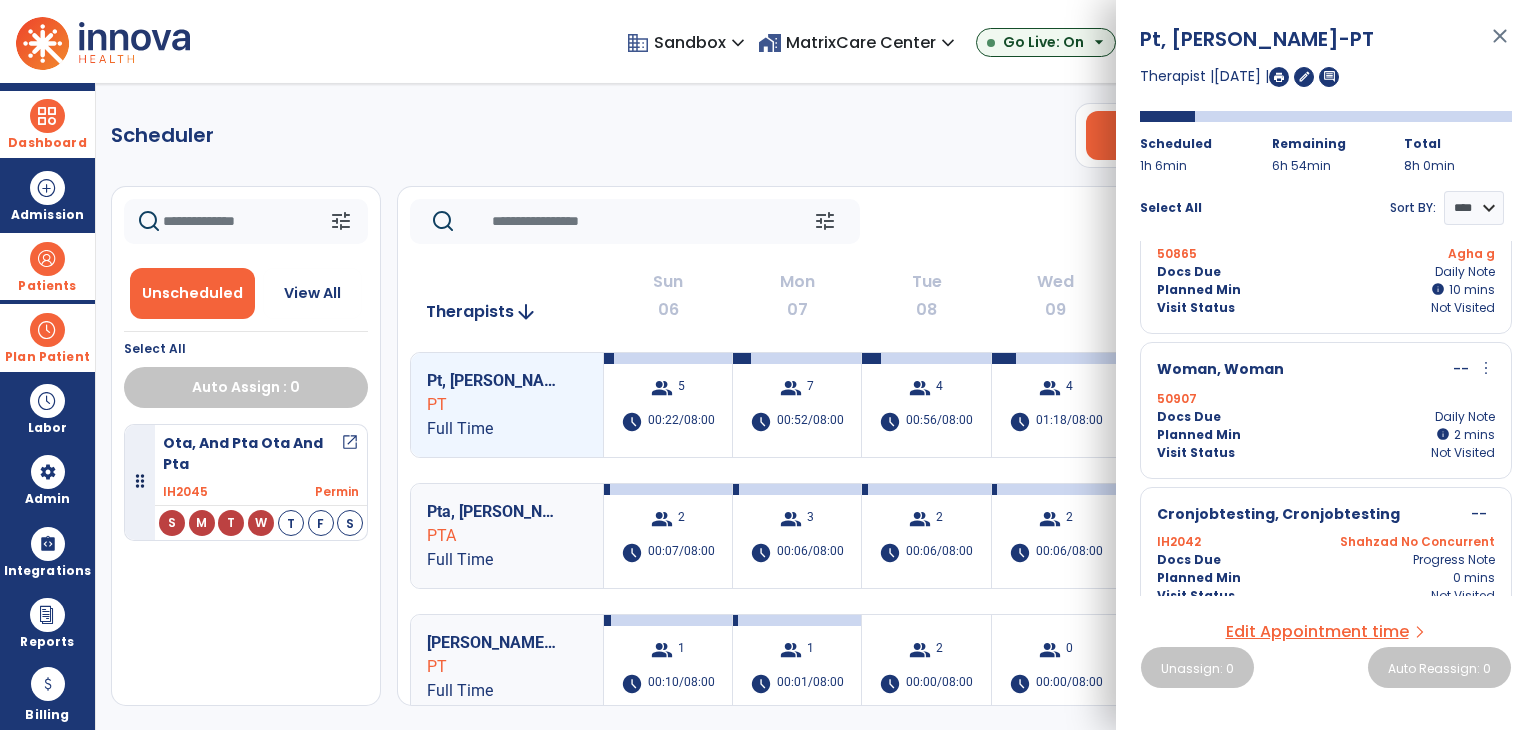 scroll, scrollTop: 365, scrollLeft: 0, axis: vertical 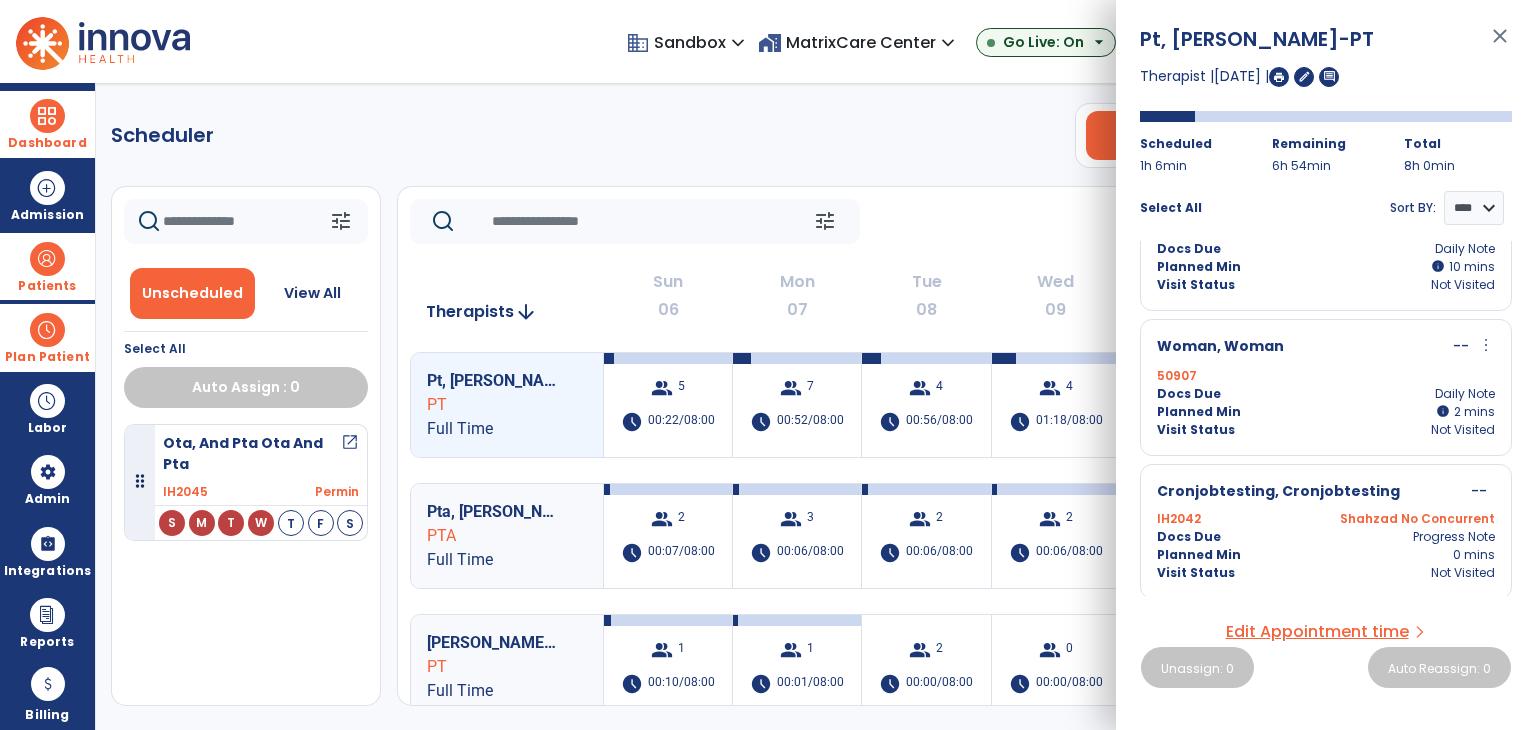 click on "more_vert" at bounding box center (1486, 345) 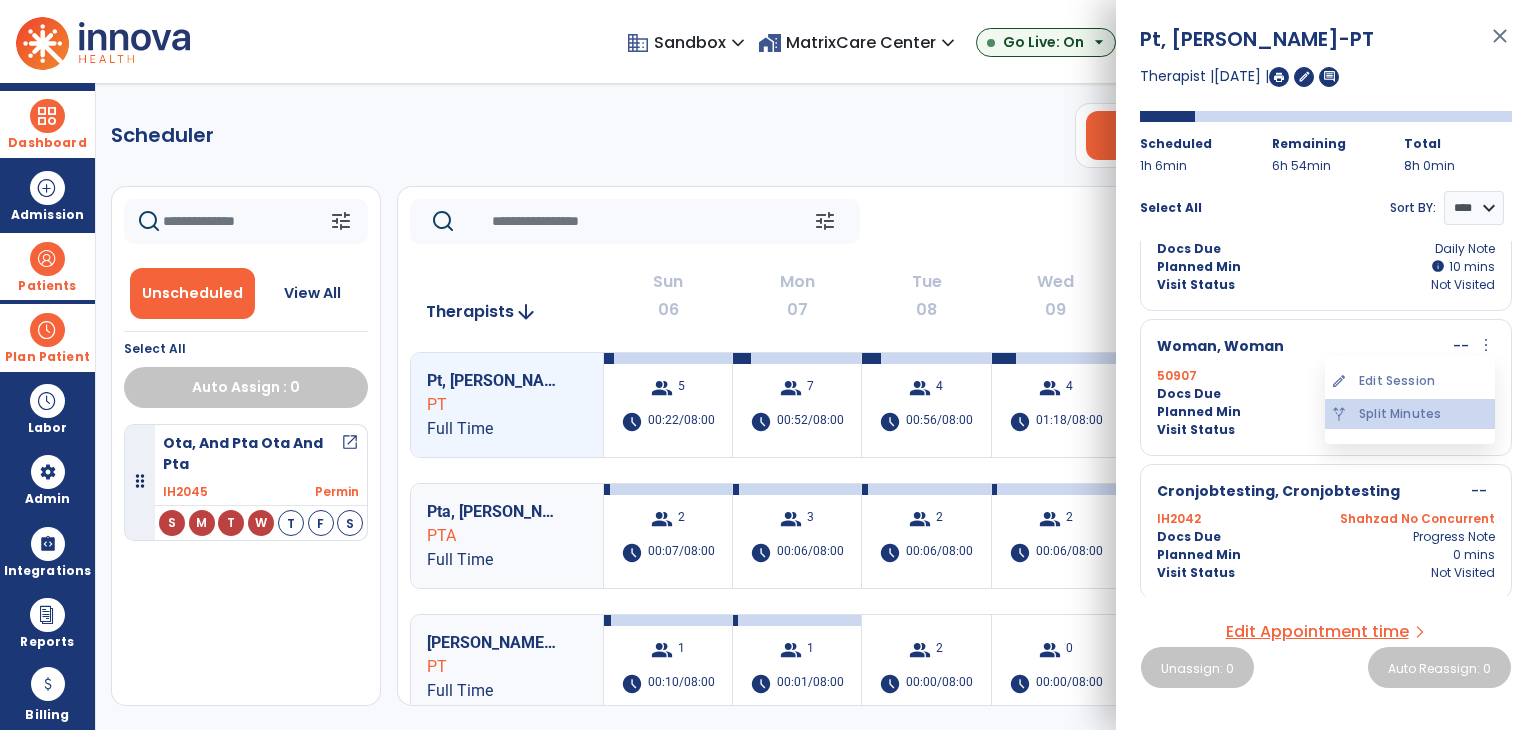 click on "alt_route   Split Minutes" at bounding box center [1410, 414] 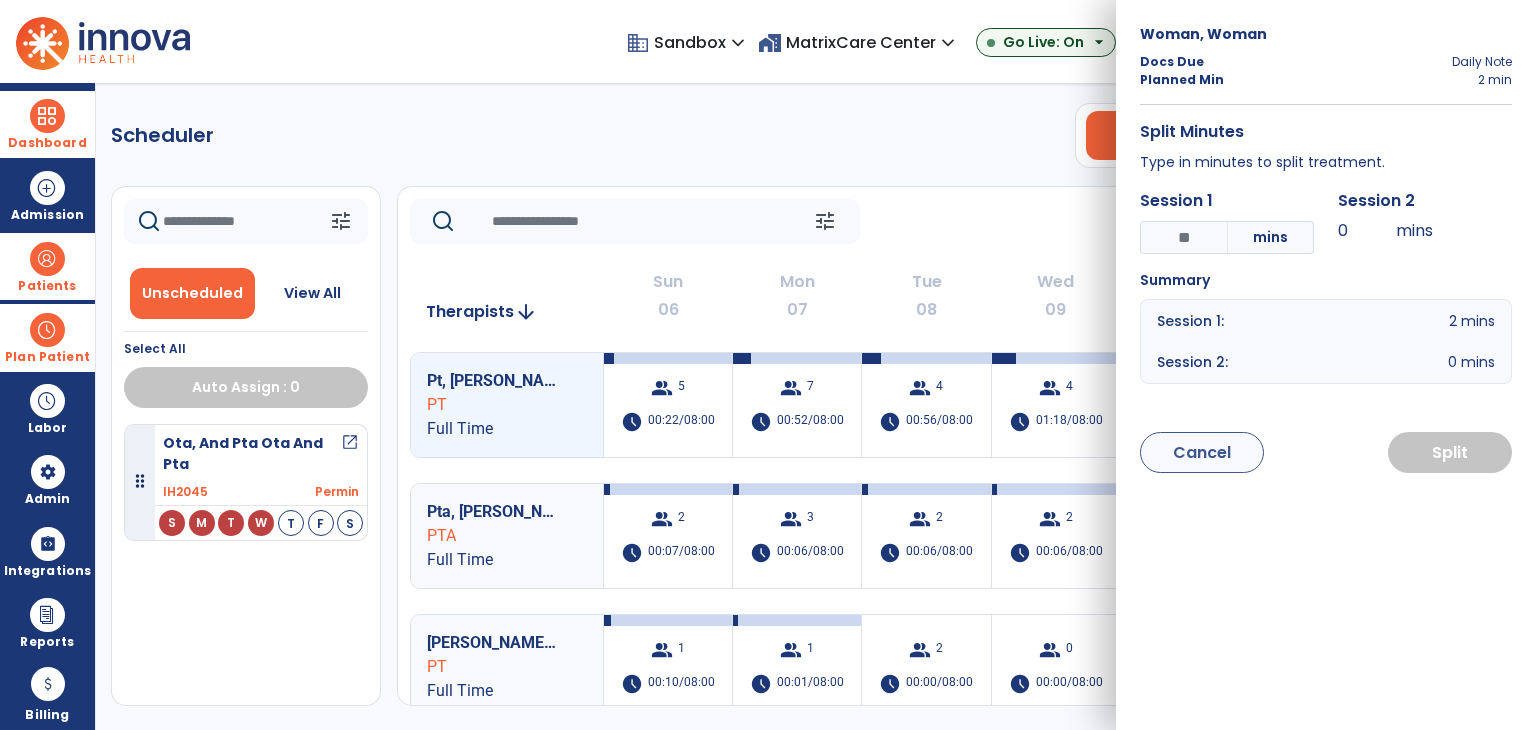 click on "*" at bounding box center (1184, 237) 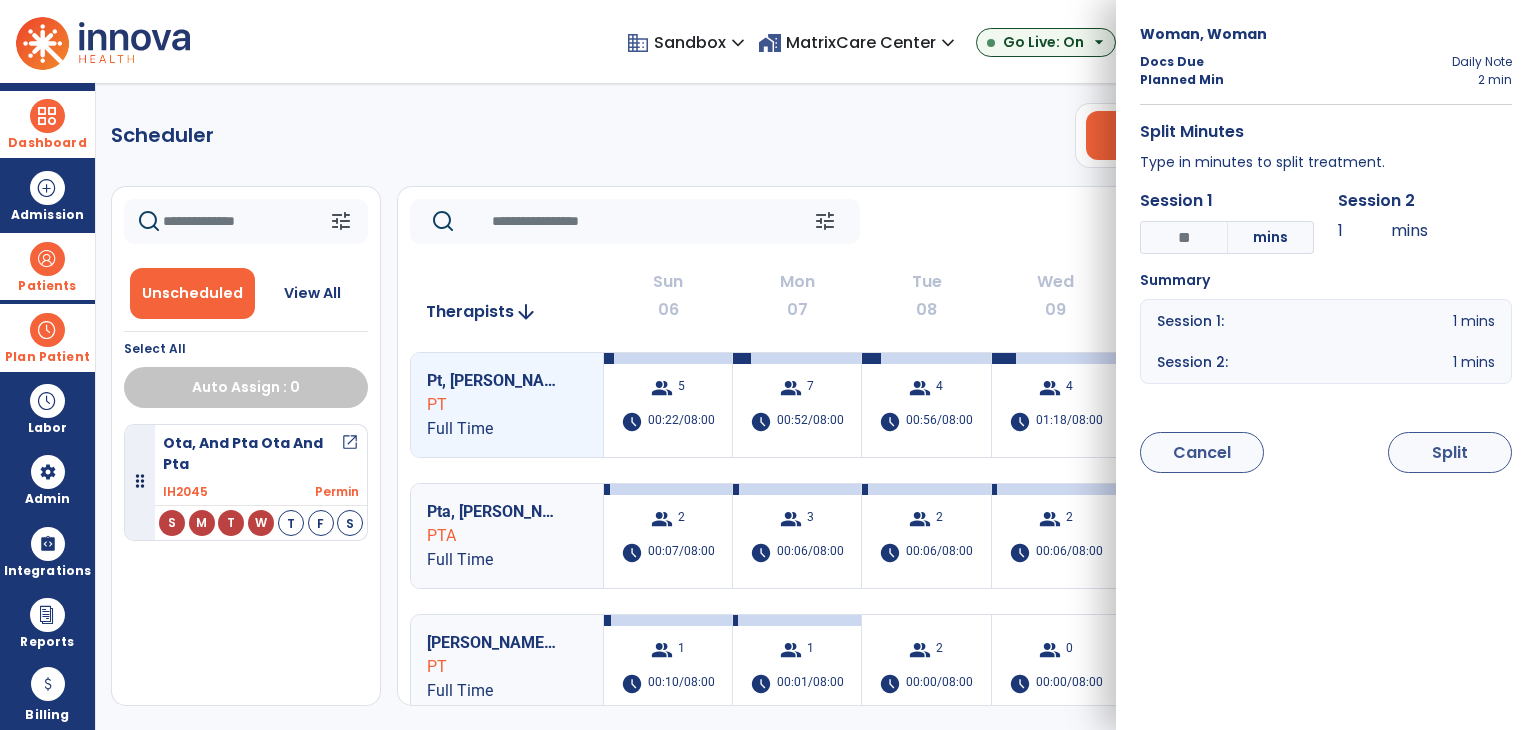type on "*" 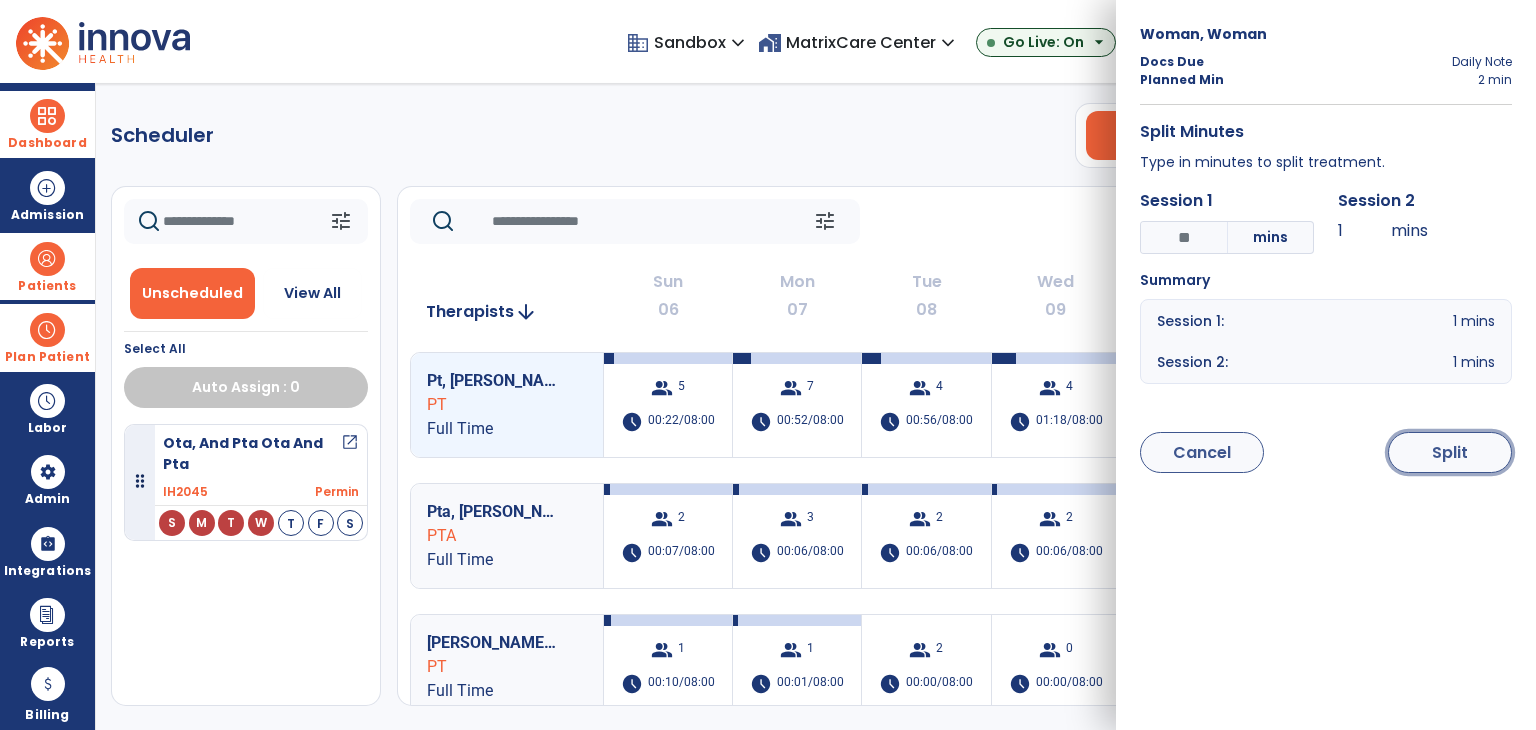 click on "Split" at bounding box center [1450, 452] 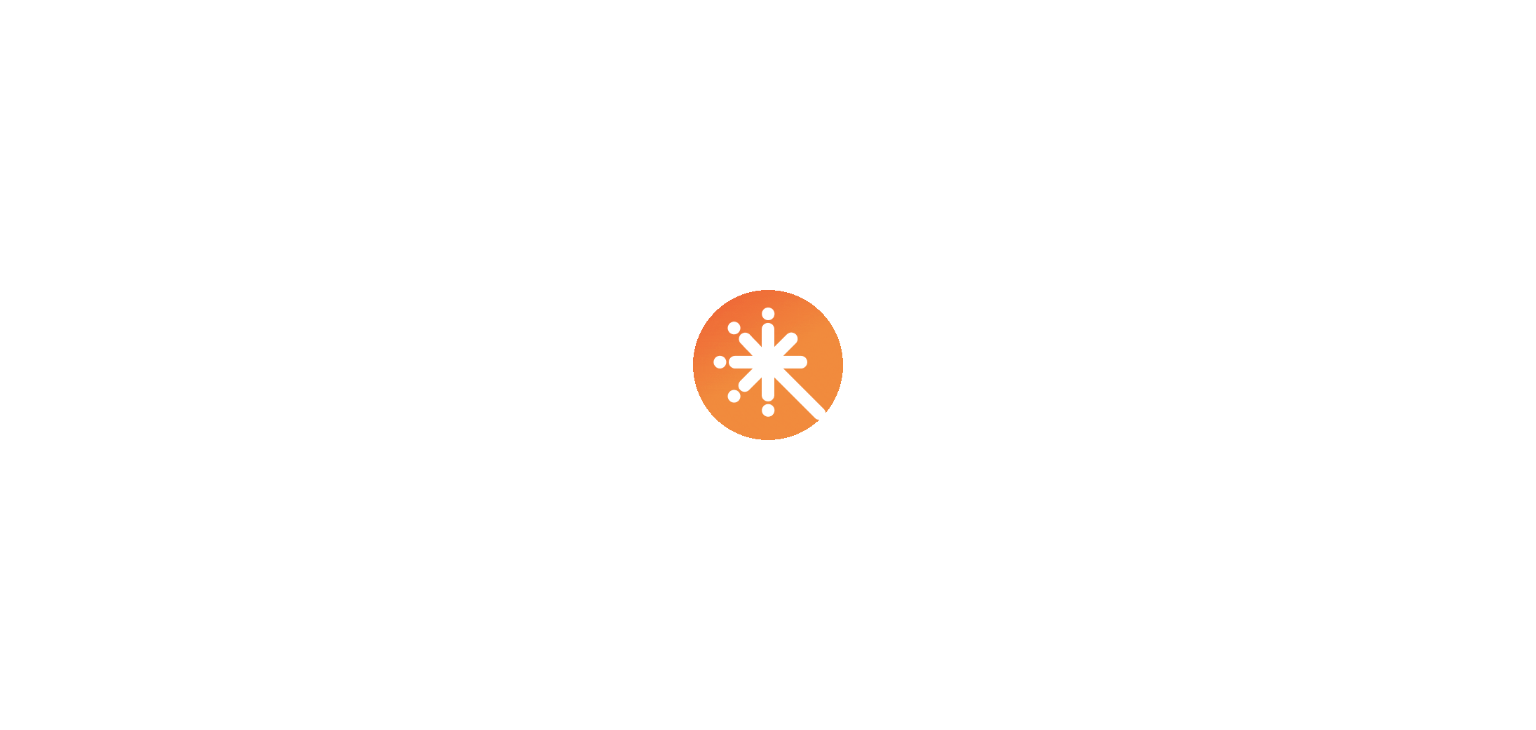 scroll, scrollTop: 0, scrollLeft: 0, axis: both 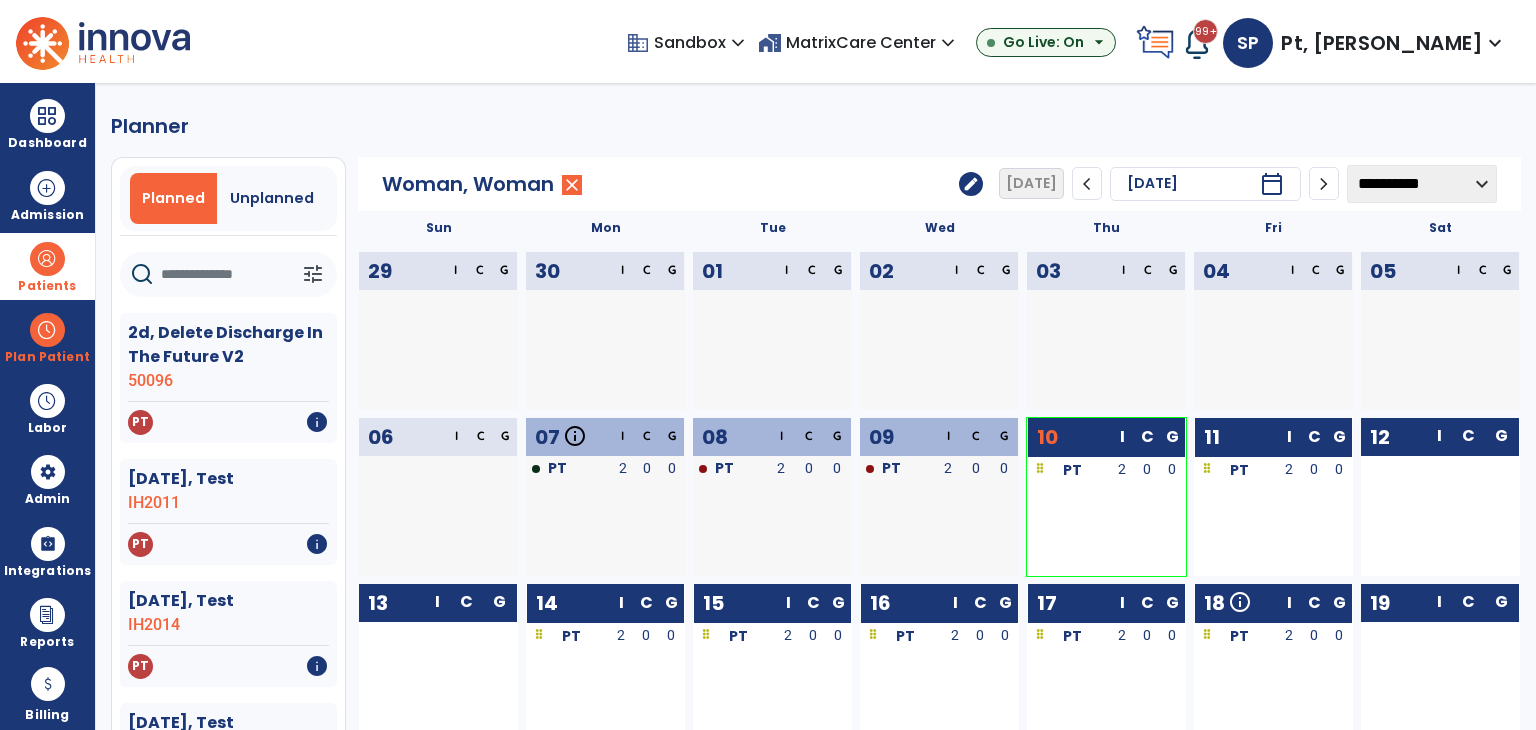 click at bounding box center [47, 259] 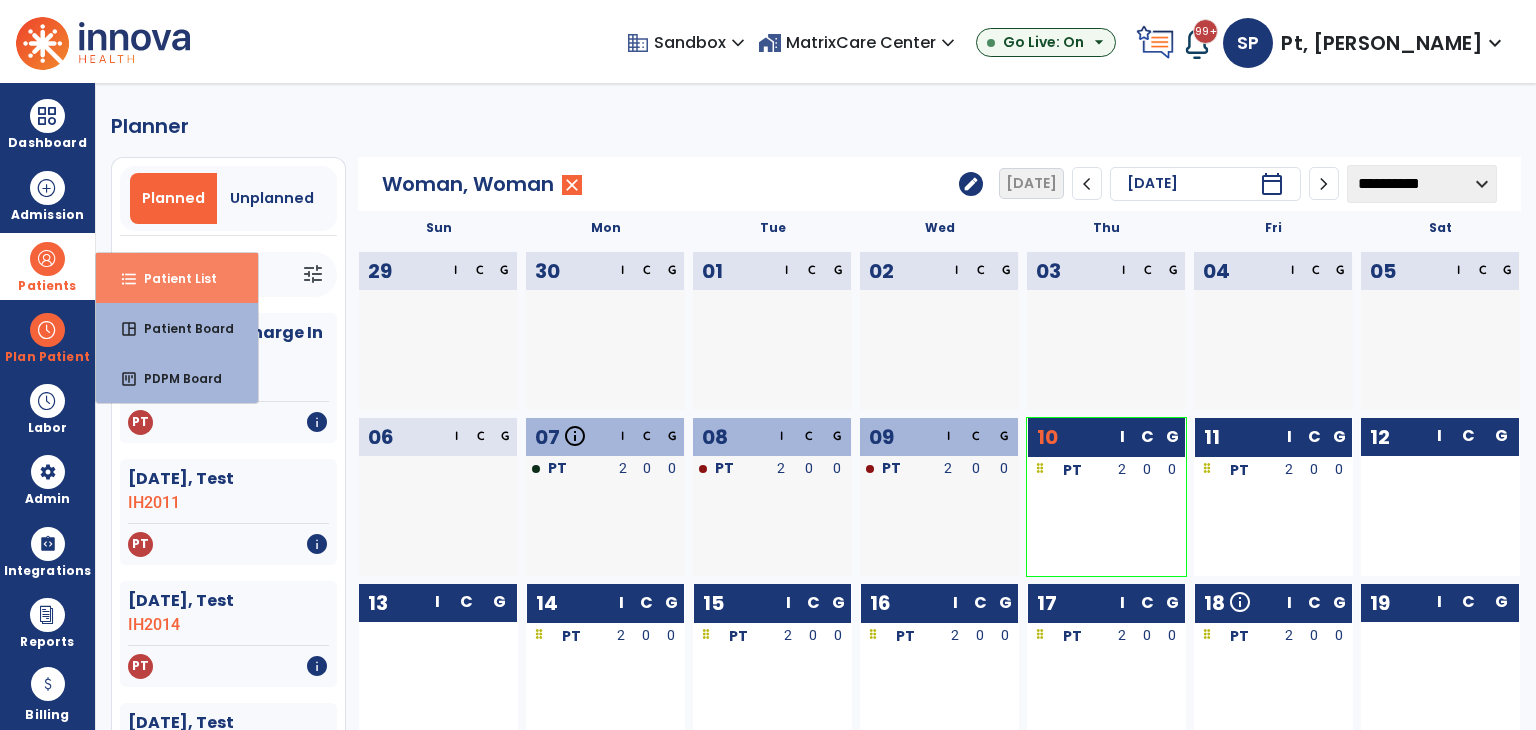 click on "Patient List" at bounding box center [172, 278] 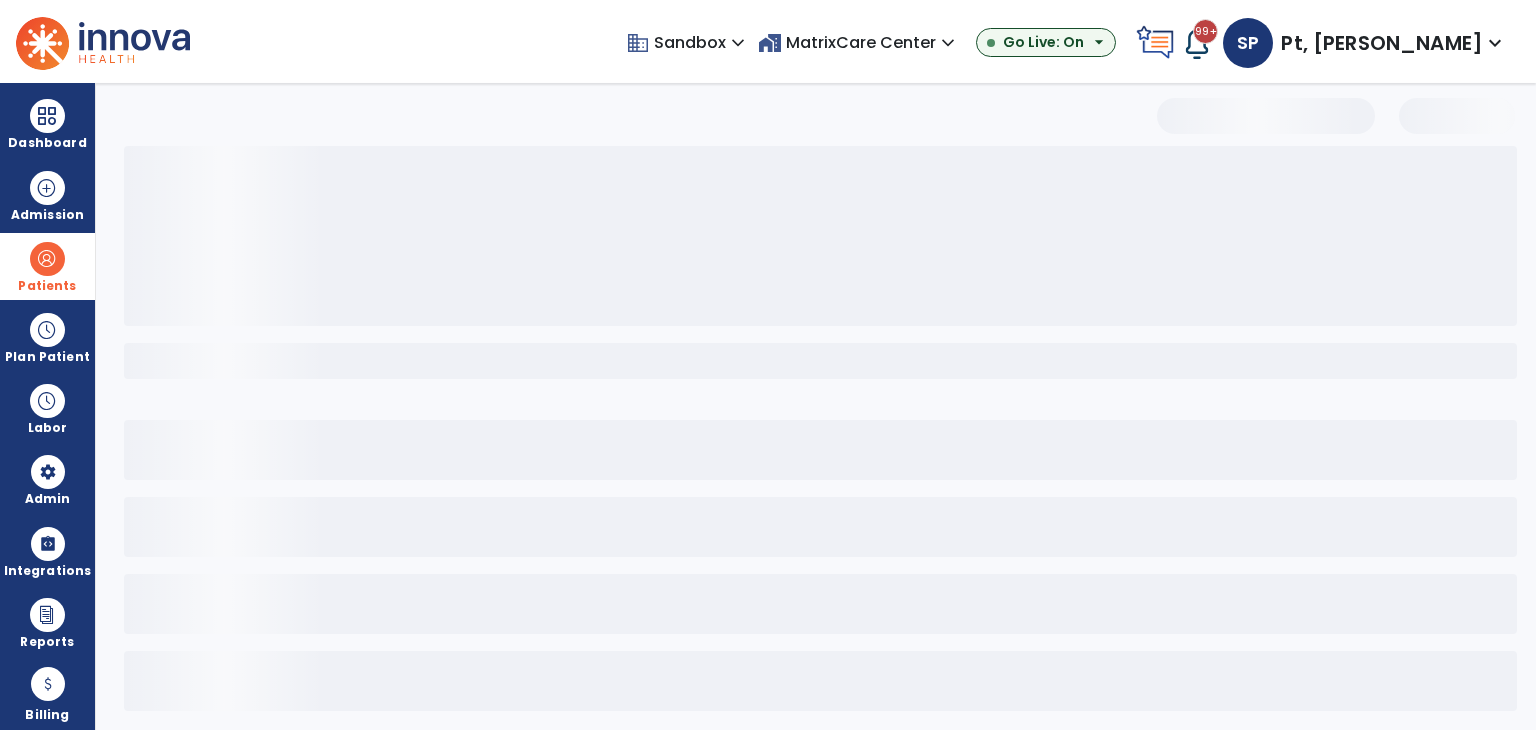 select on "***" 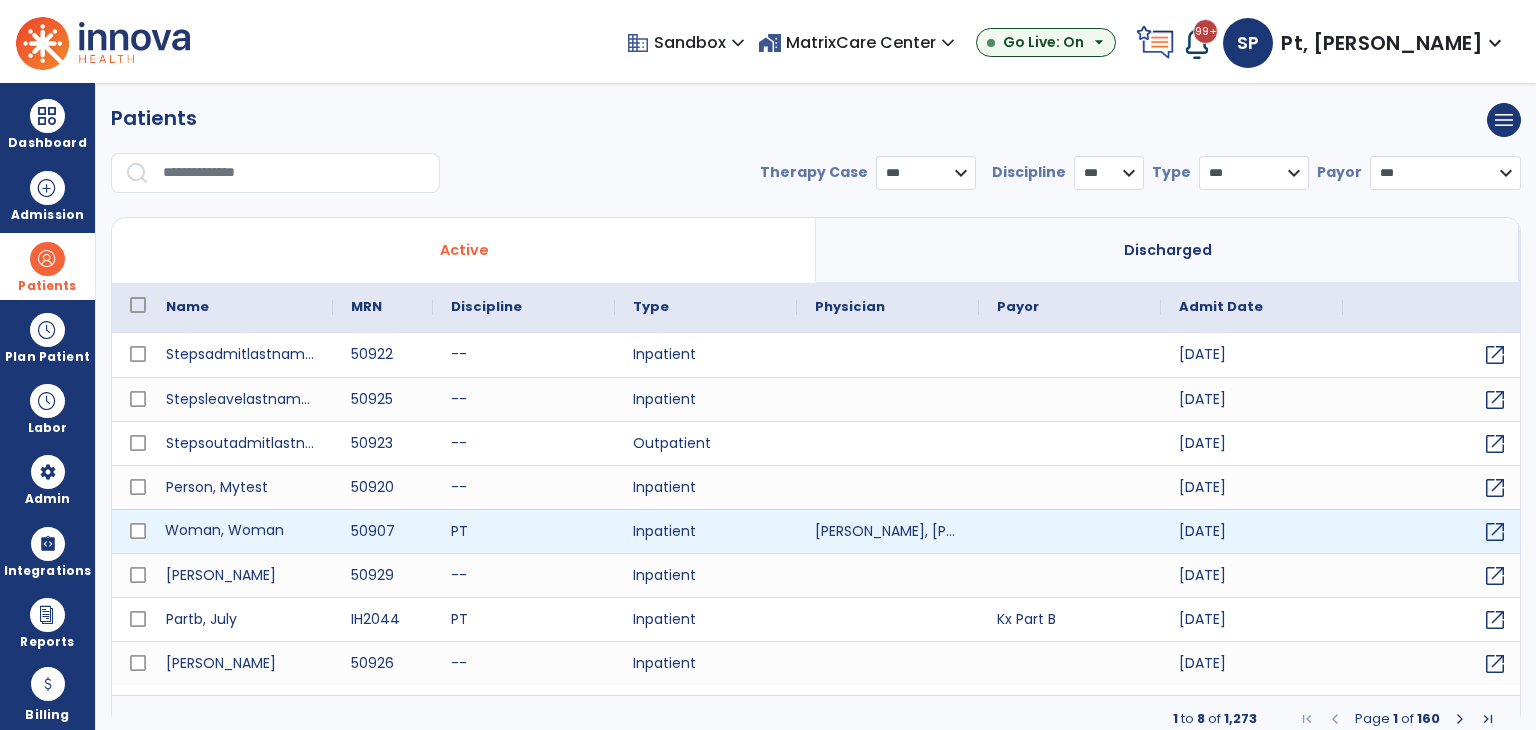 click on "Woman, Woman" at bounding box center [240, 531] 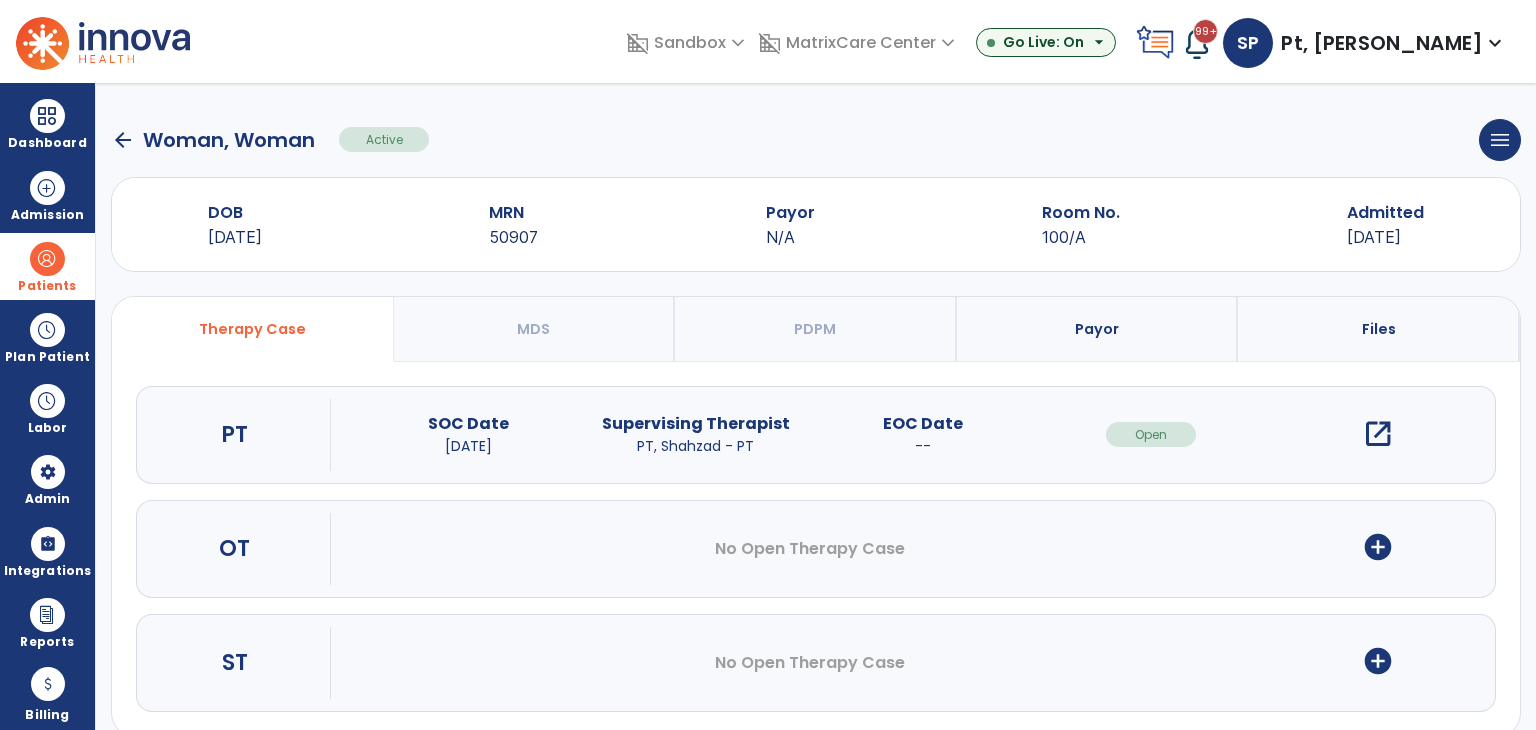 click on "open_in_new" at bounding box center [1378, 434] 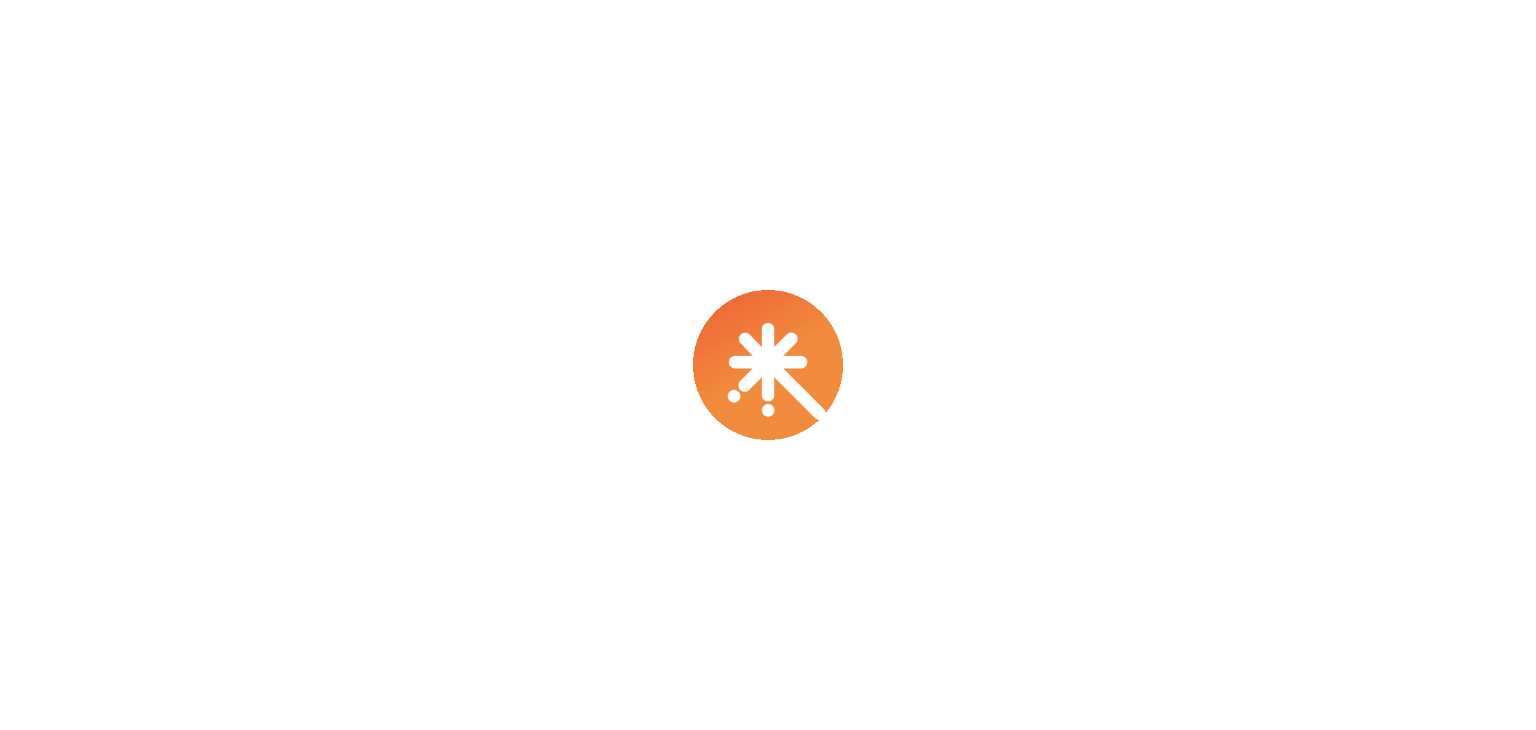 scroll, scrollTop: 0, scrollLeft: 0, axis: both 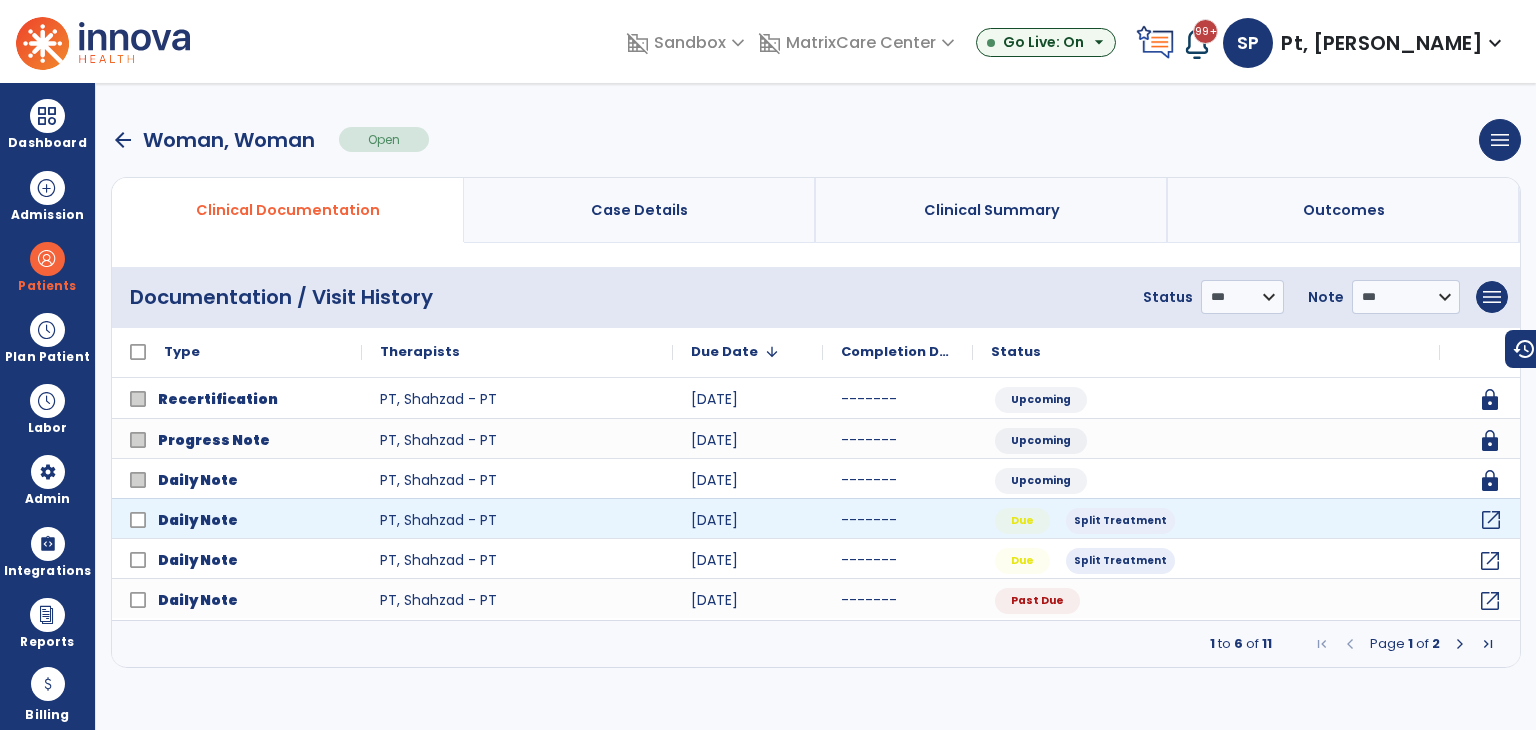 click on "open_in_new" 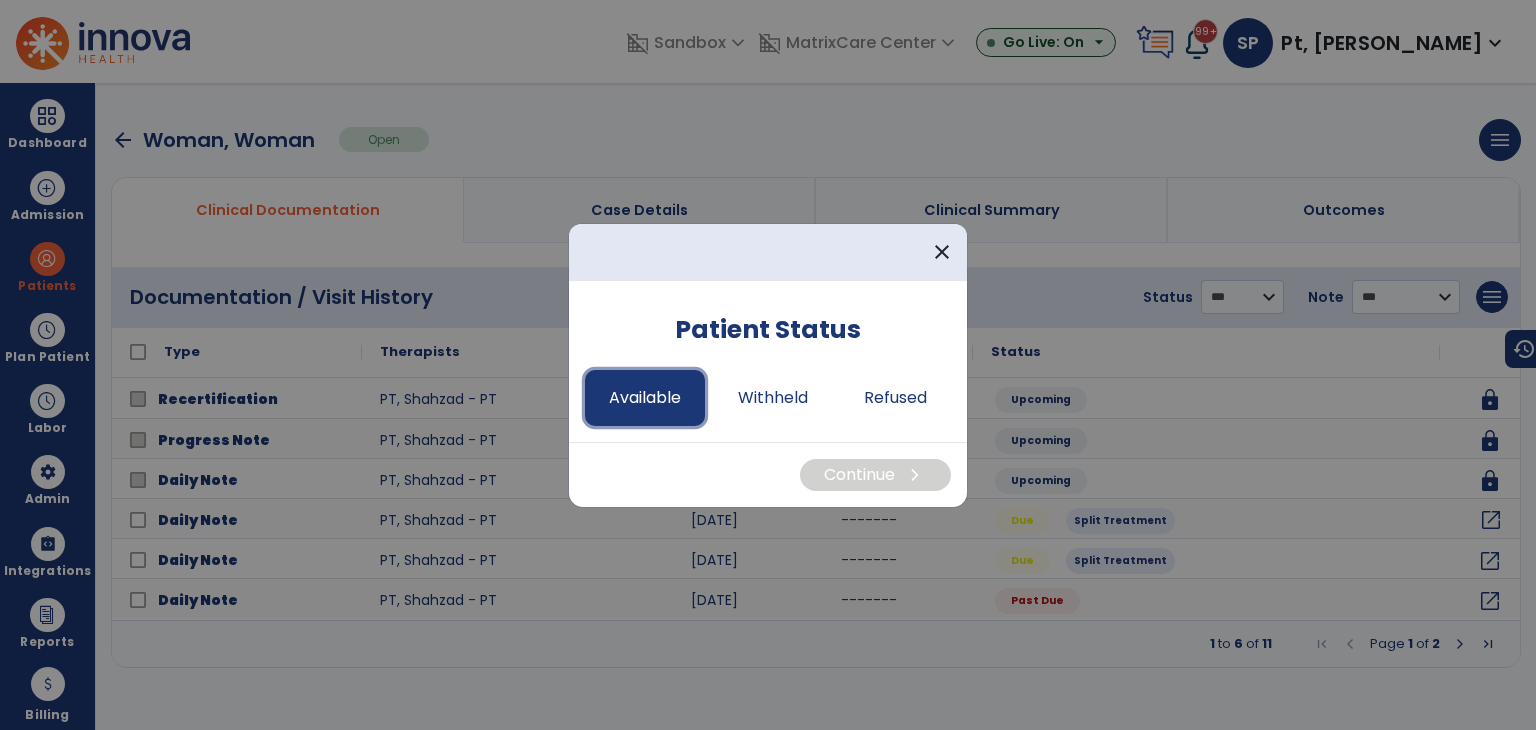 click on "Available" at bounding box center [645, 398] 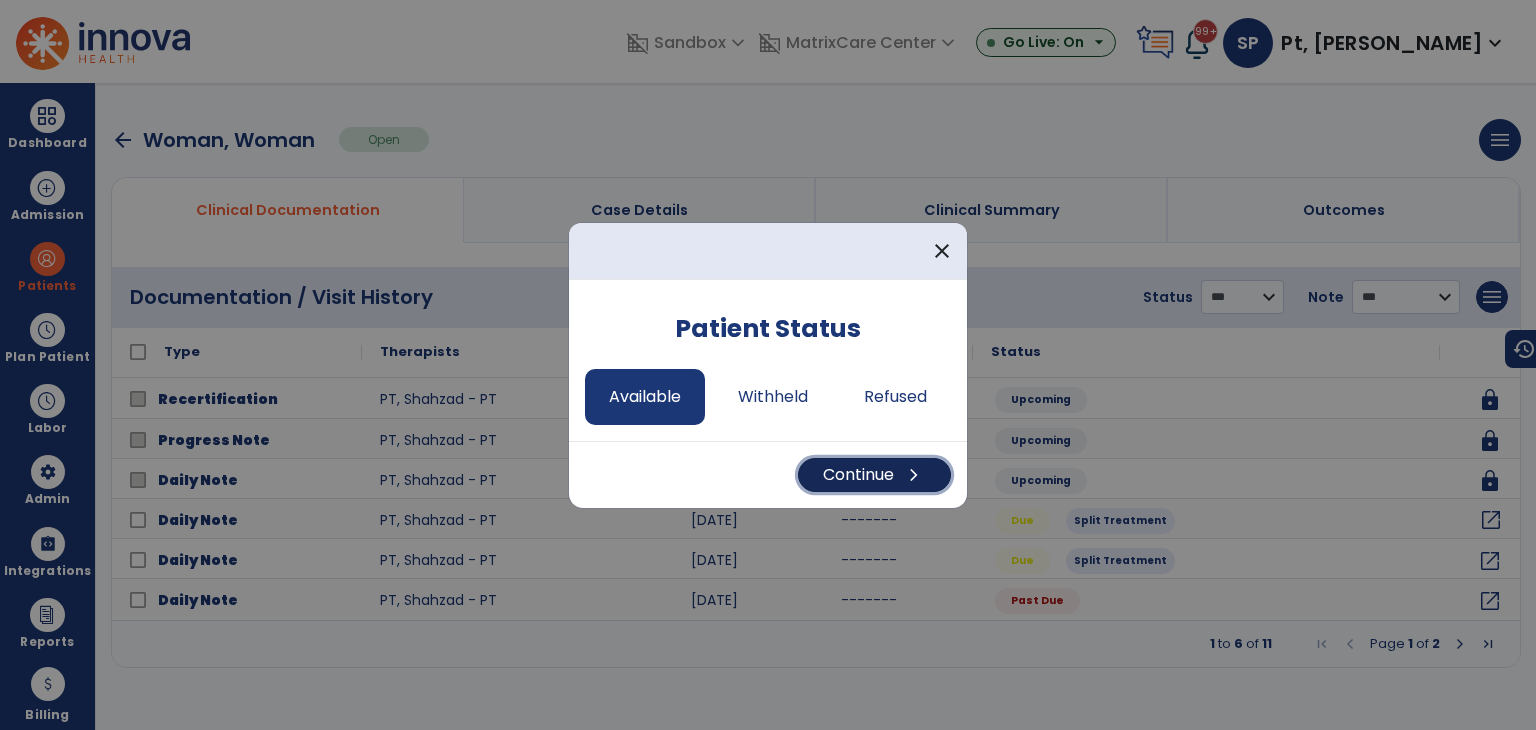 click on "Continue   chevron_right" at bounding box center [874, 475] 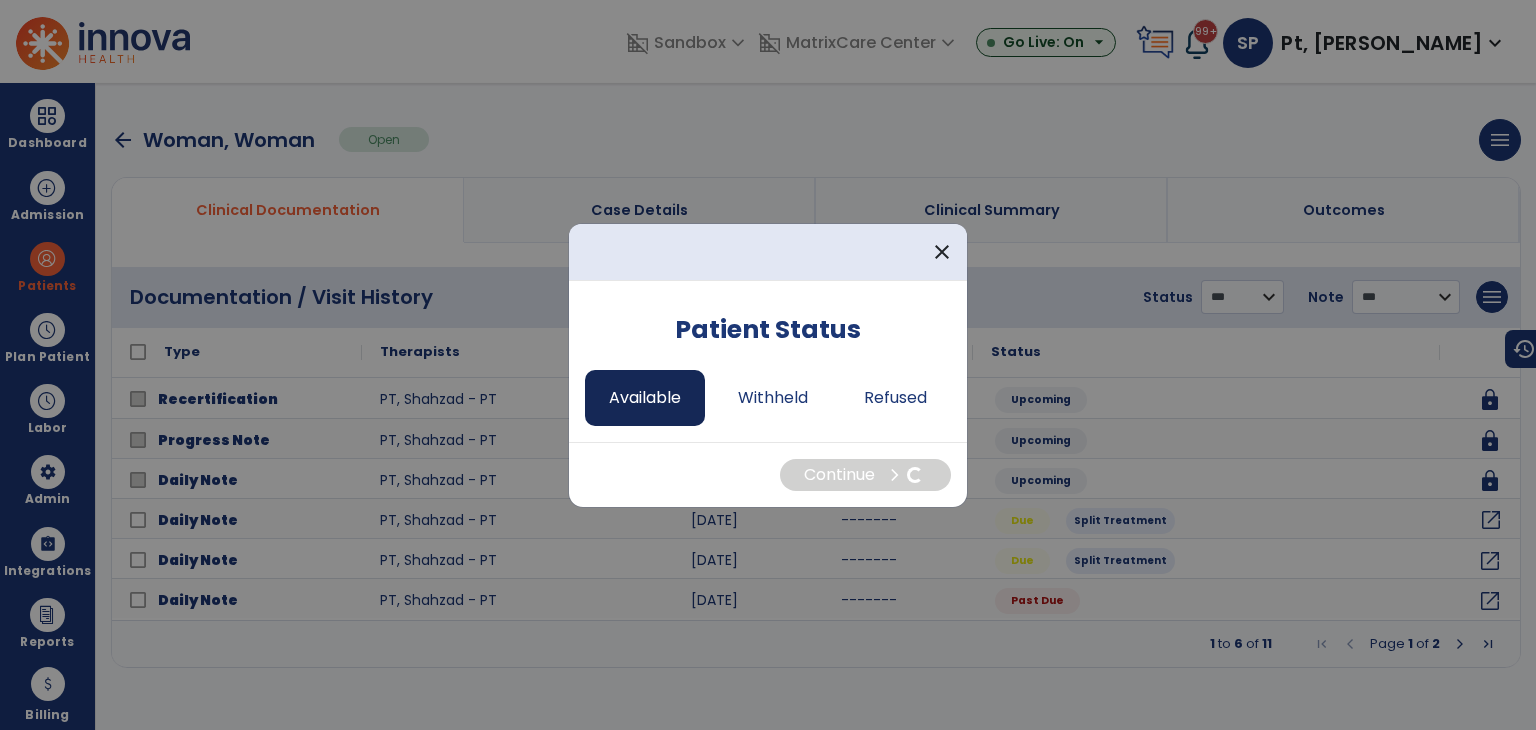 select on "*" 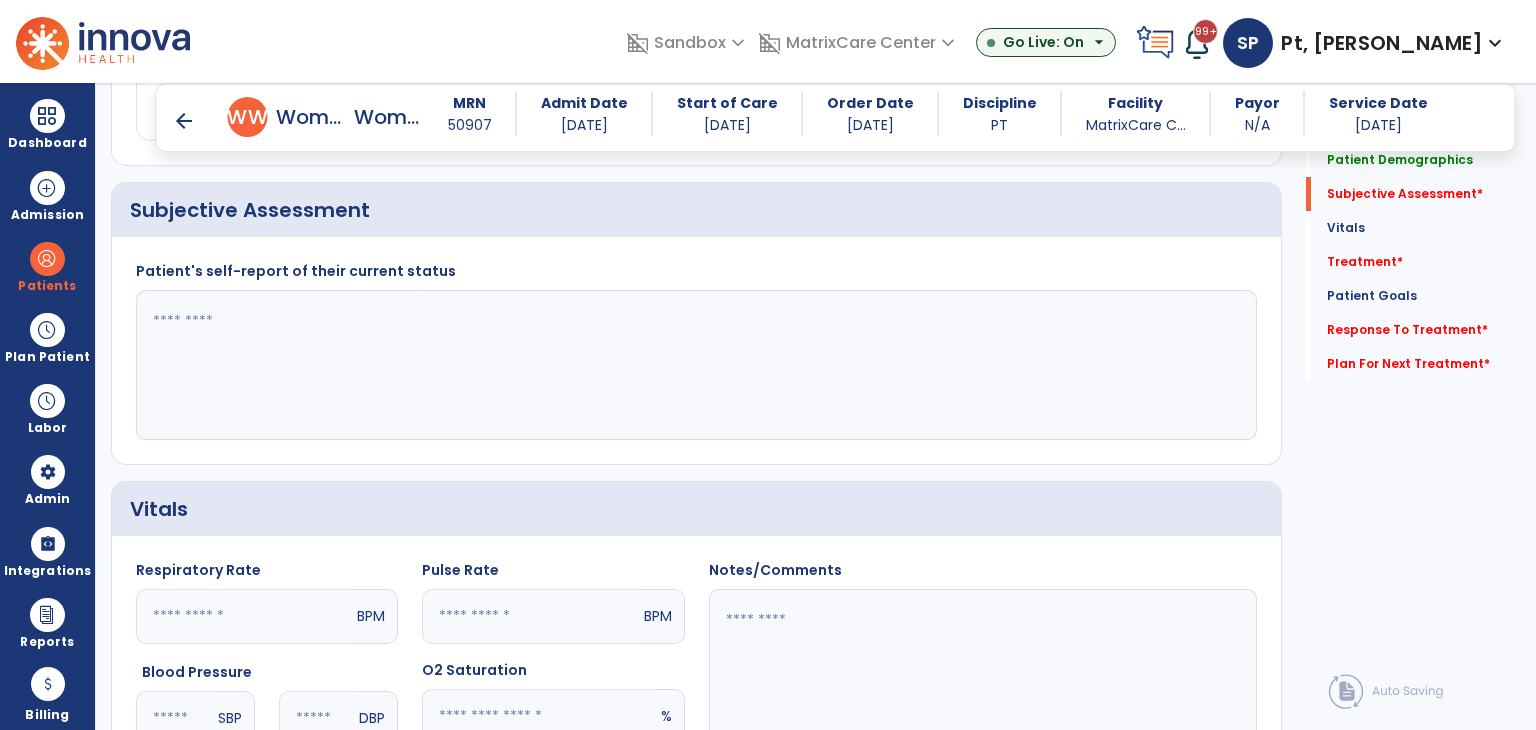 scroll, scrollTop: 500, scrollLeft: 0, axis: vertical 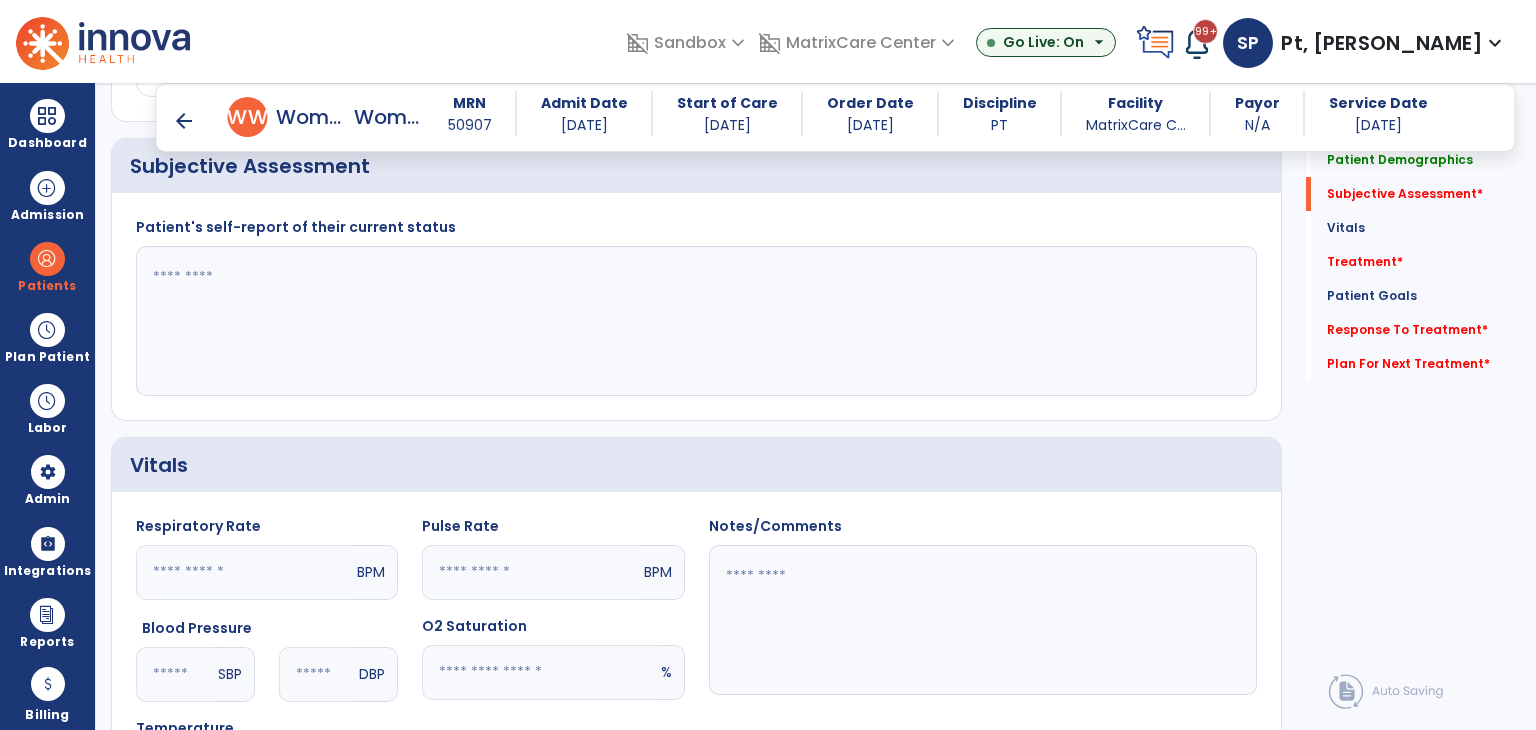 click 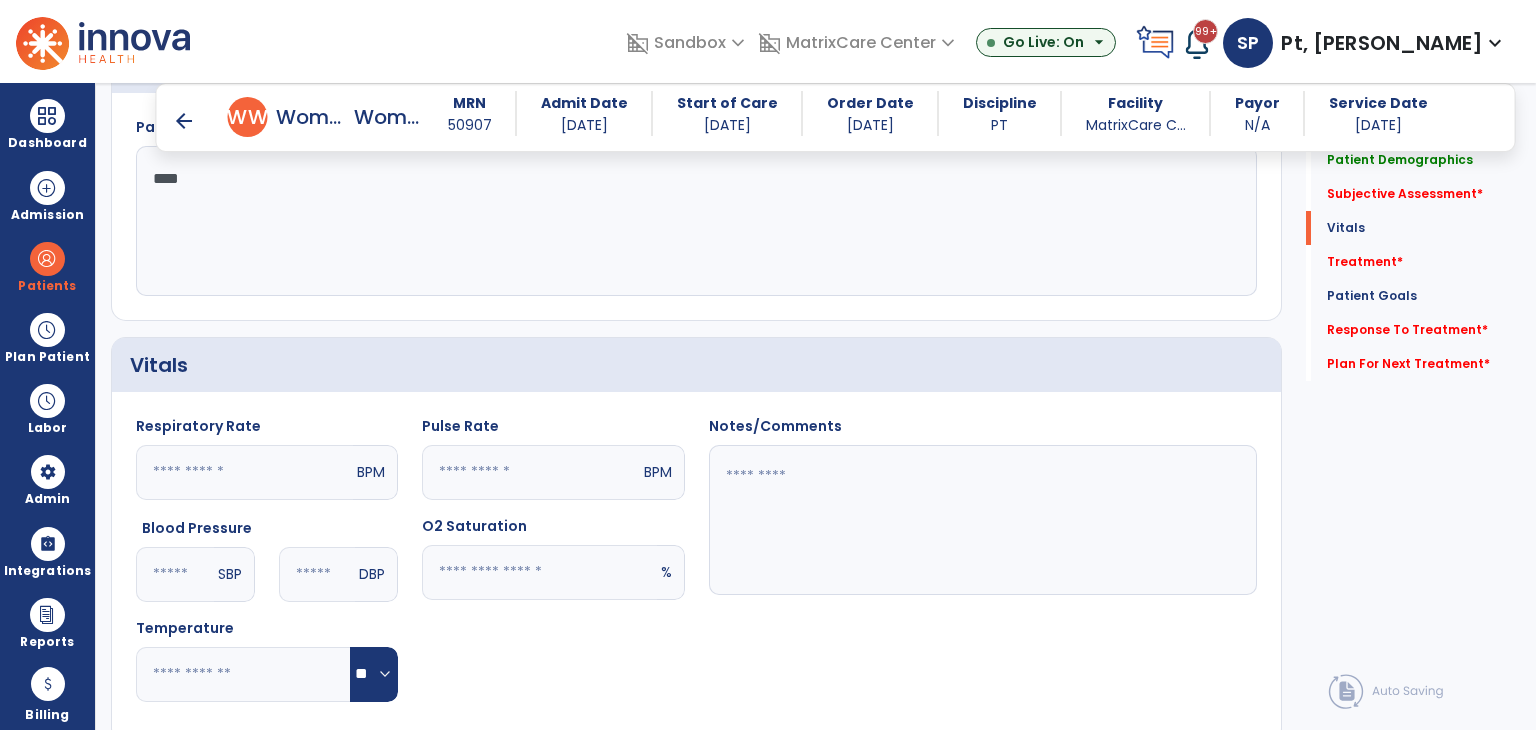 scroll, scrollTop: 700, scrollLeft: 0, axis: vertical 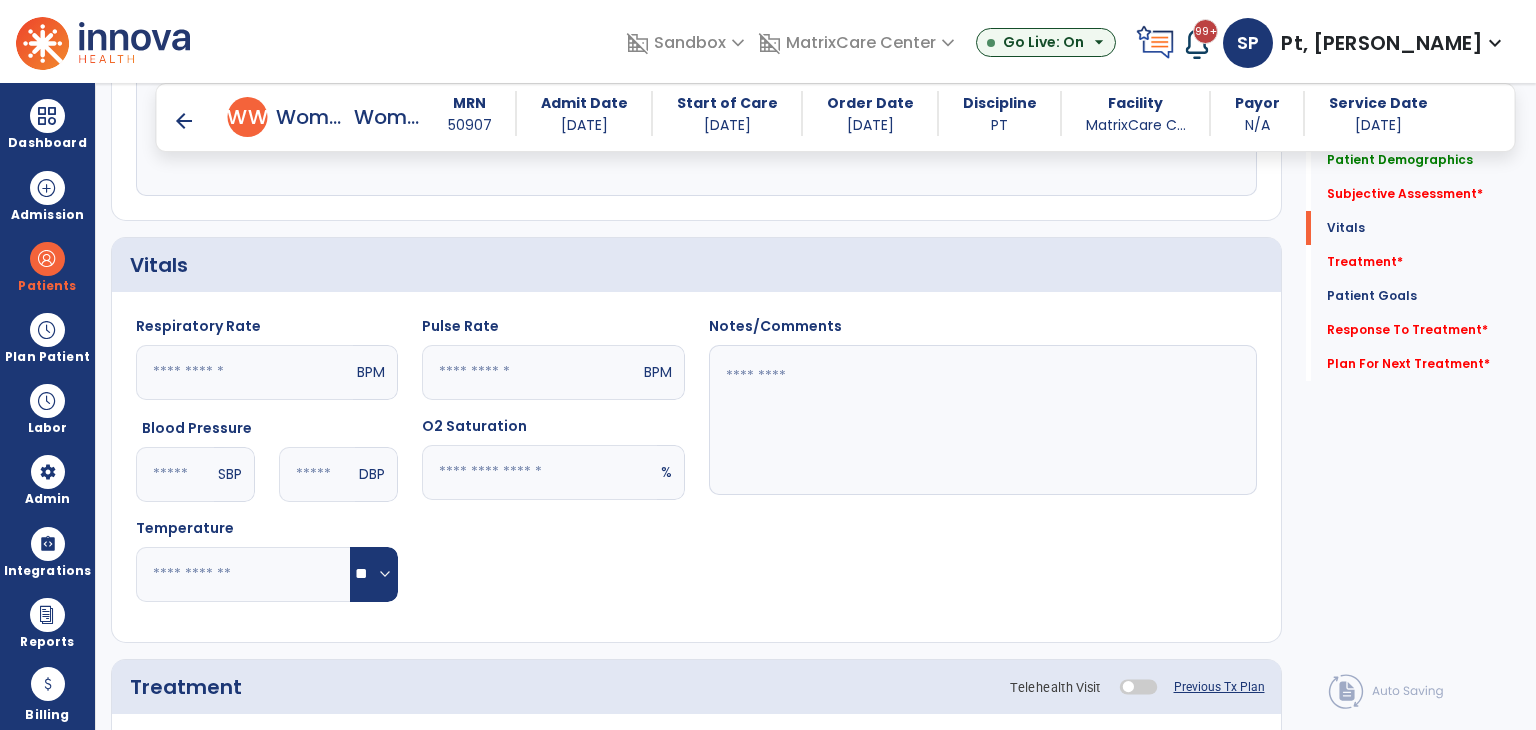 type on "****" 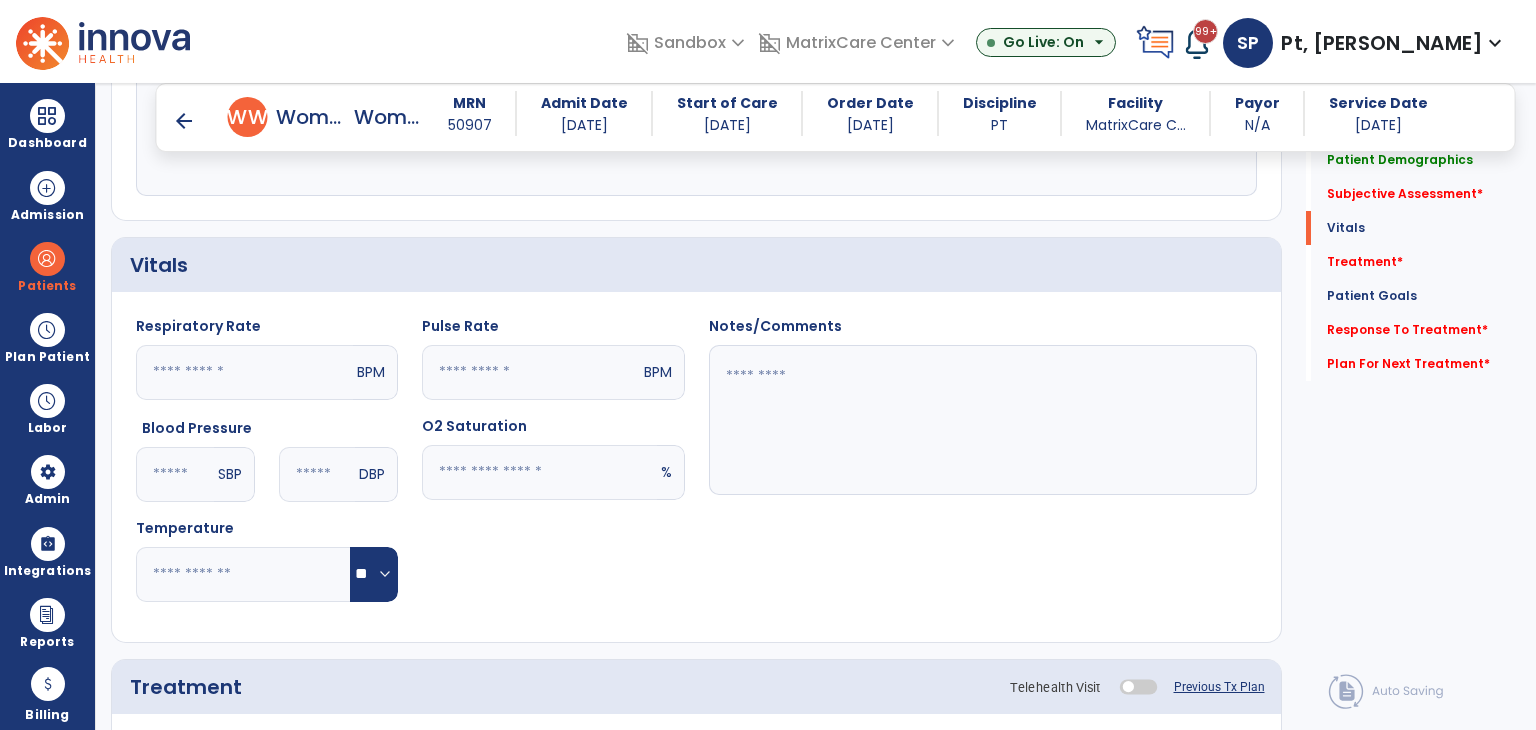 click 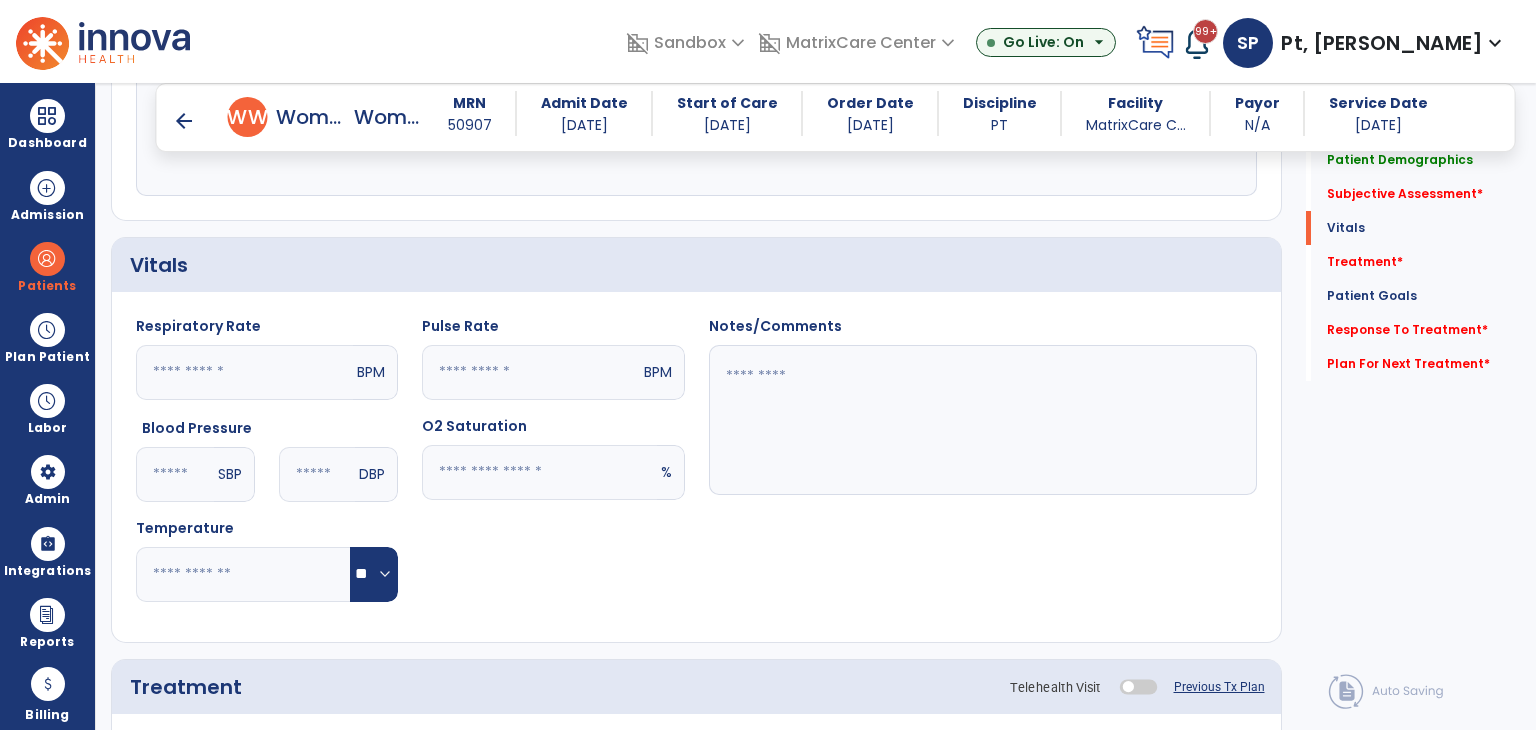 click on "Pulse Rate  BPM O2 Saturation  %" 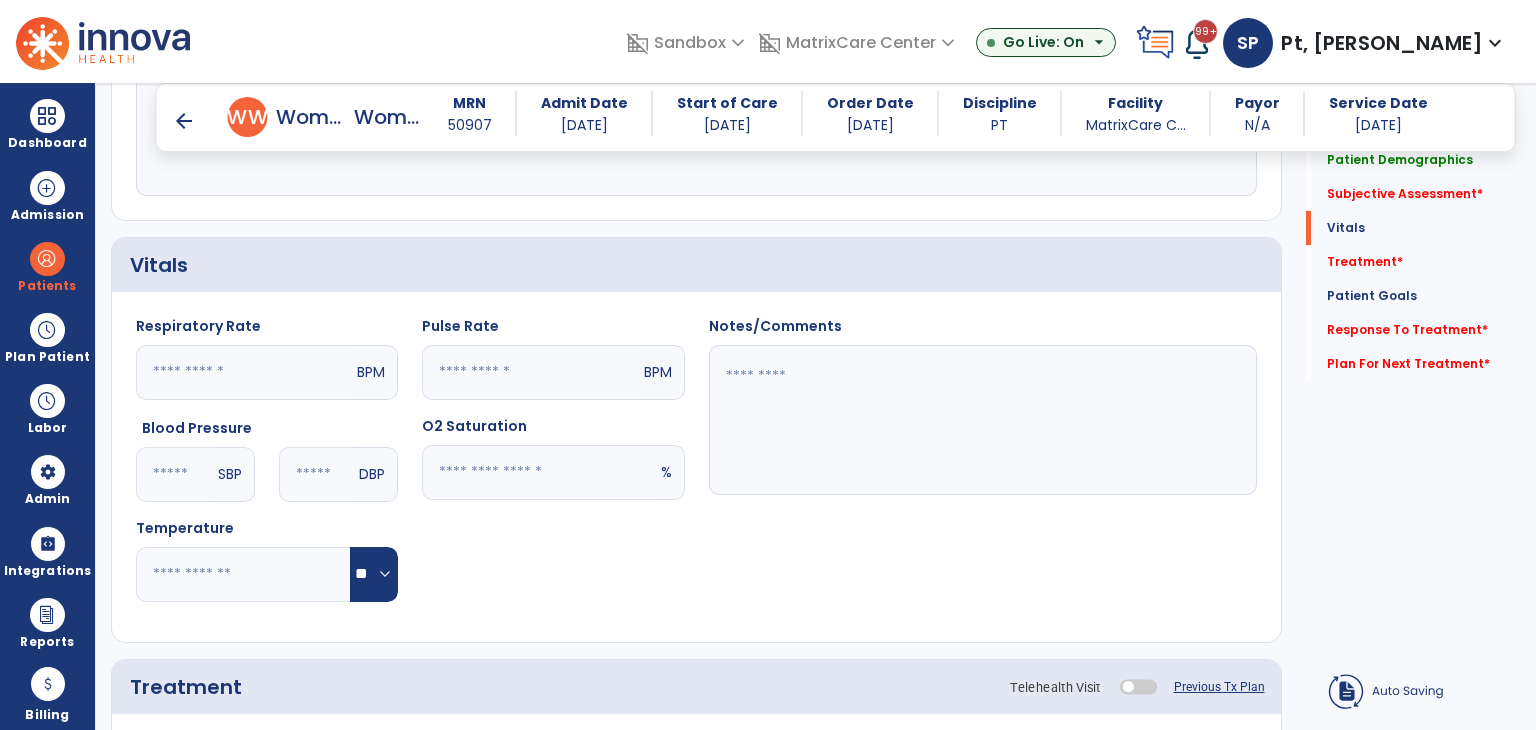click 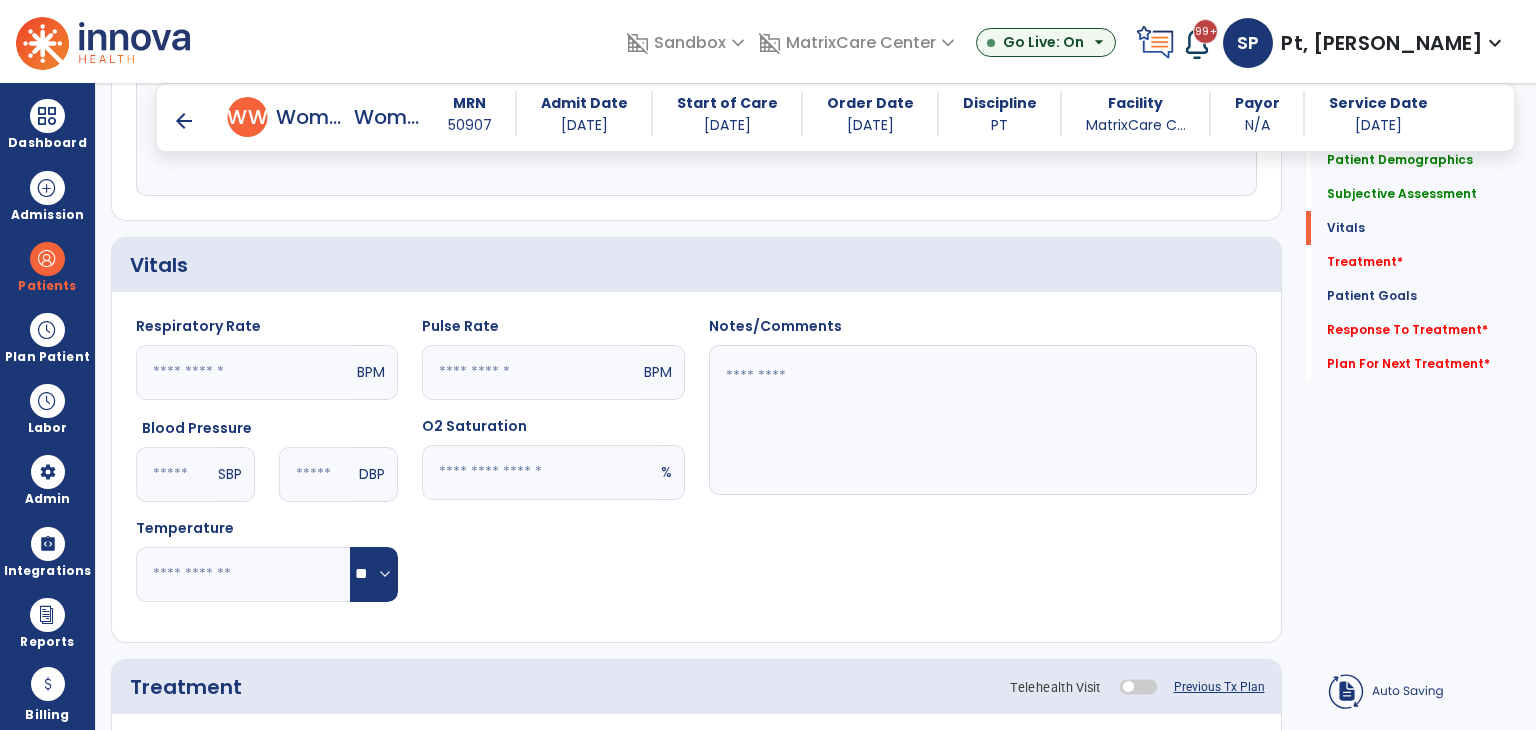 type on "**" 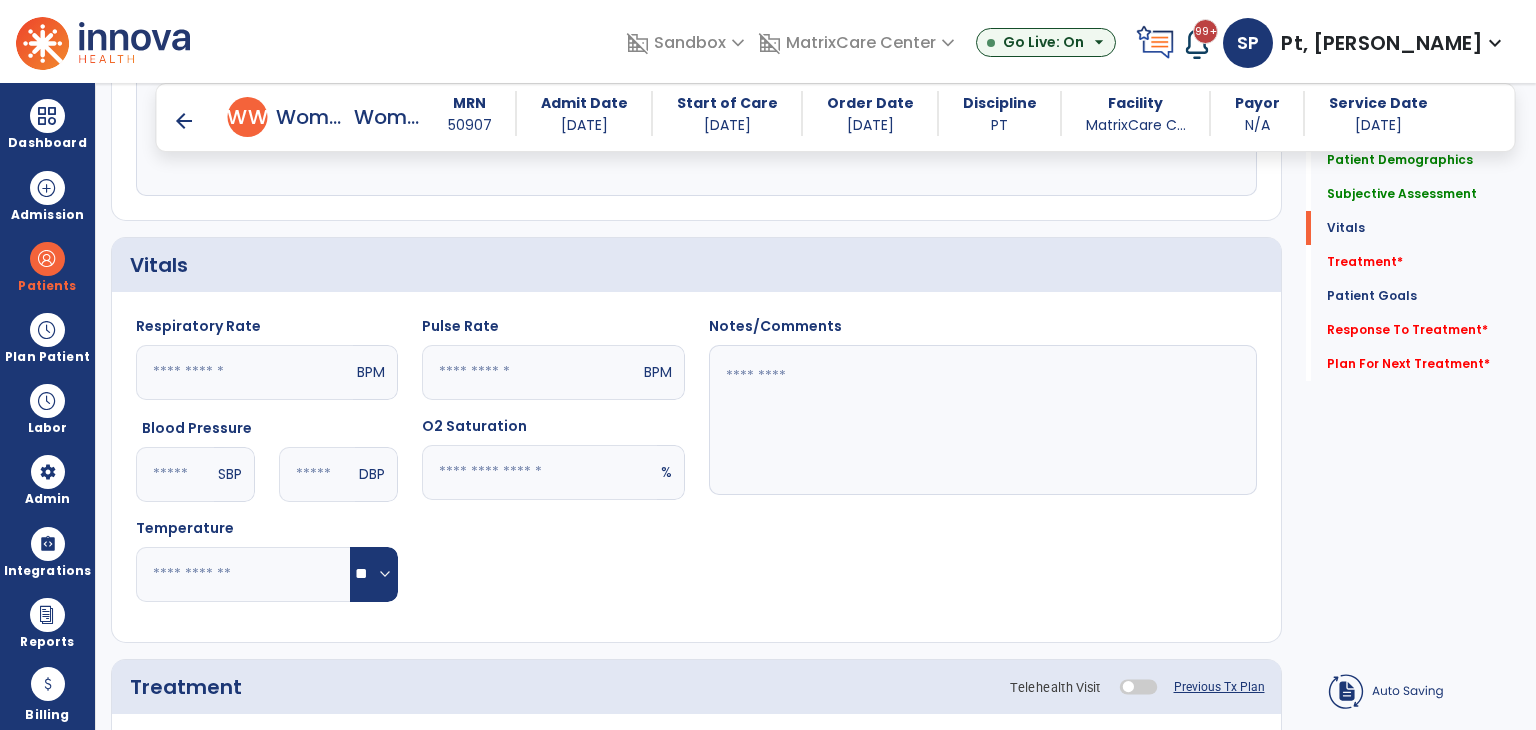 click 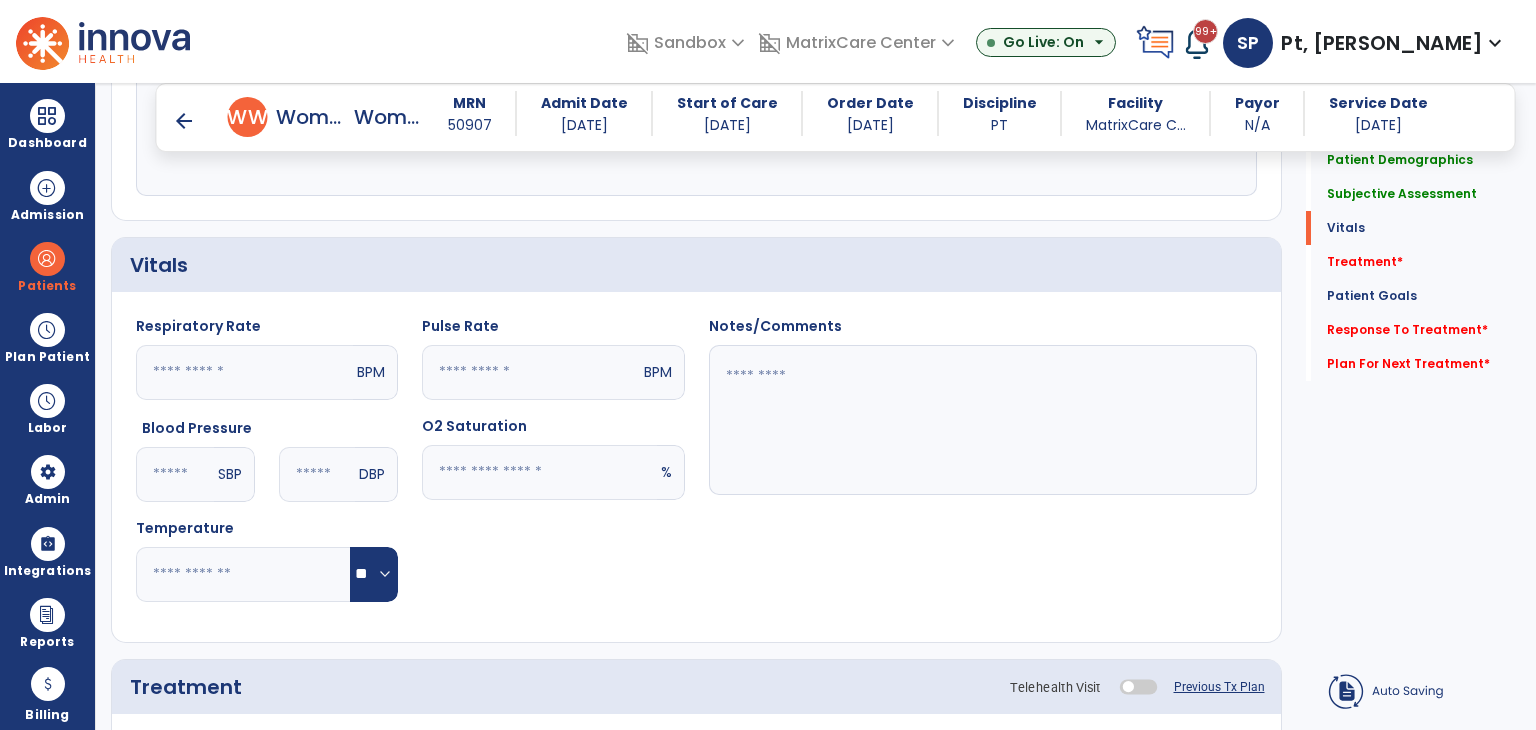 click 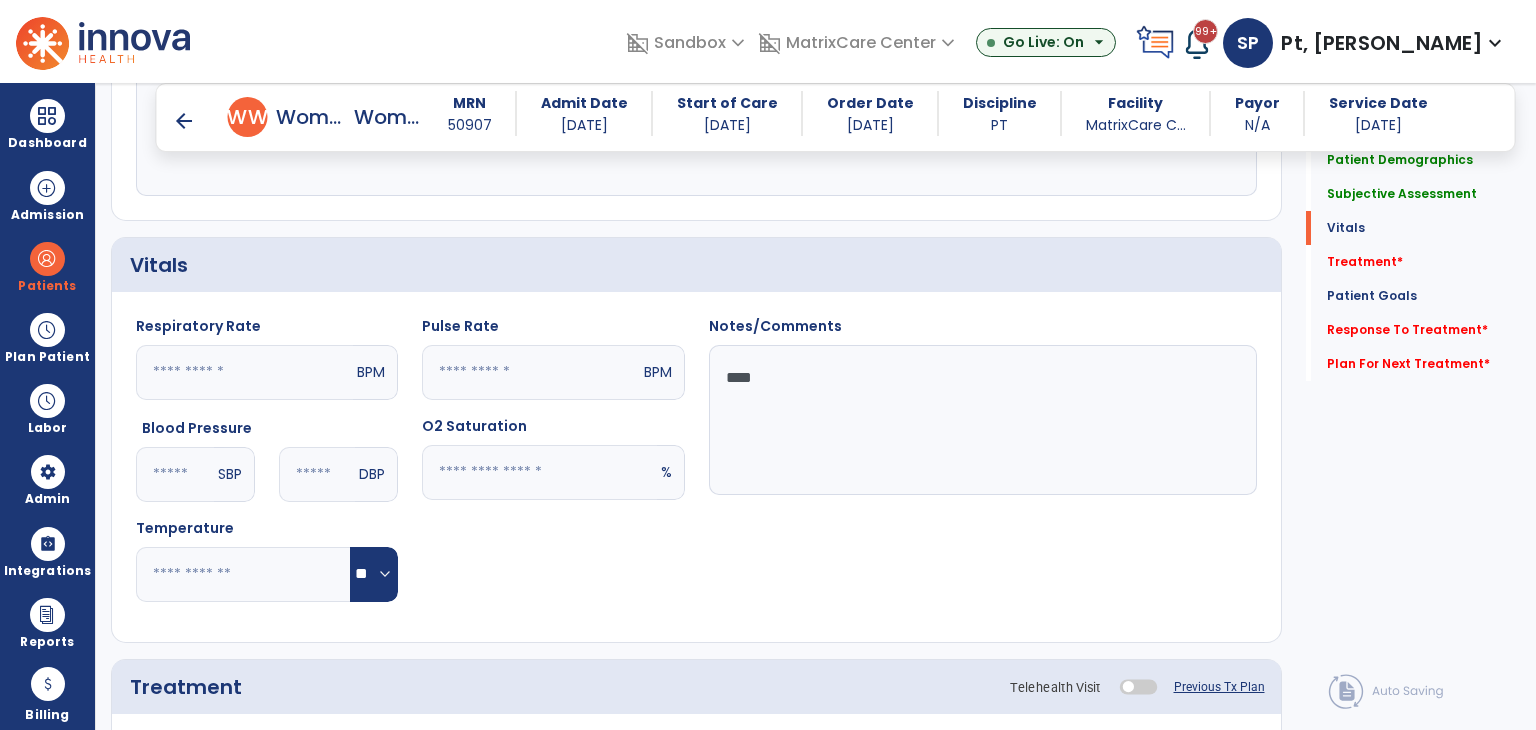 type on "****" 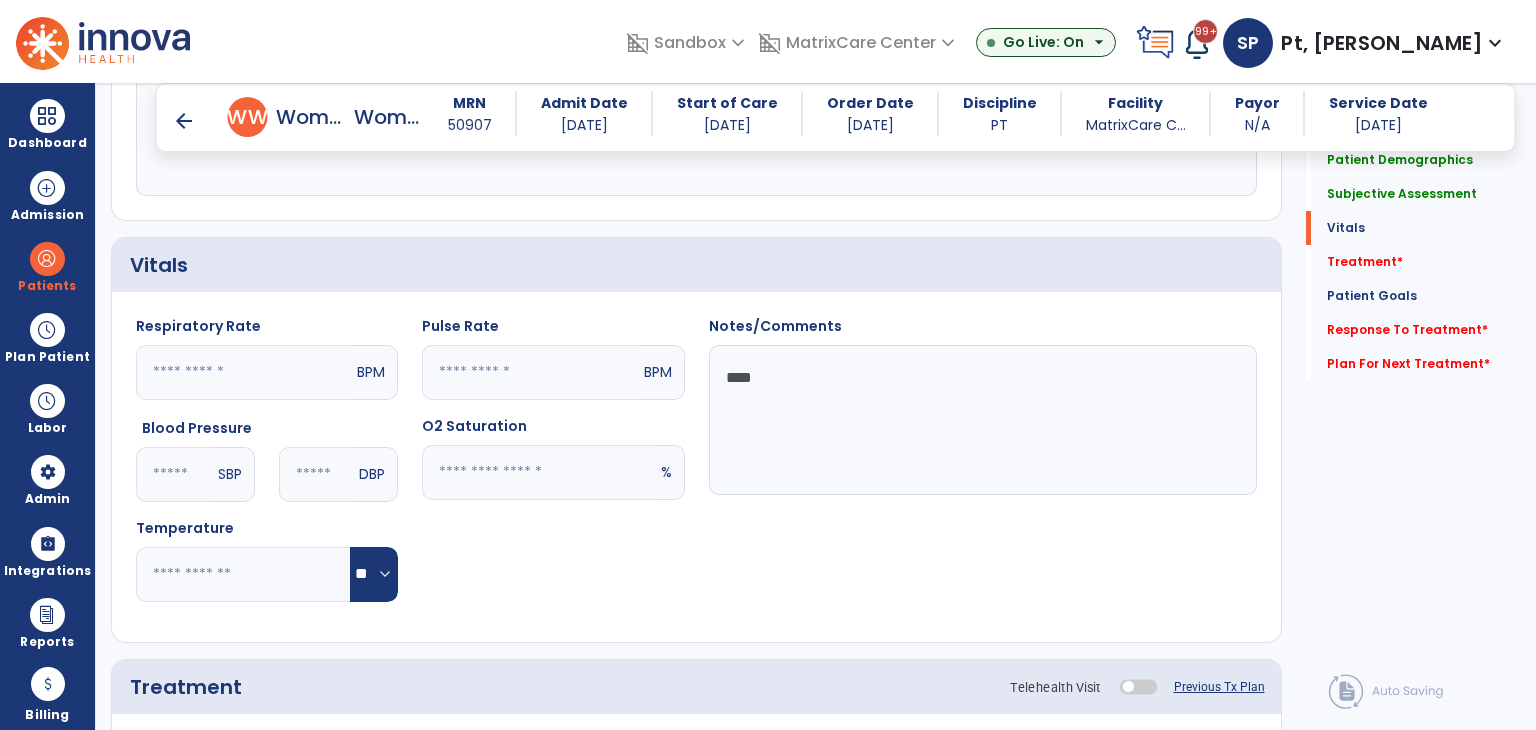 click 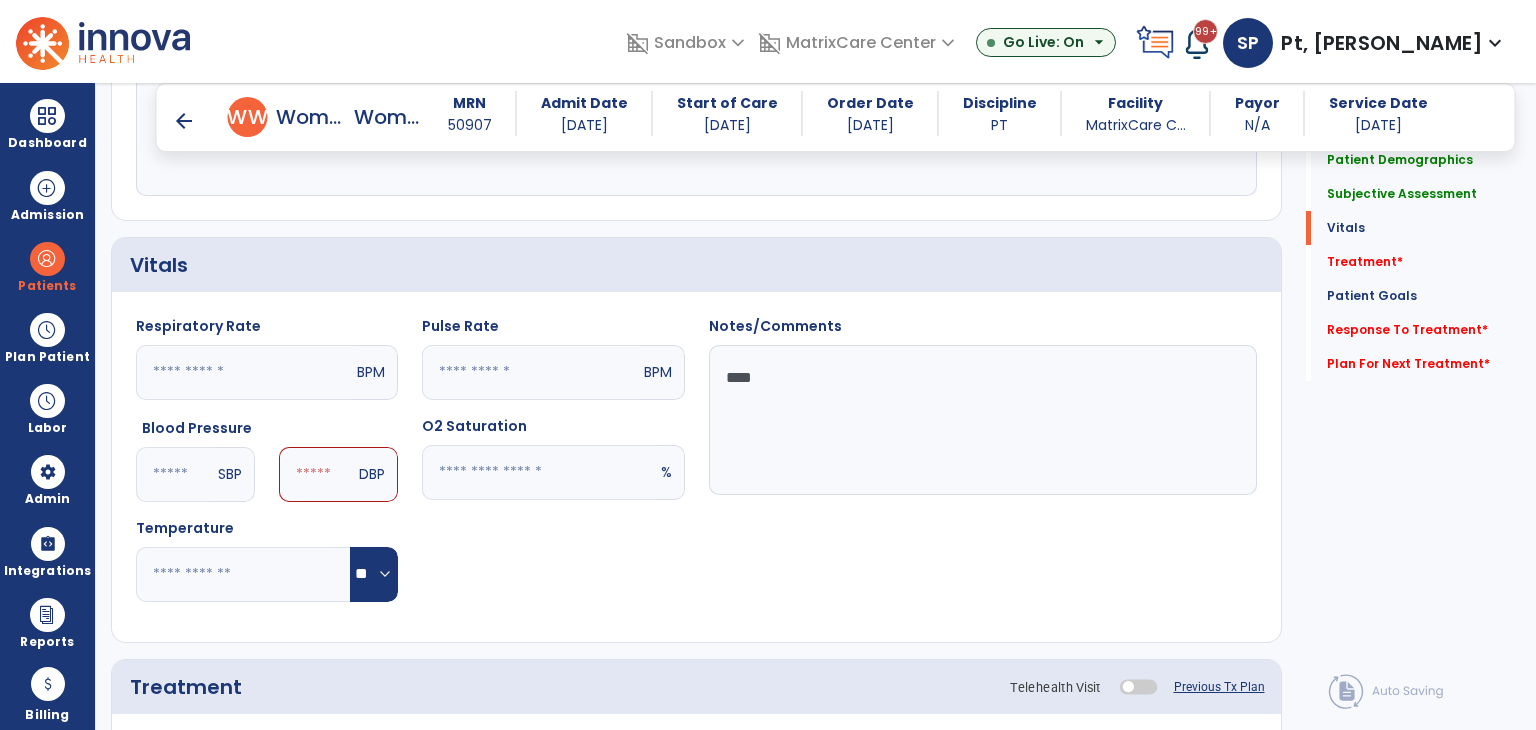 type on "*" 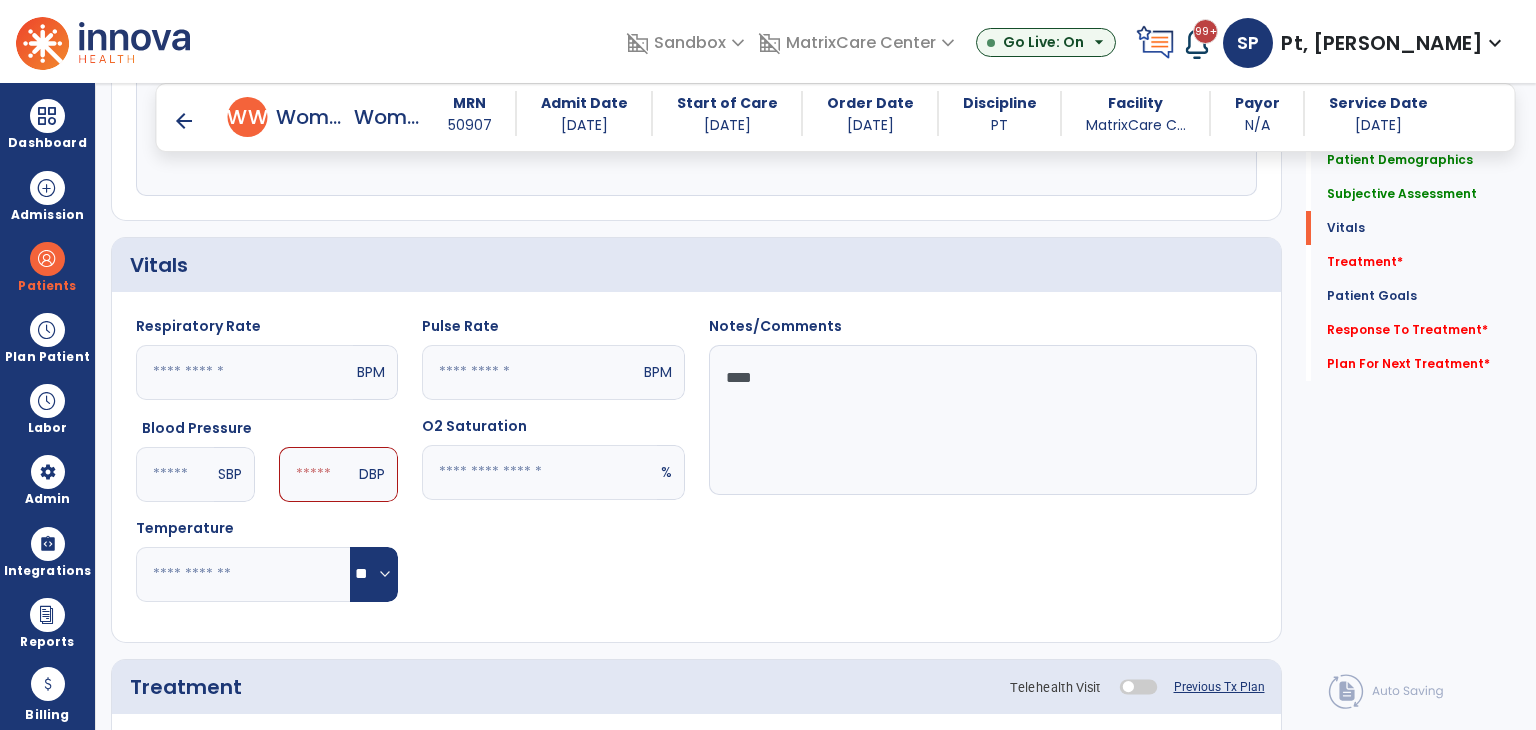 click 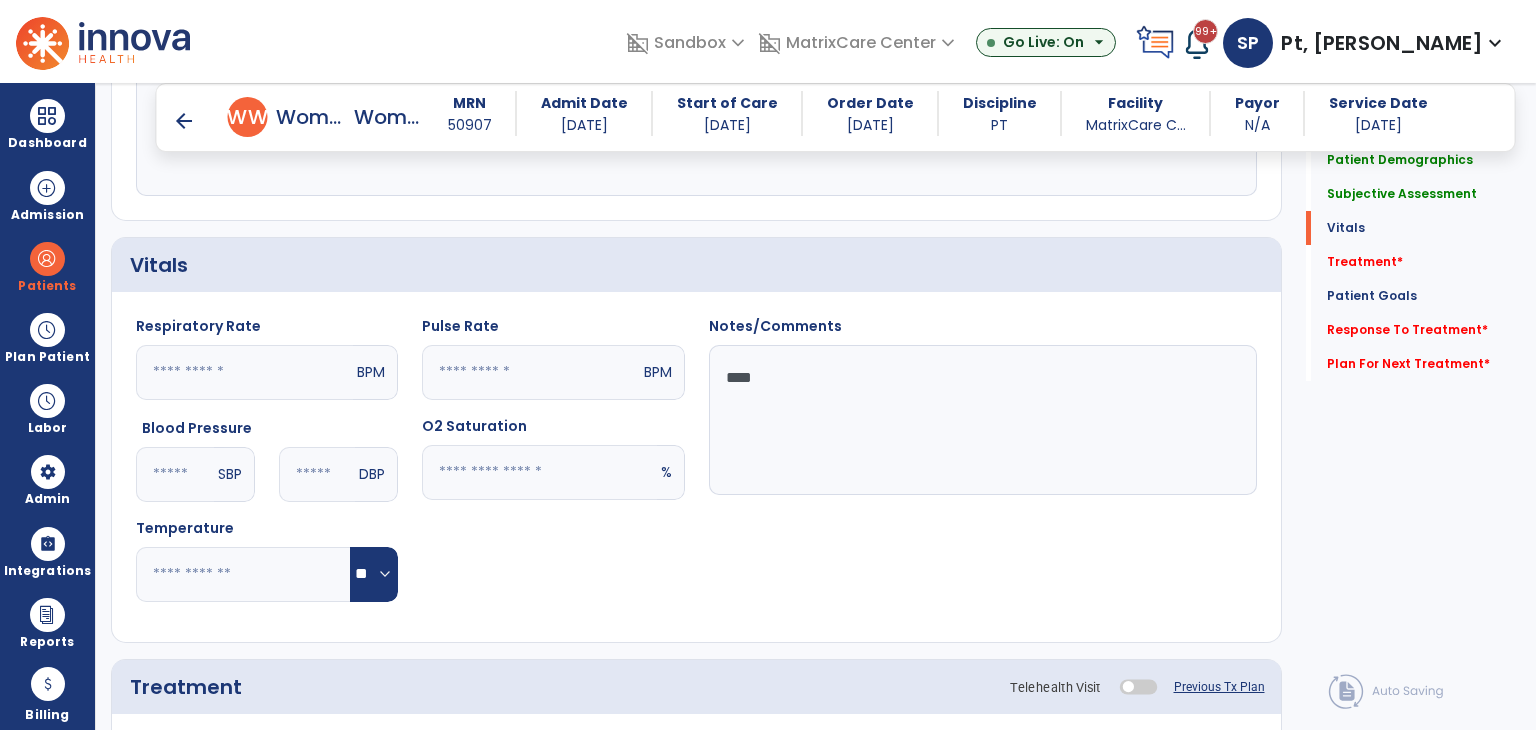 type on "*" 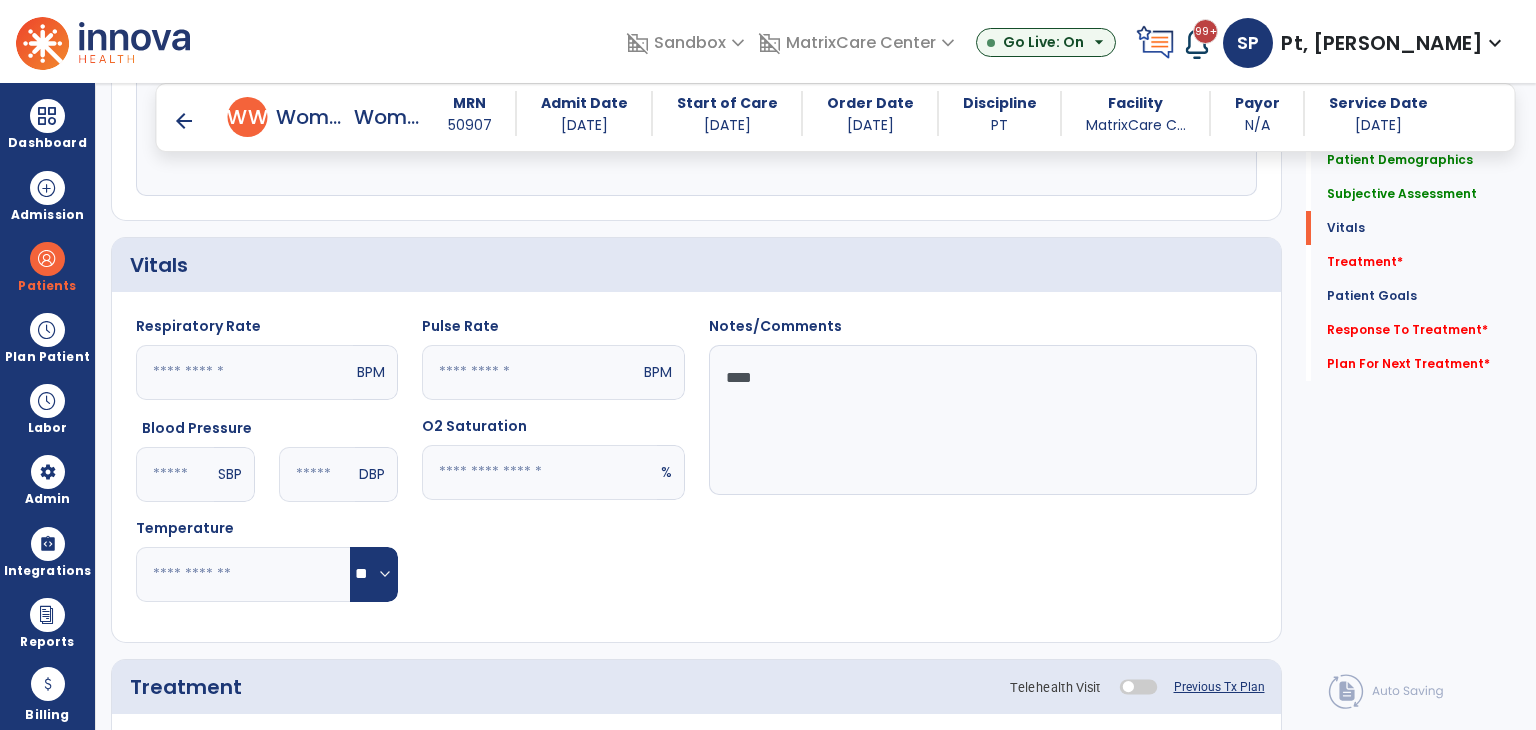 click 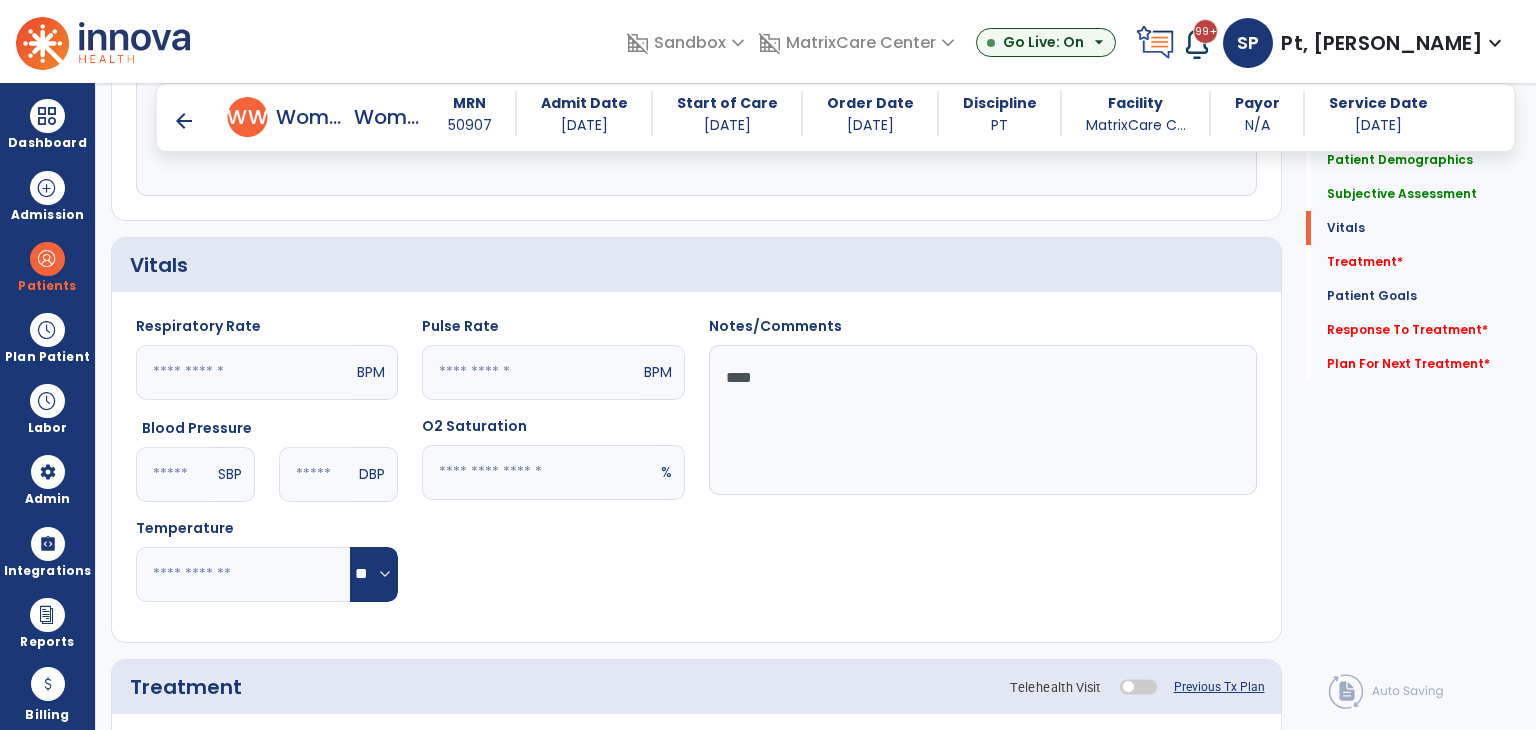 scroll, scrollTop: 1000, scrollLeft: 0, axis: vertical 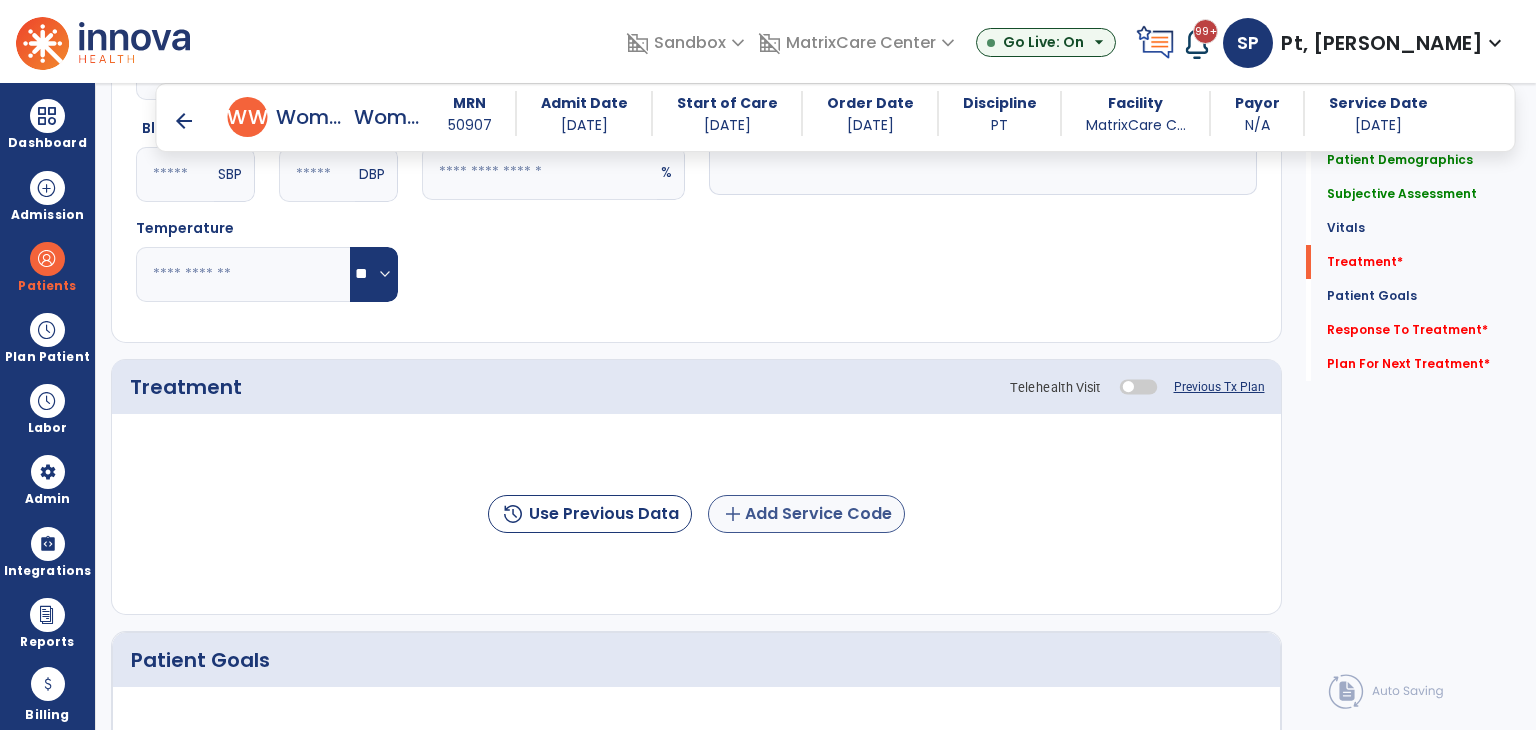 type on "*" 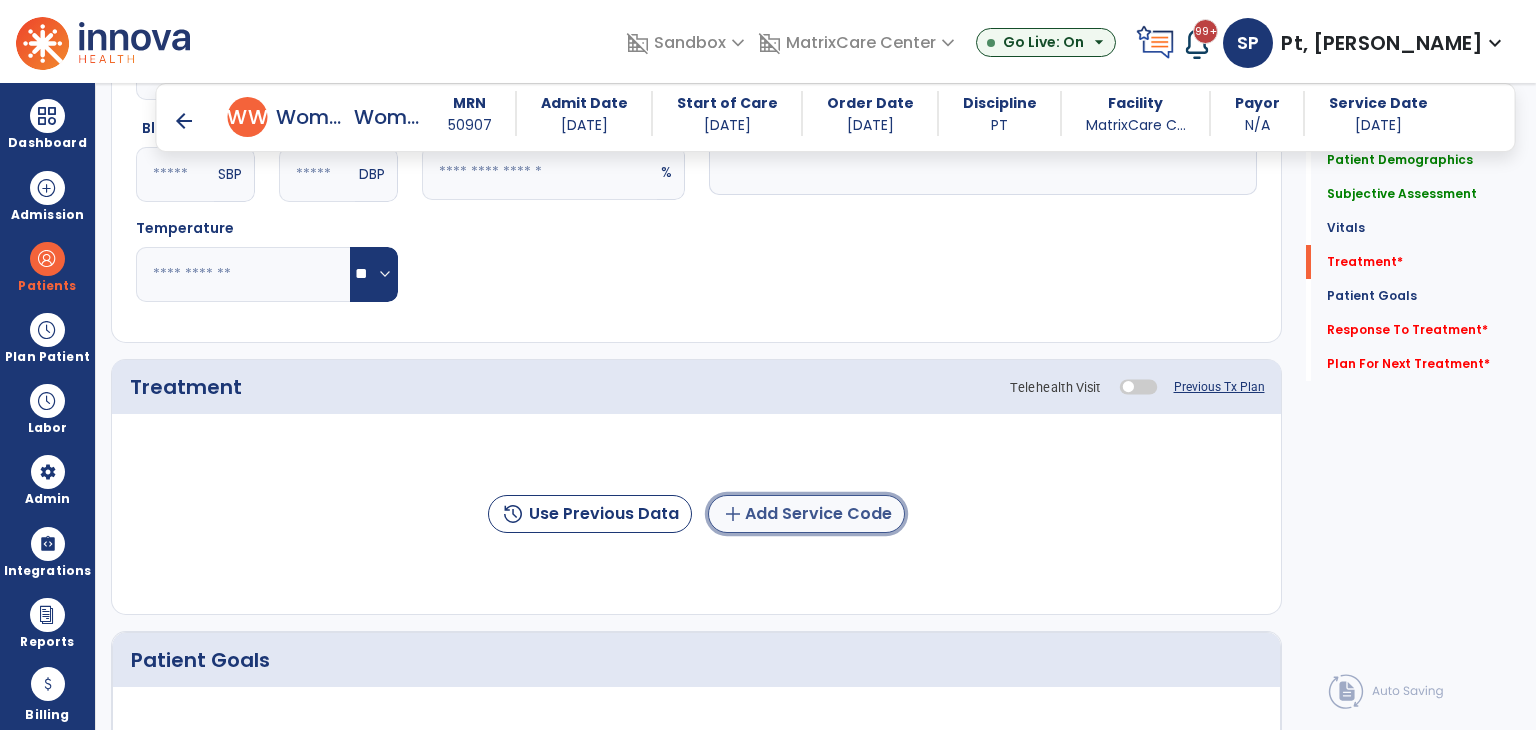 click on "add  Add Service Code" 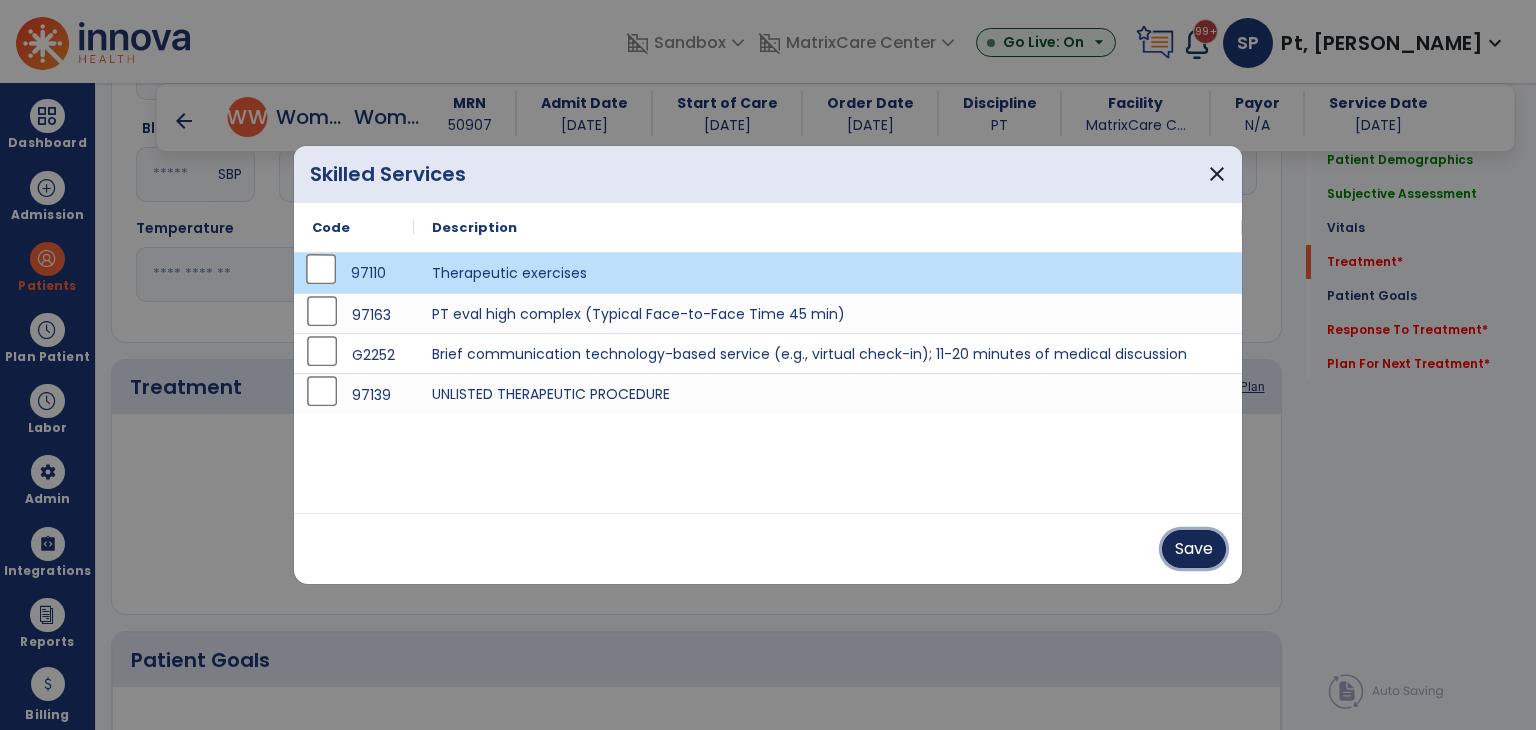 click on "Save" at bounding box center [1194, 549] 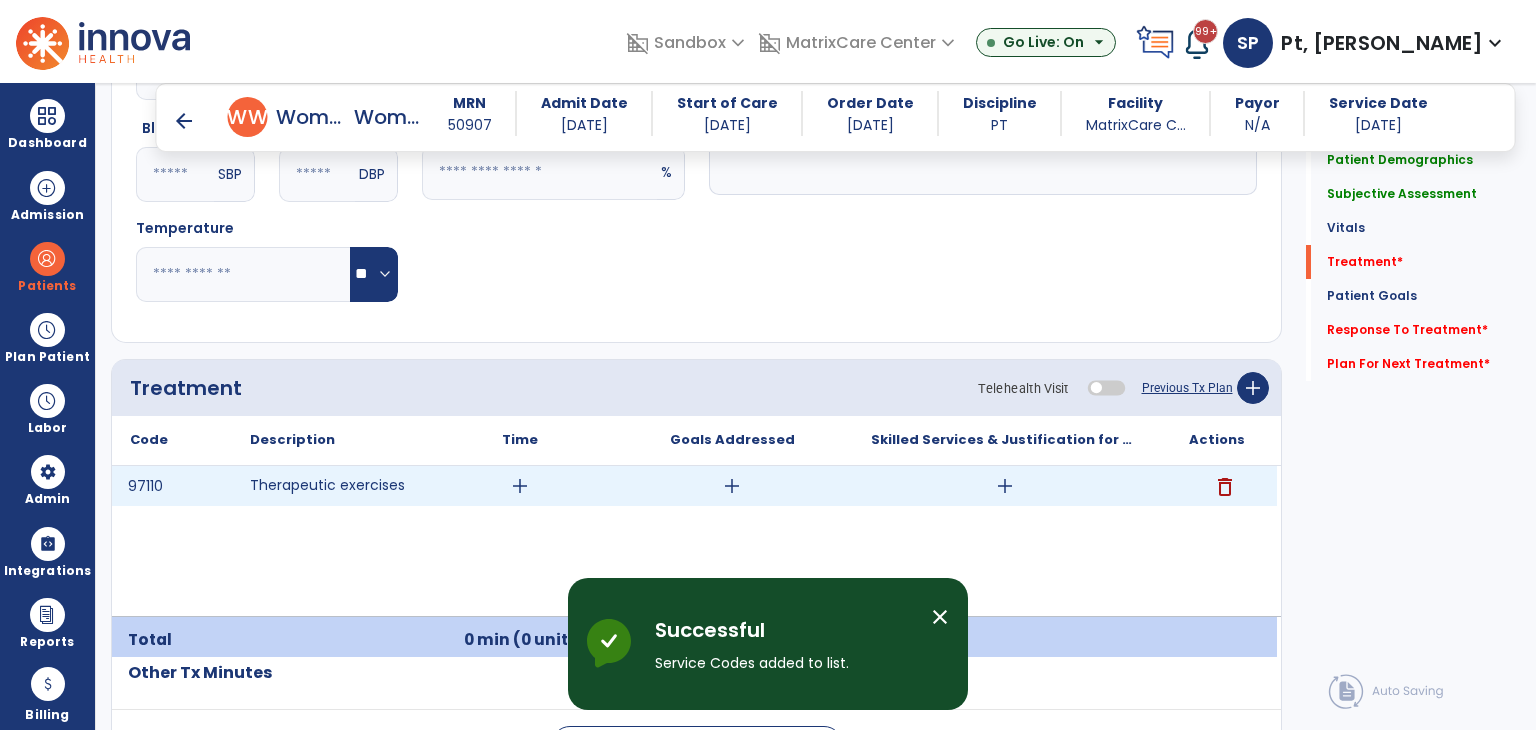click on "add" at bounding box center [520, 486] 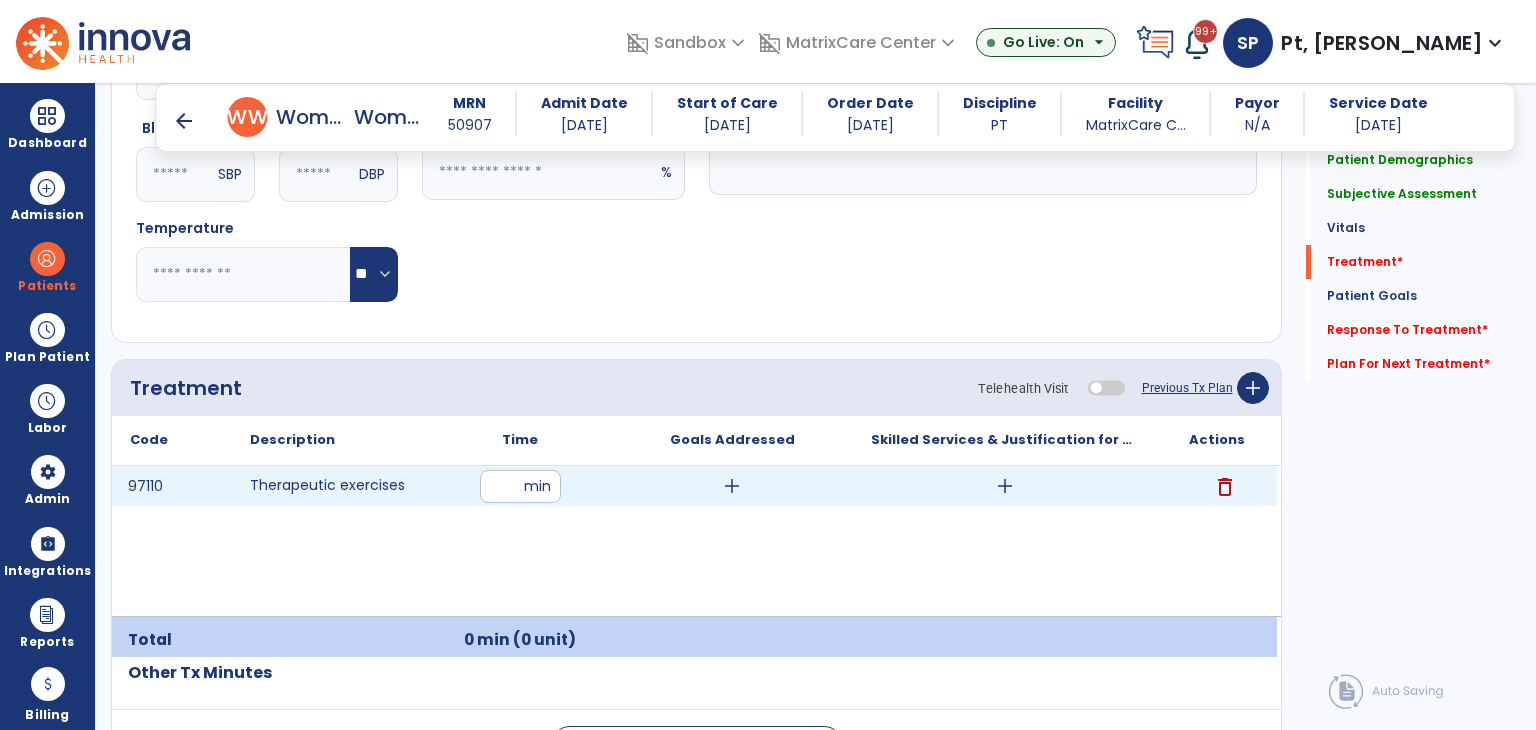 type on "**" 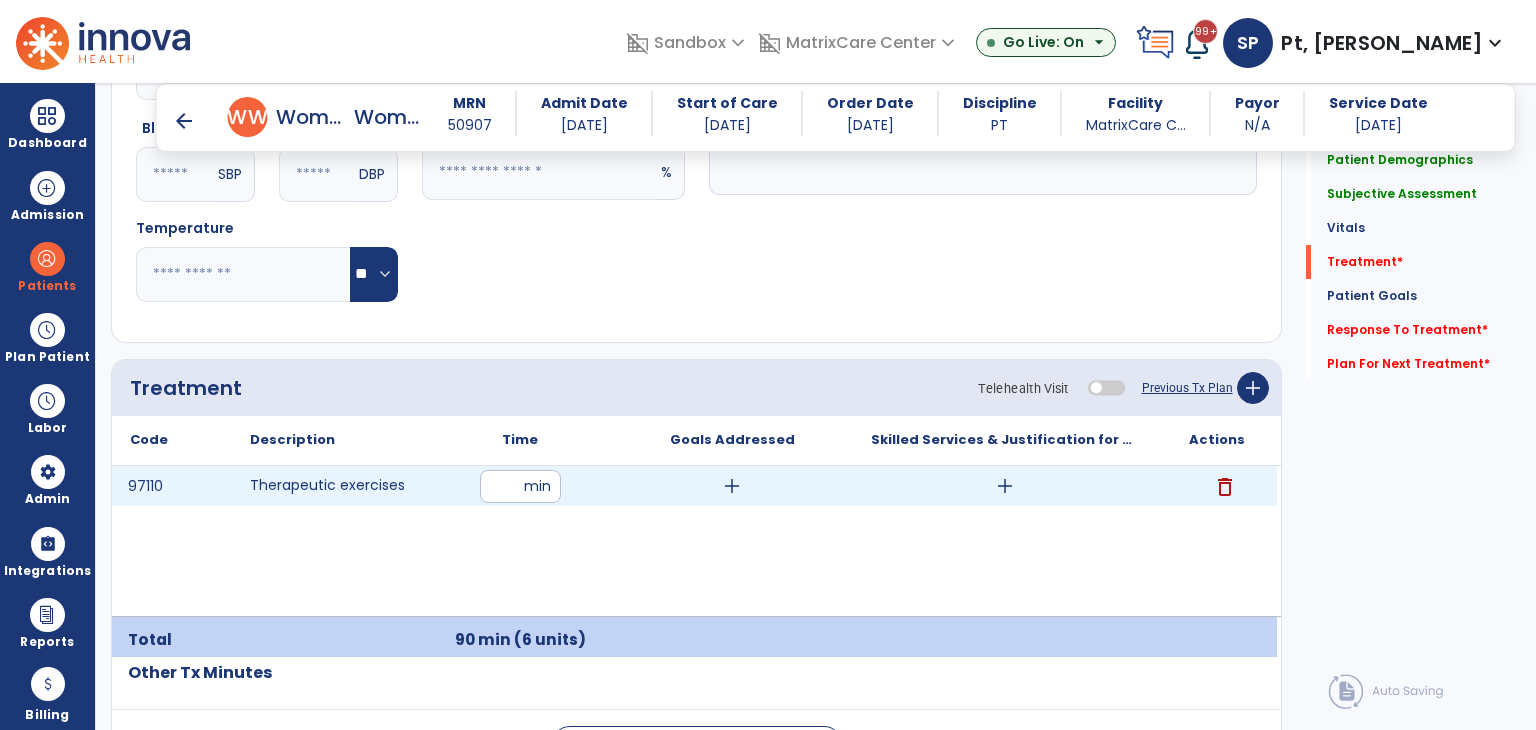 click on "add" at bounding box center (732, 486) 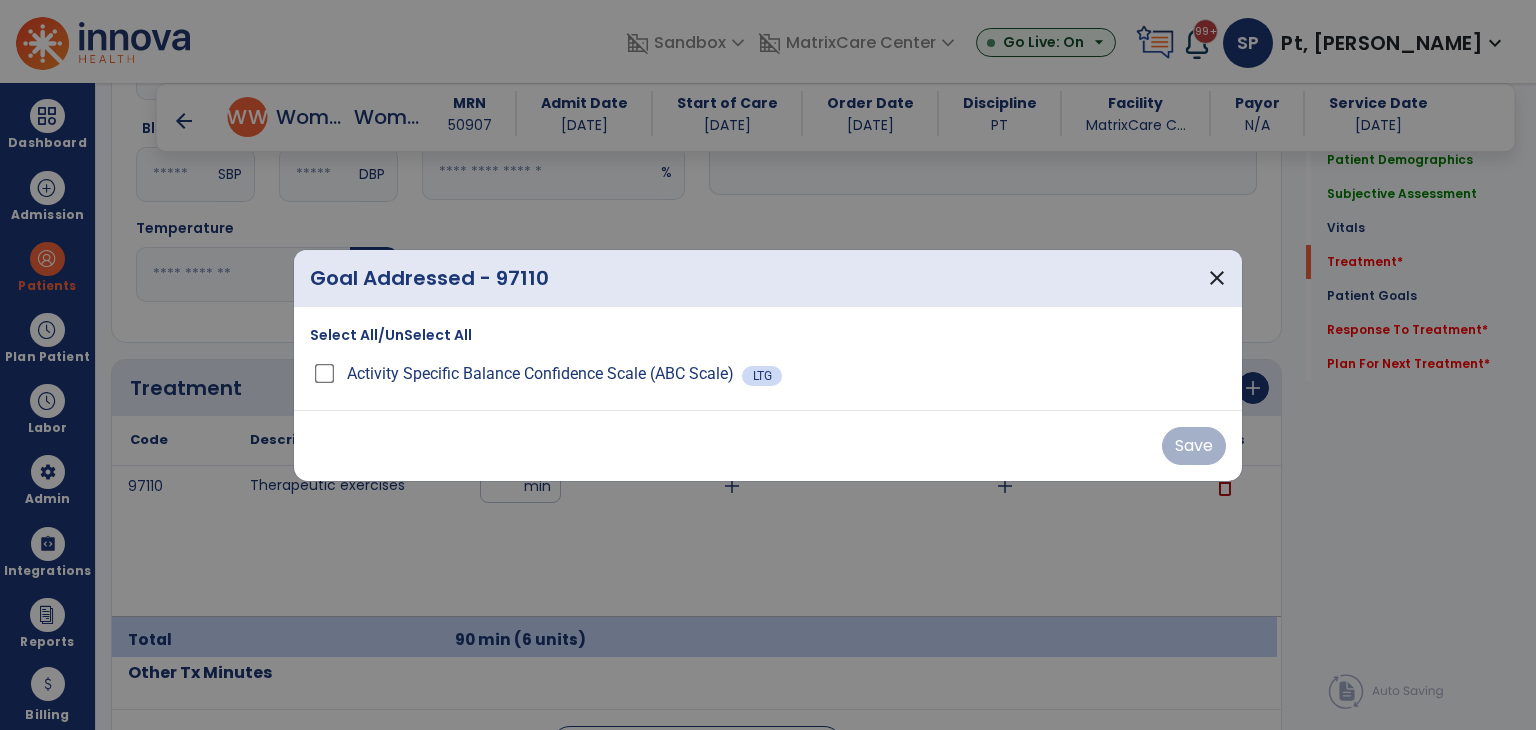 click on "Select All/UnSelect All" at bounding box center (391, 335) 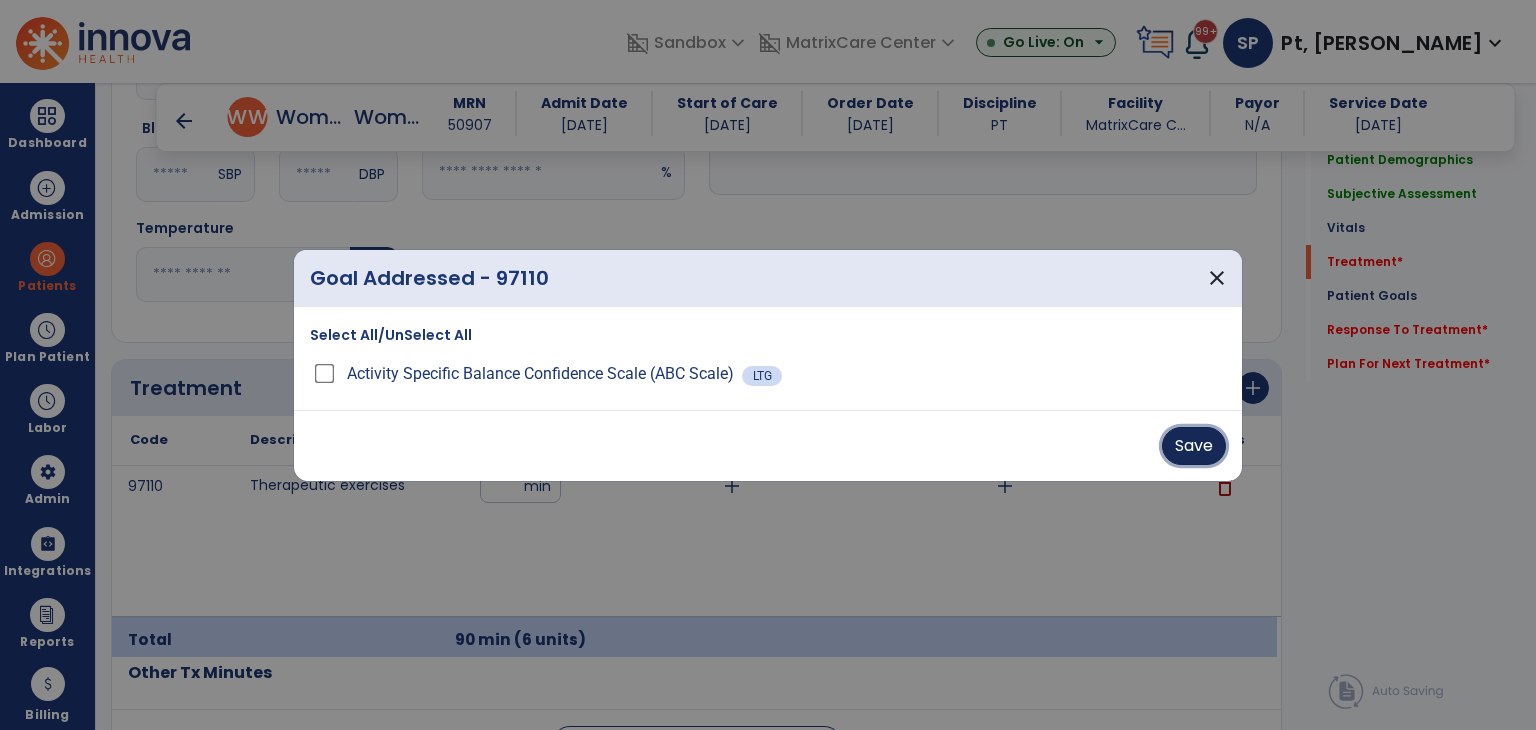 click on "Save" at bounding box center (1194, 446) 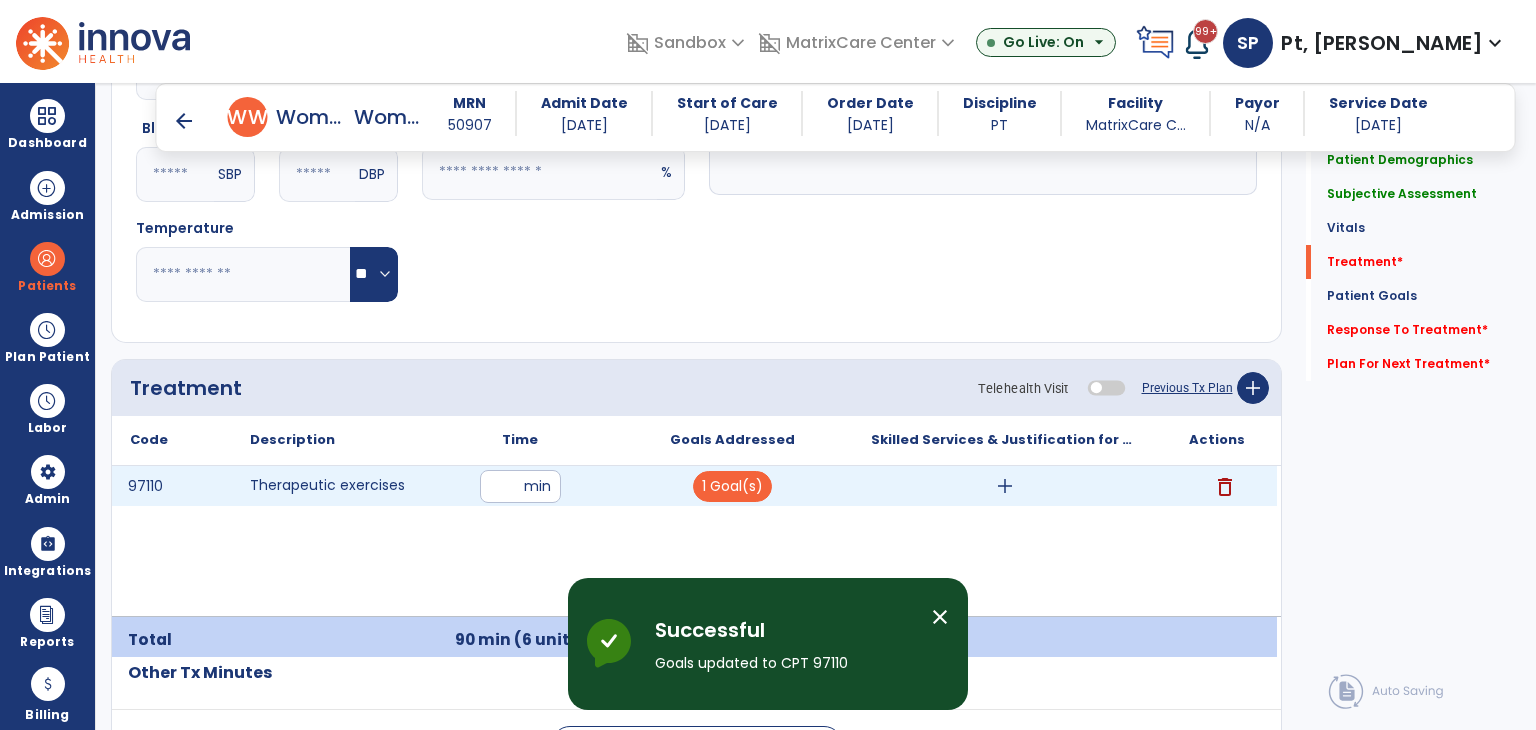 click on "add" at bounding box center (1005, 486) 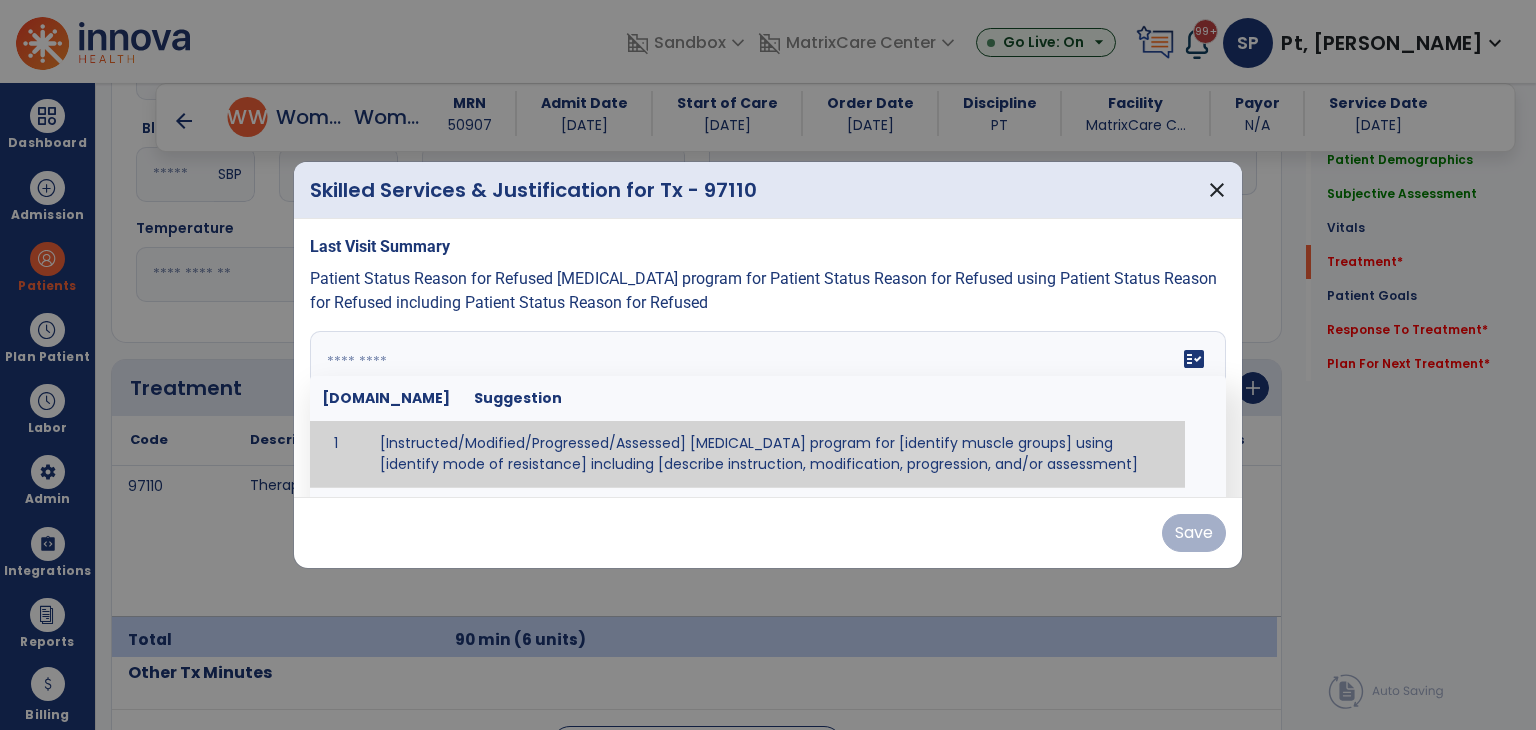 click on "fact_check  Sr.No Suggestion 1 [Instructed/Modified/Progressed/Assessed] resistive exercise program for [identify muscle groups] using [identify mode of resistance] including [describe instruction, modification, progression, and/or assessment] 2 [Instructed/Modified/Progressed/Assessed] aerobic exercise program using [identify equipment/mode] including [describe instruction, modification,progression, and/or assessment] 3 [Instructed/Modified/Progressed/Assessed] [PROM/A/AROM/AROM] program for [identify joint movements] using [contract-relax, over-pressure, inhibitory techniques, other] 4 [Assessed/Tested] aerobic capacity with administration of [aerobic capacity test]" at bounding box center (768, 406) 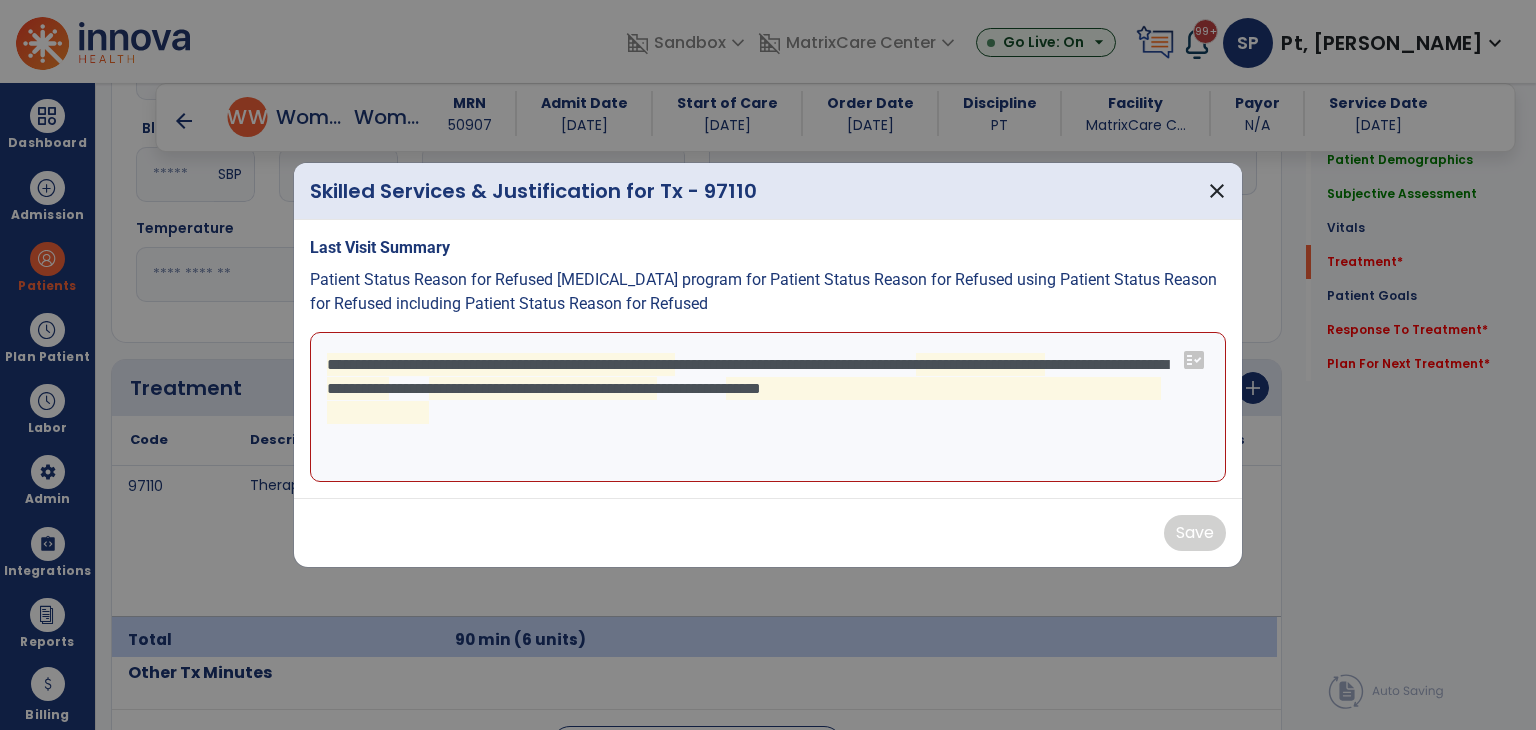 click on "**********" at bounding box center (768, 407) 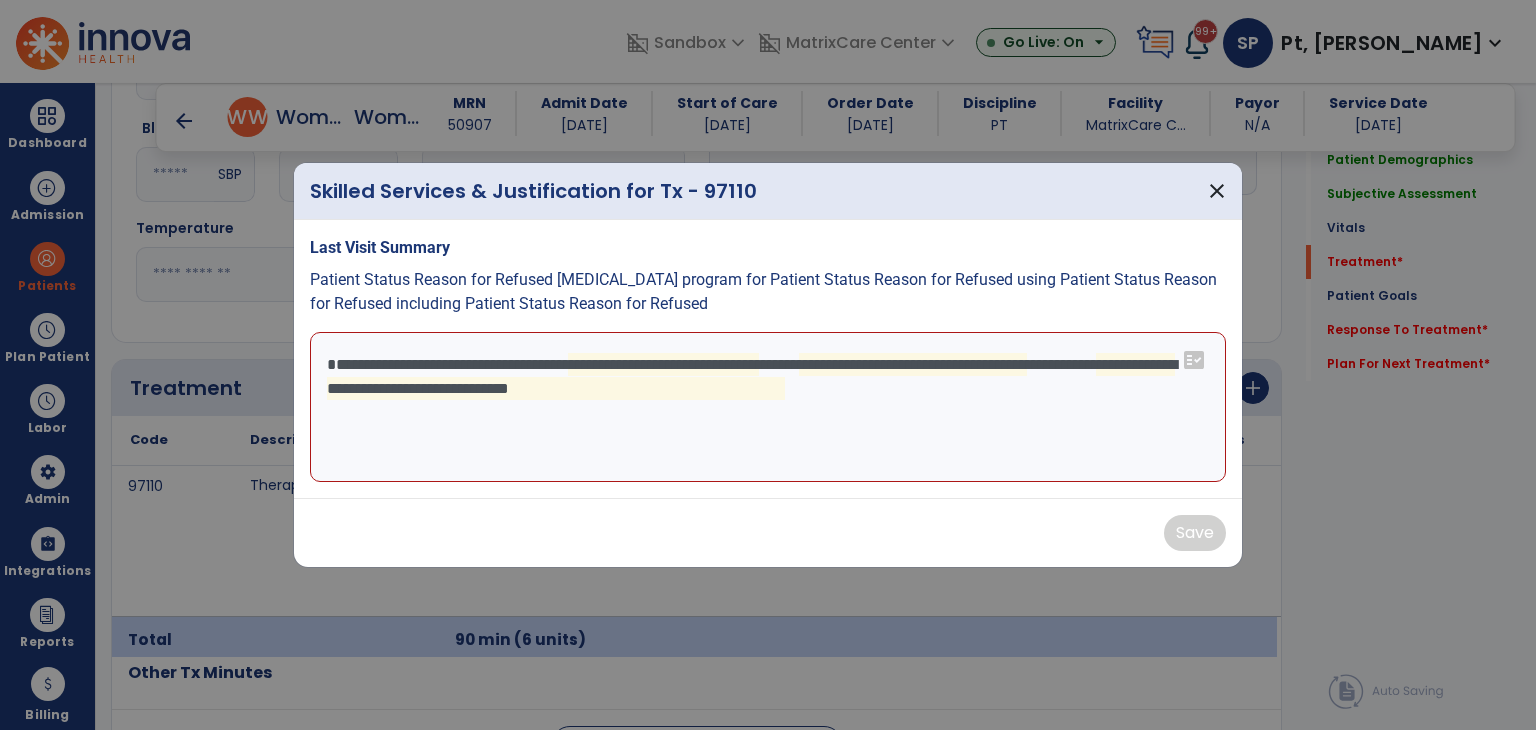 click on "**********" at bounding box center [768, 407] 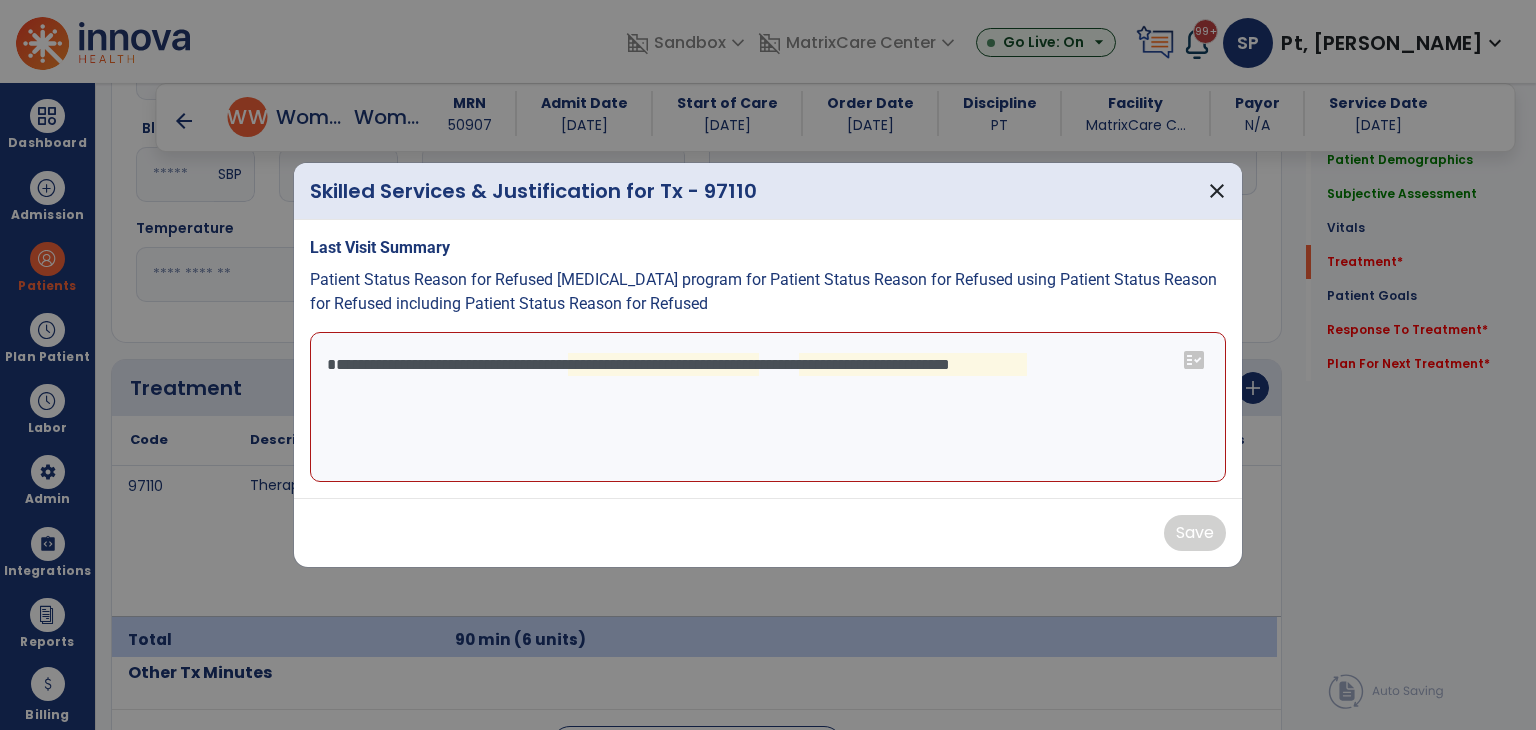 click on "**********" at bounding box center [768, 407] 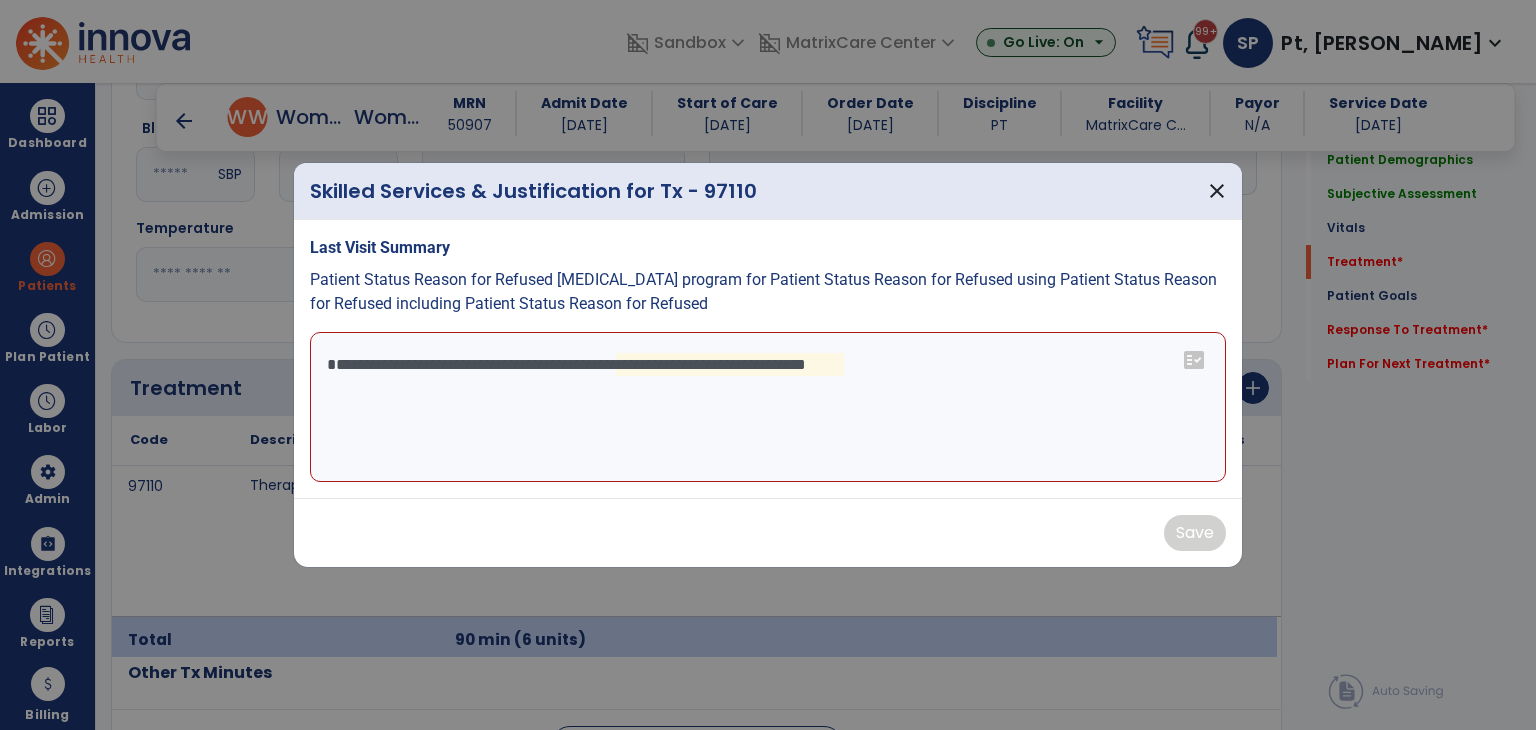 click on "**********" at bounding box center [768, 407] 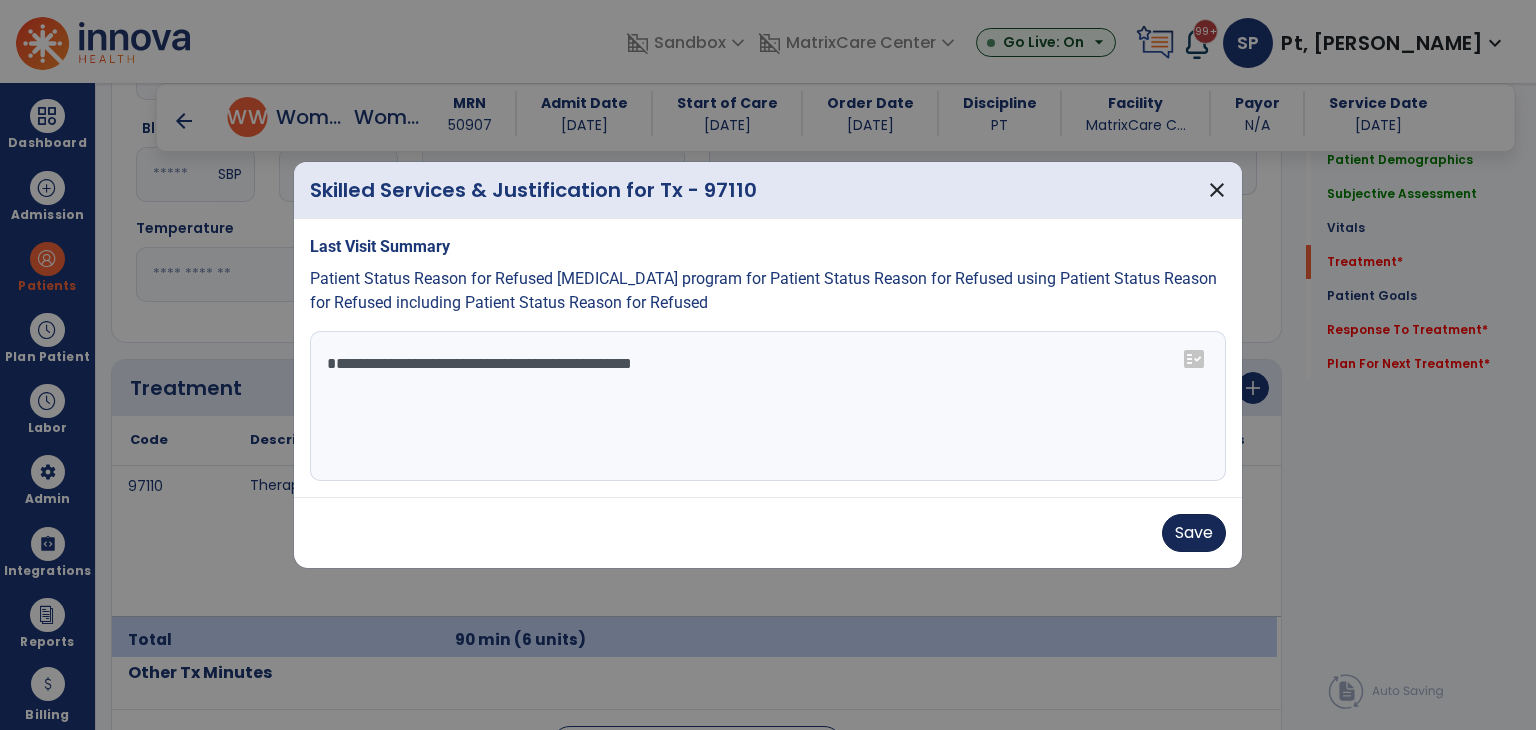 type on "**********" 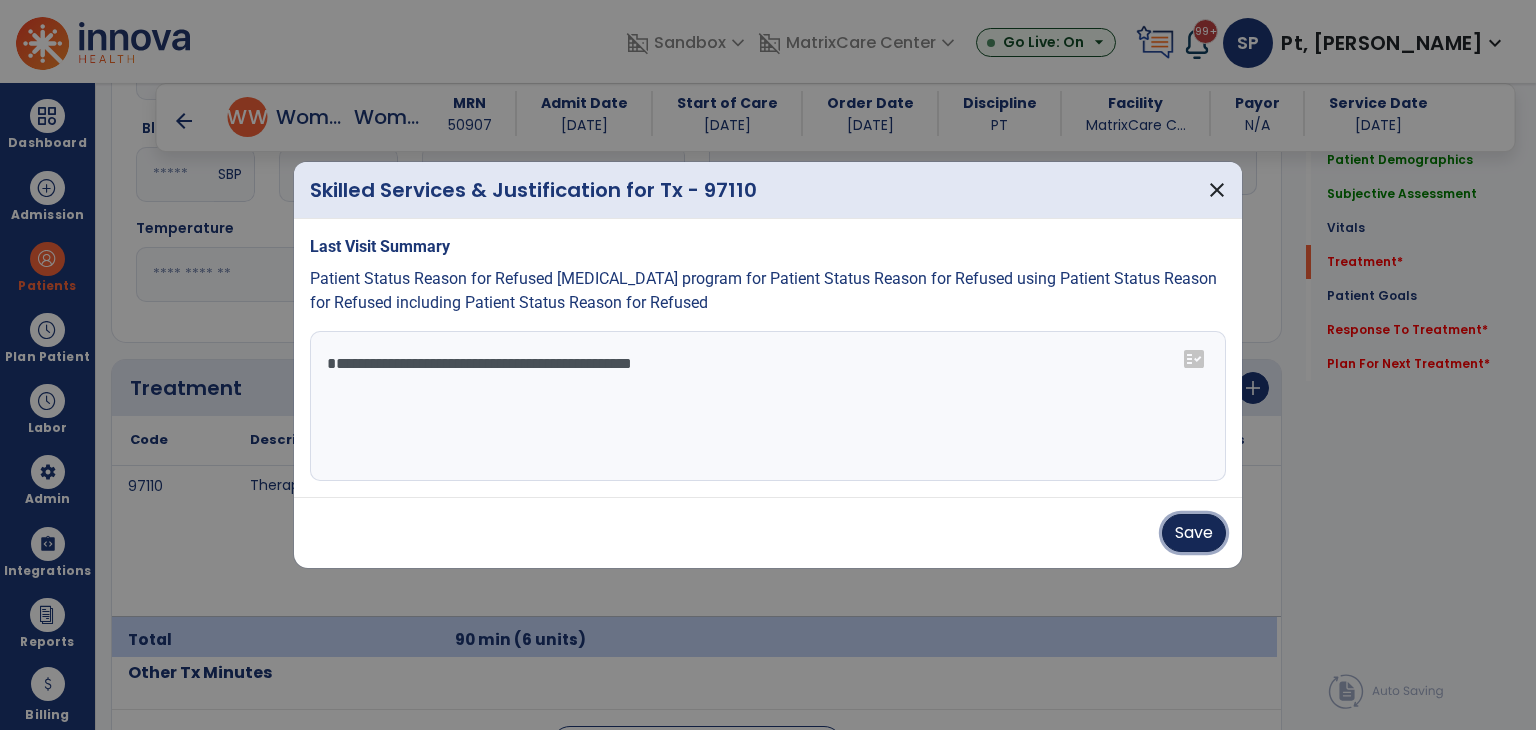 click on "Save" at bounding box center [1194, 533] 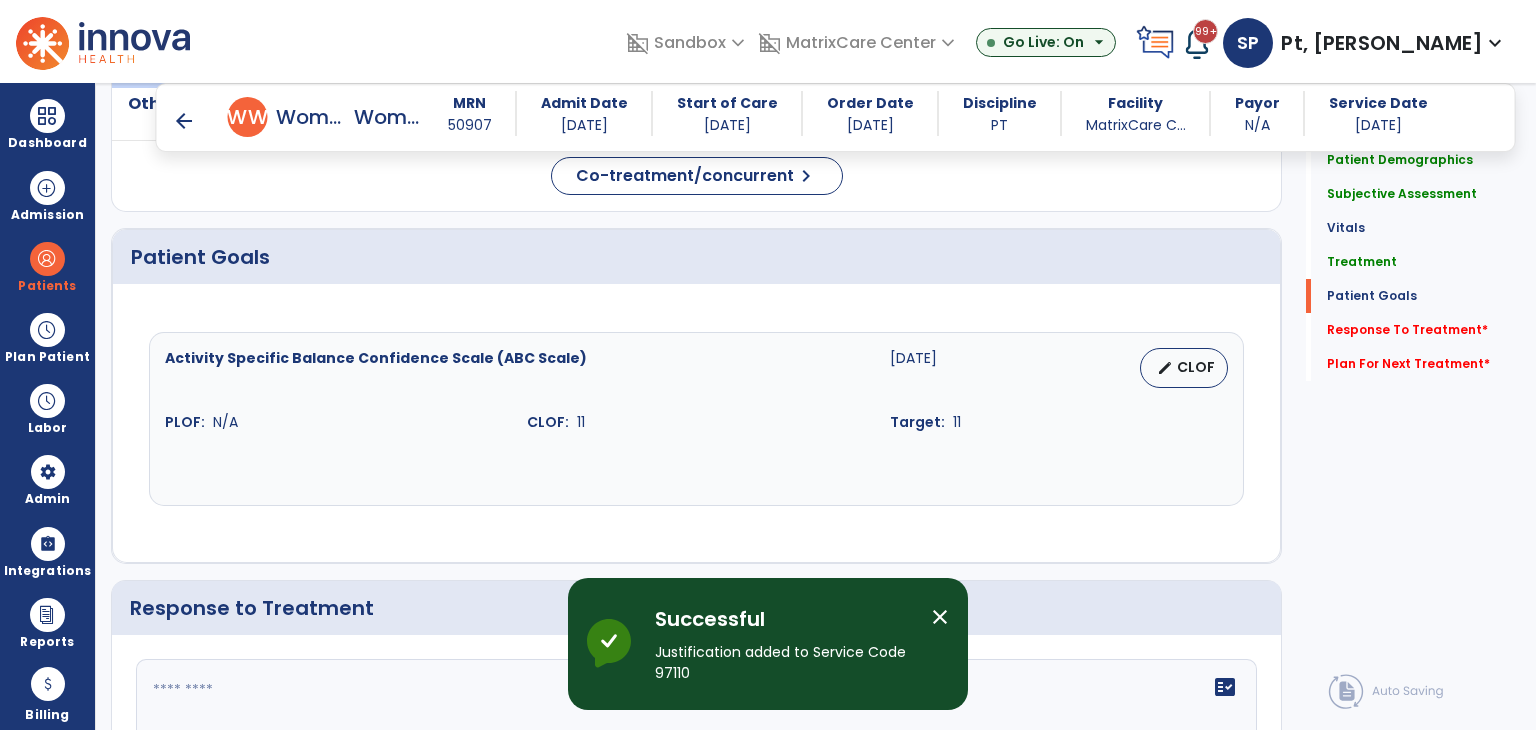 scroll, scrollTop: 1600, scrollLeft: 0, axis: vertical 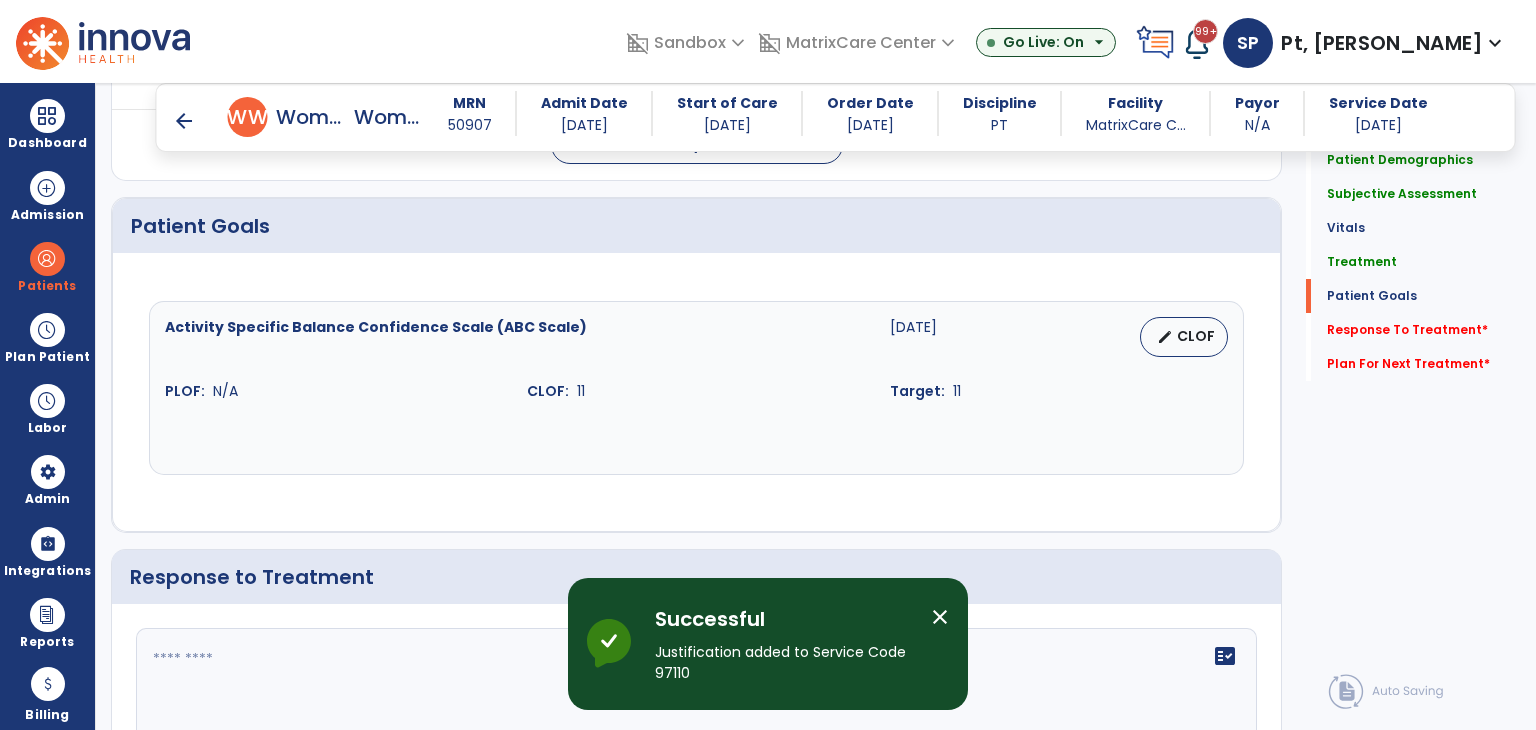 click on "close" at bounding box center (940, 617) 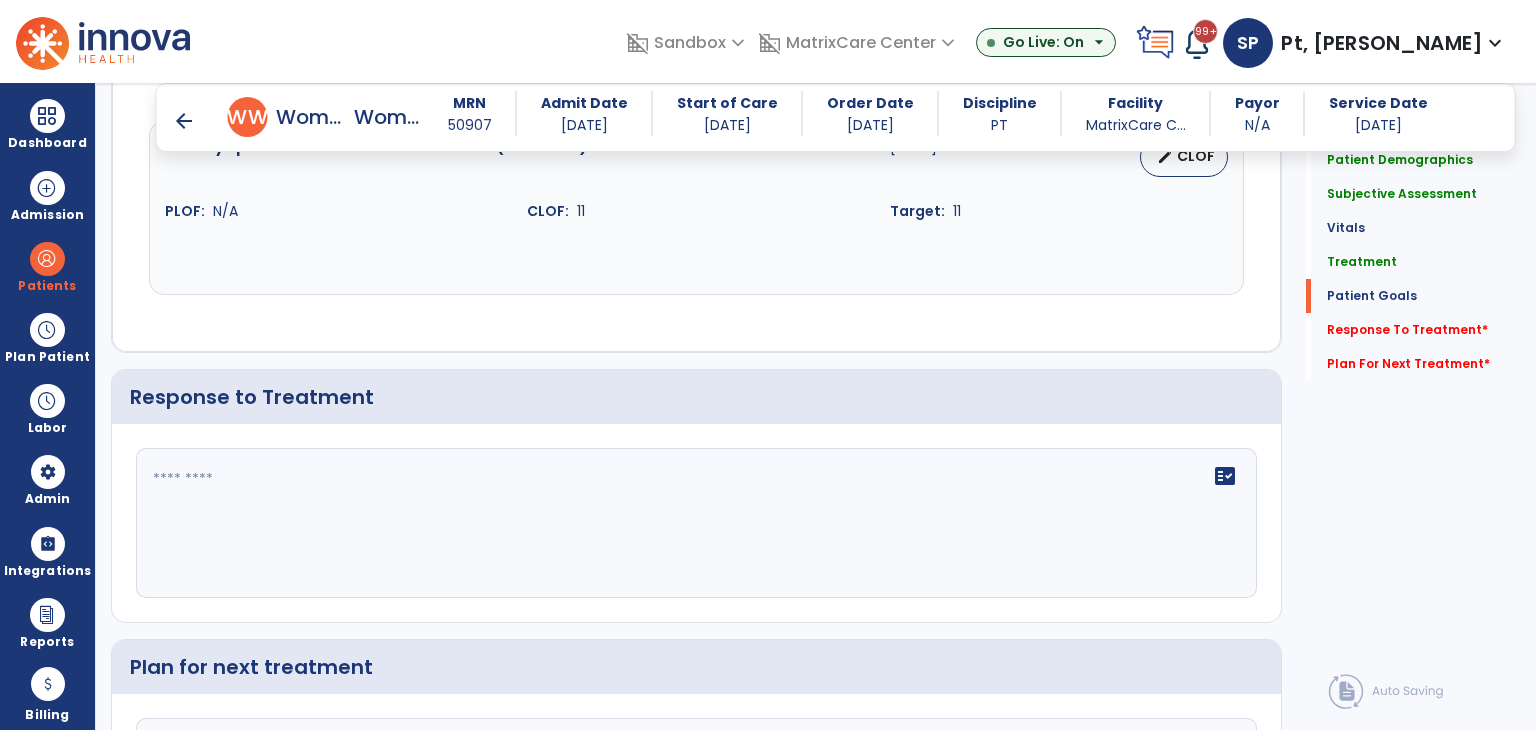 scroll, scrollTop: 1800, scrollLeft: 0, axis: vertical 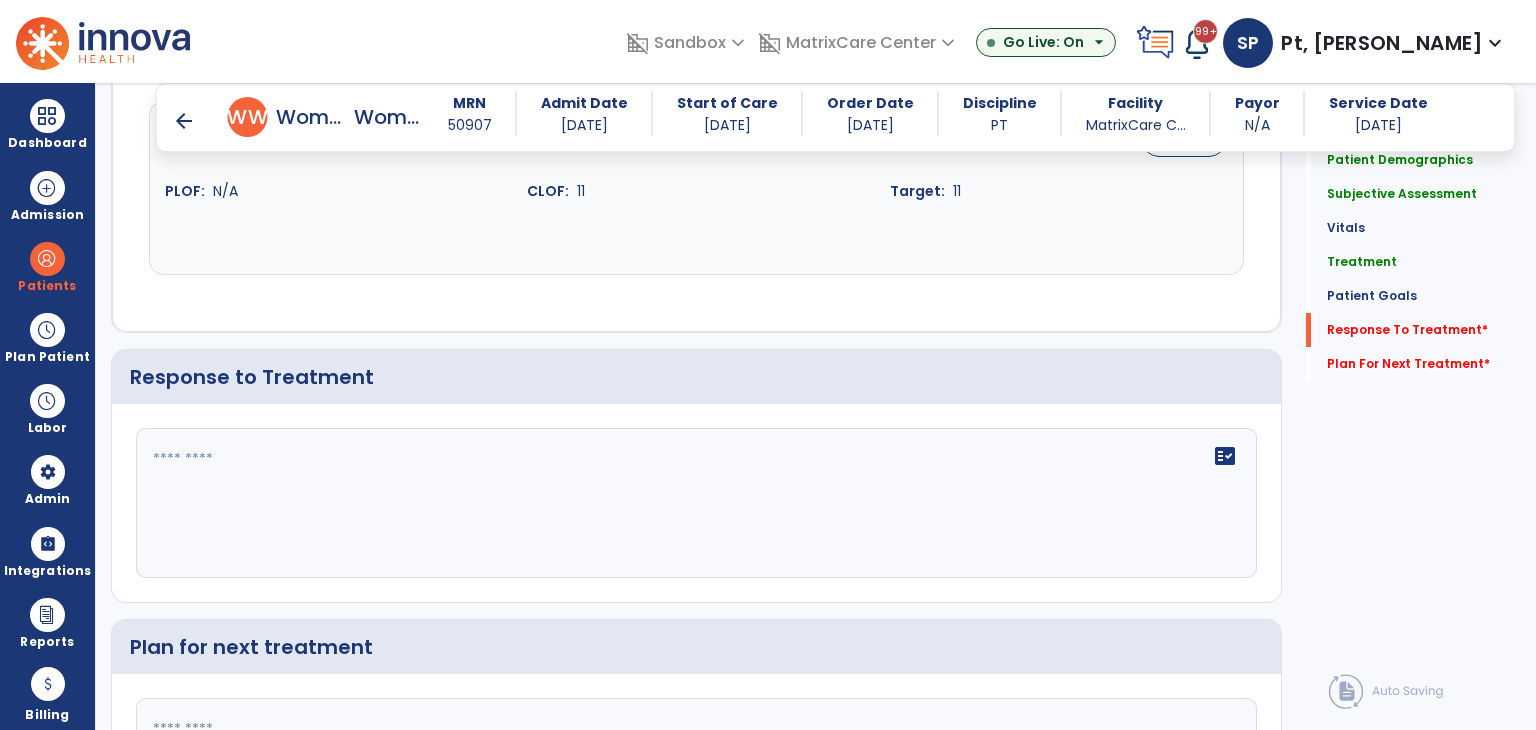 click on "fact_check" 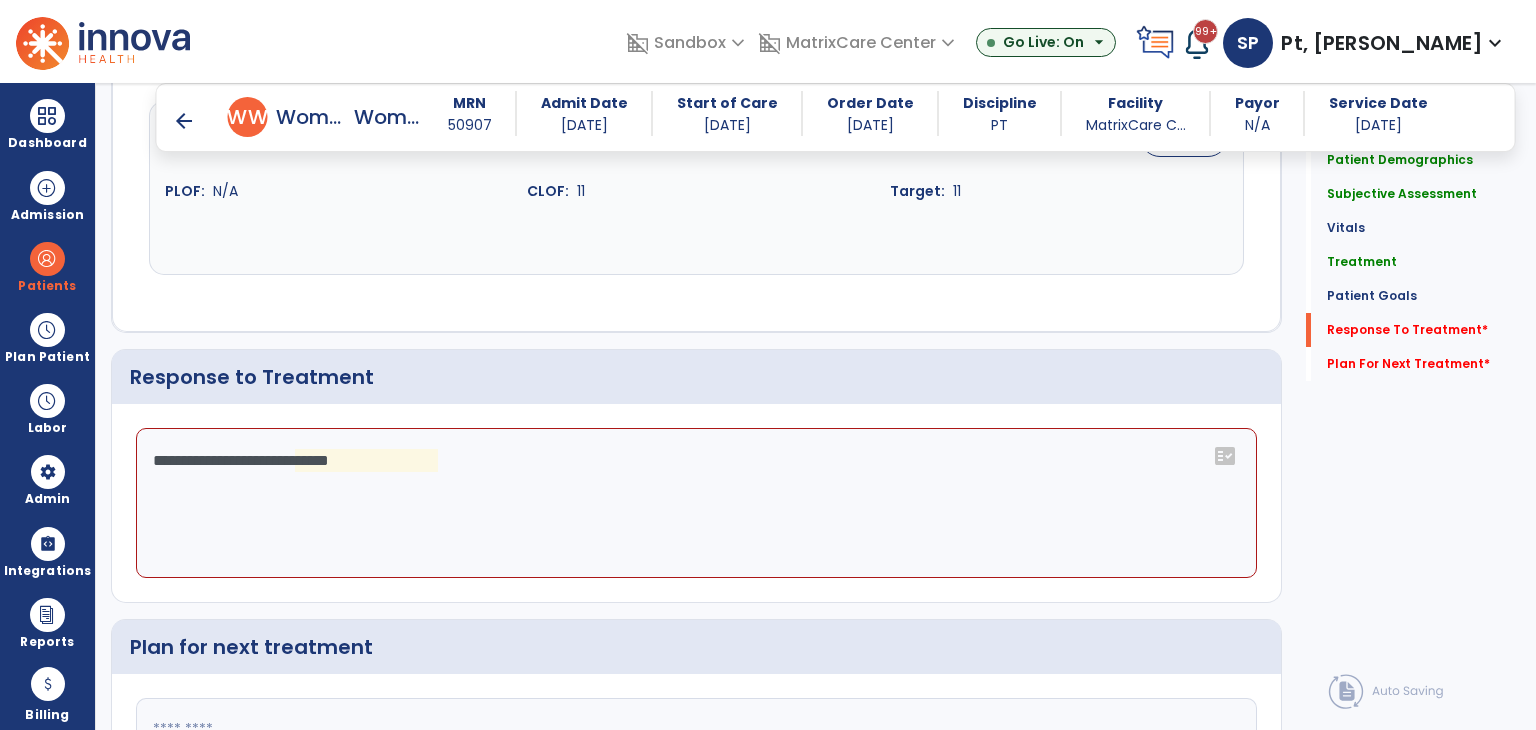 click on "**********" 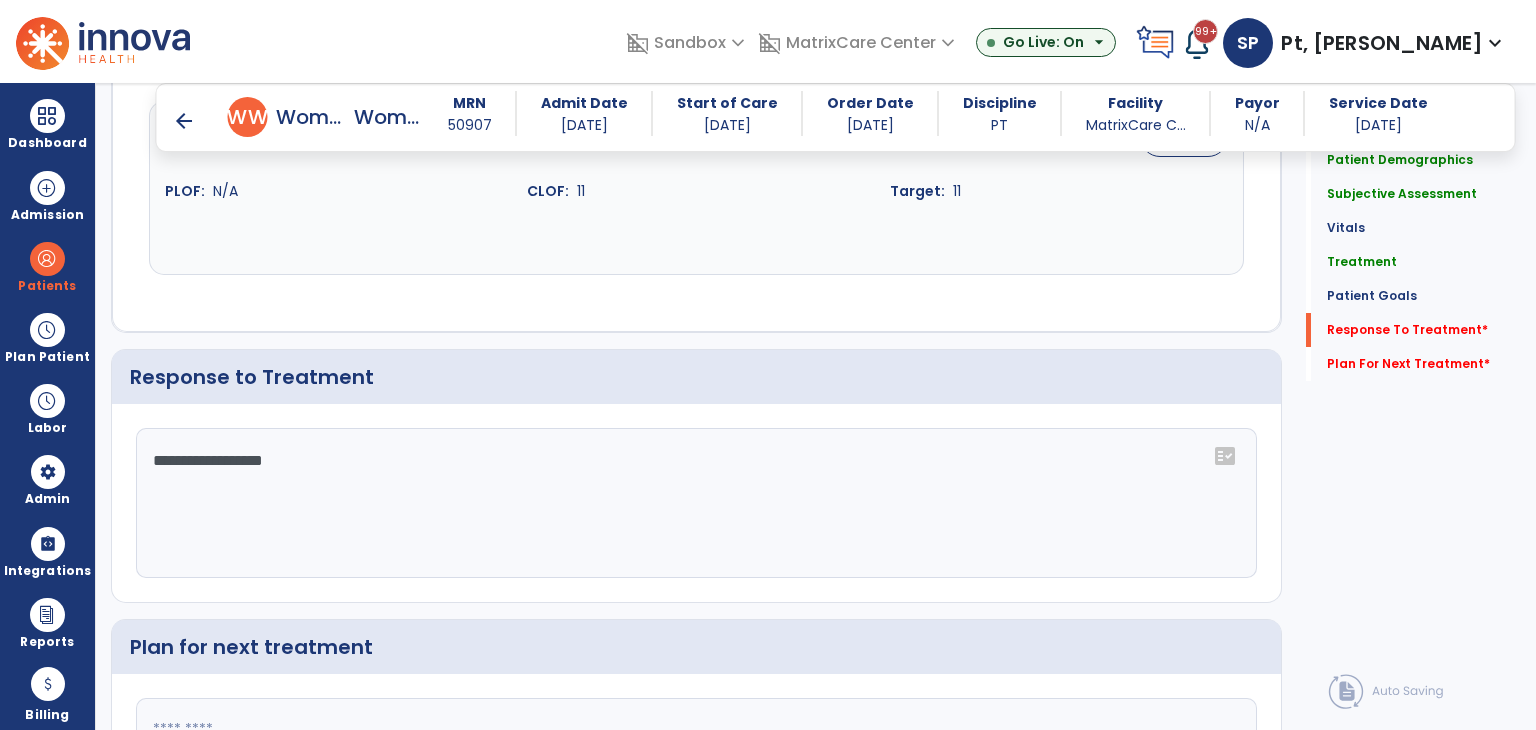 scroll, scrollTop: 2004, scrollLeft: 0, axis: vertical 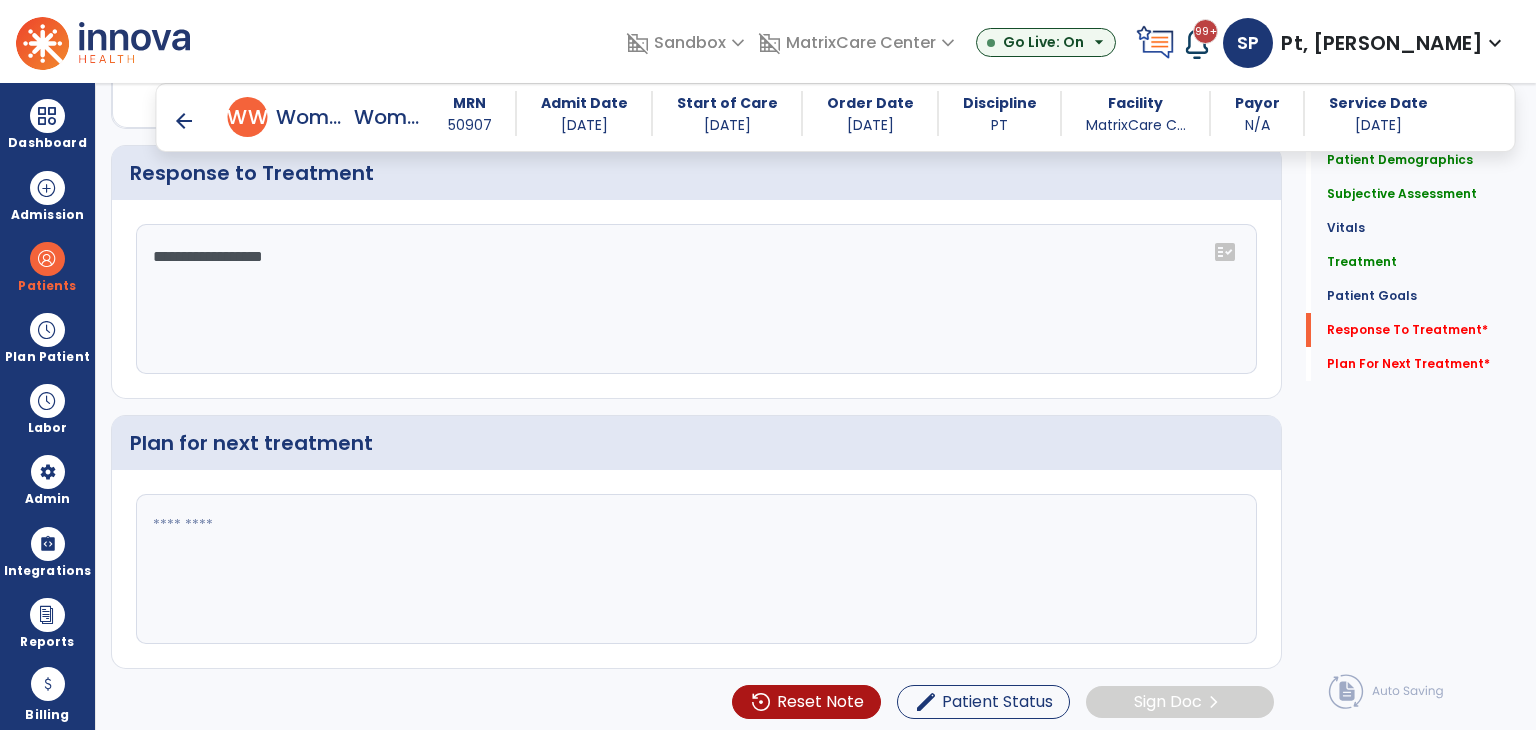 click on "**********" 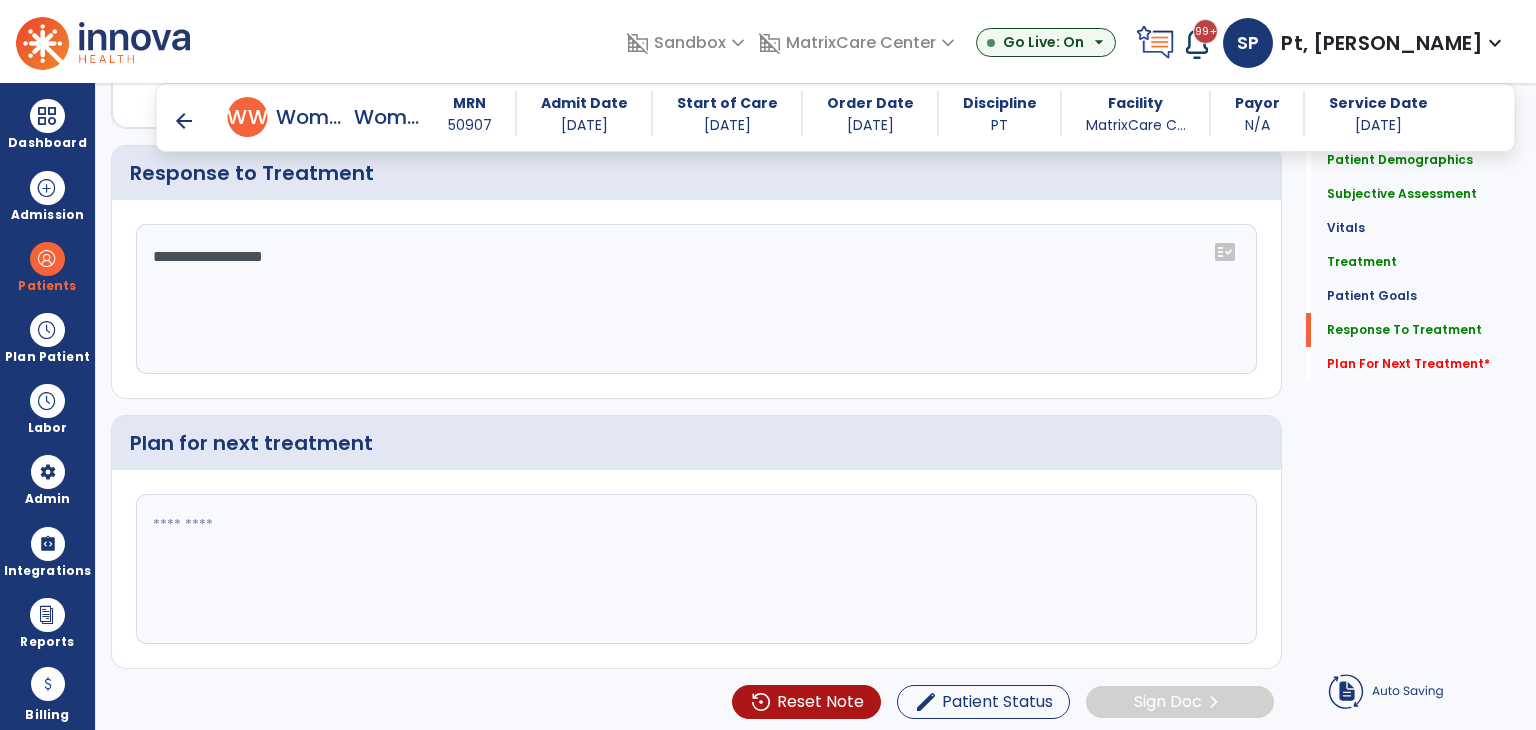type on "**********" 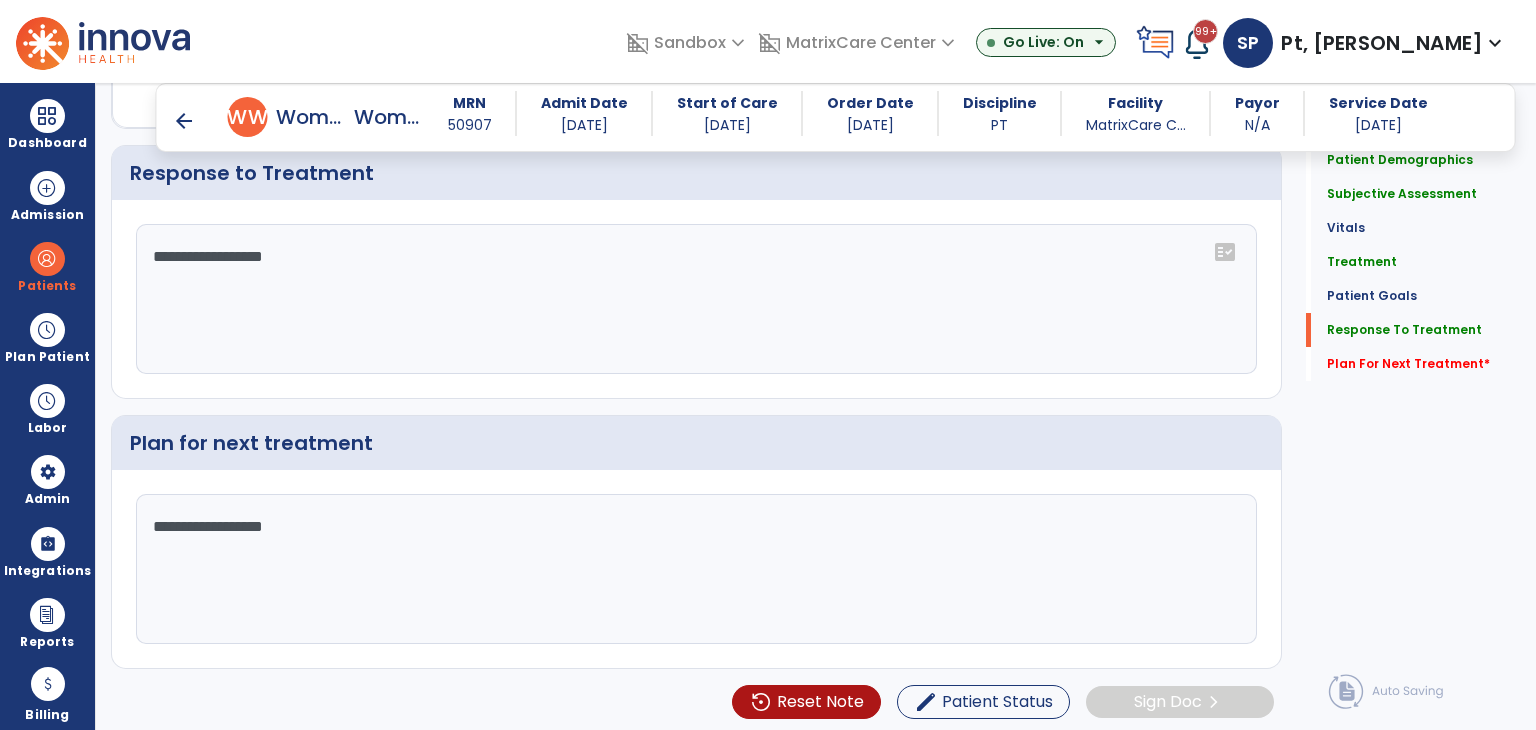 type on "**********" 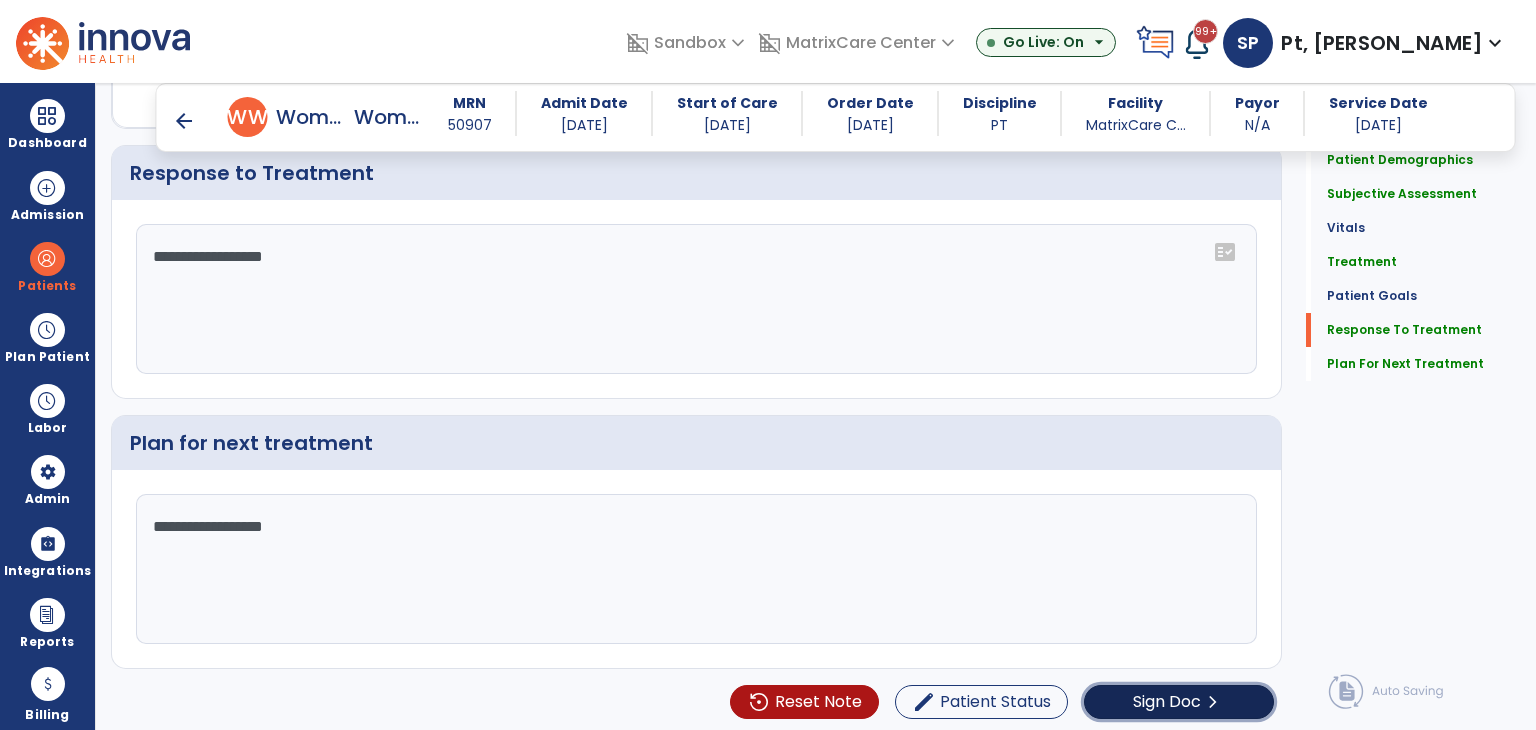click on "chevron_right" 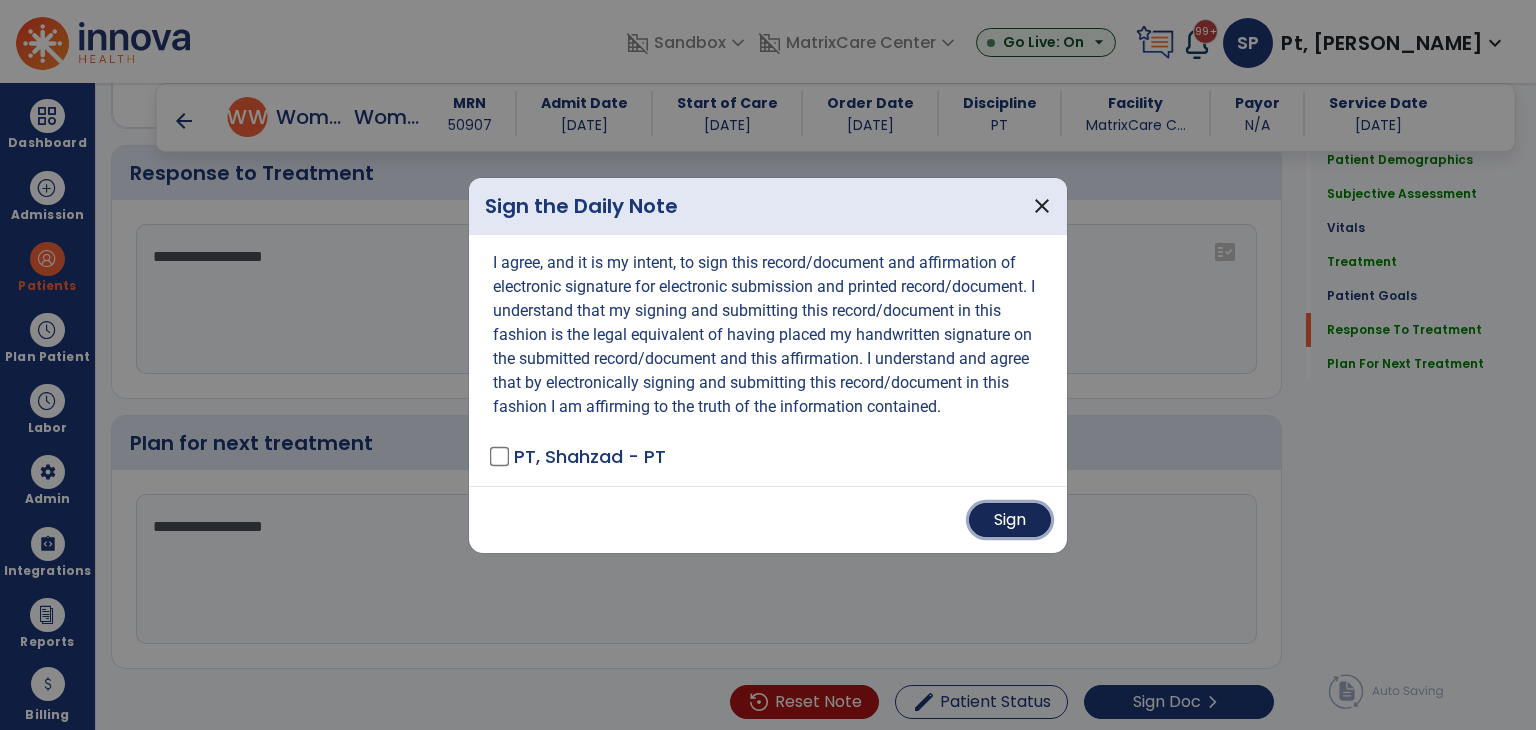 click on "Sign" at bounding box center (1010, 520) 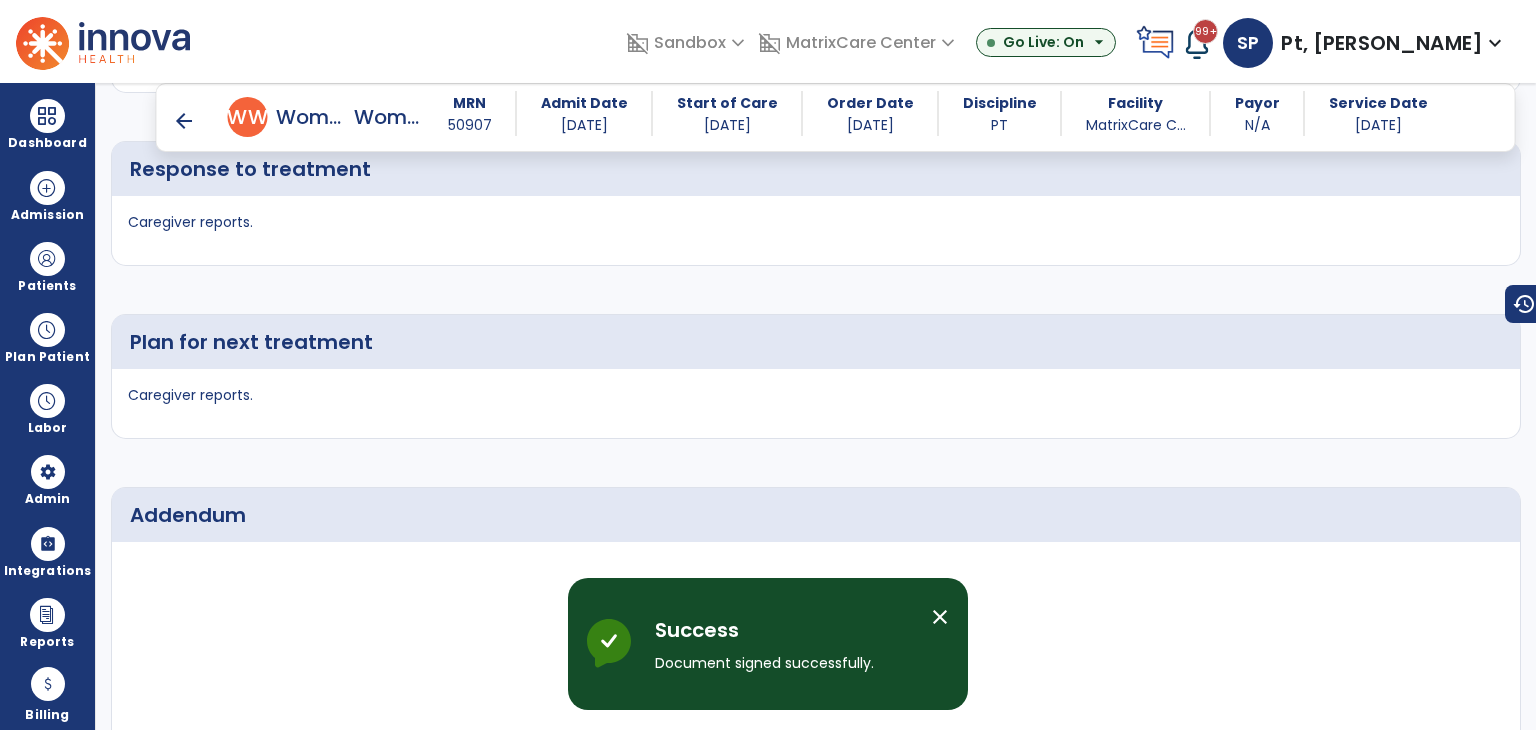 scroll, scrollTop: 1180, scrollLeft: 0, axis: vertical 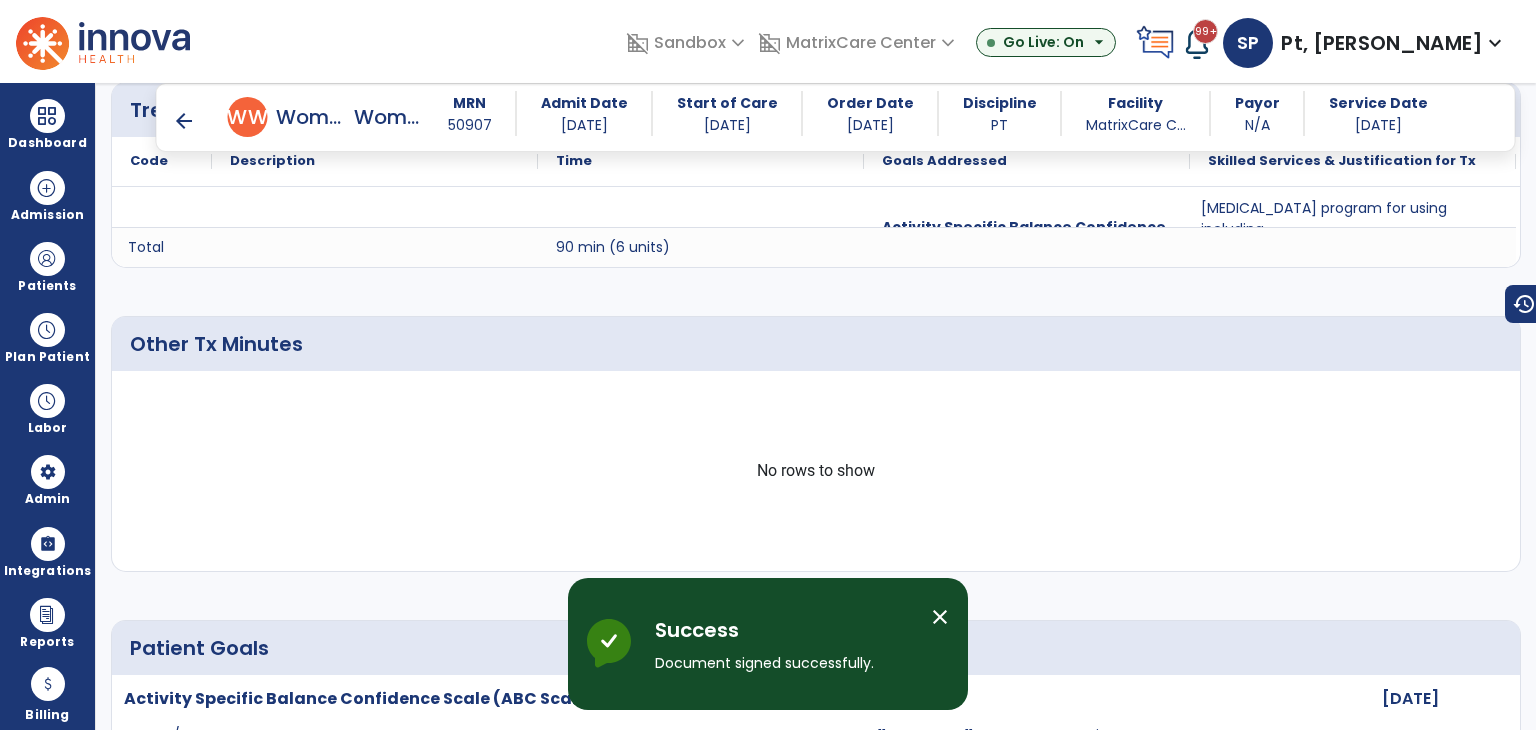 click on "arrow_back" at bounding box center [184, 121] 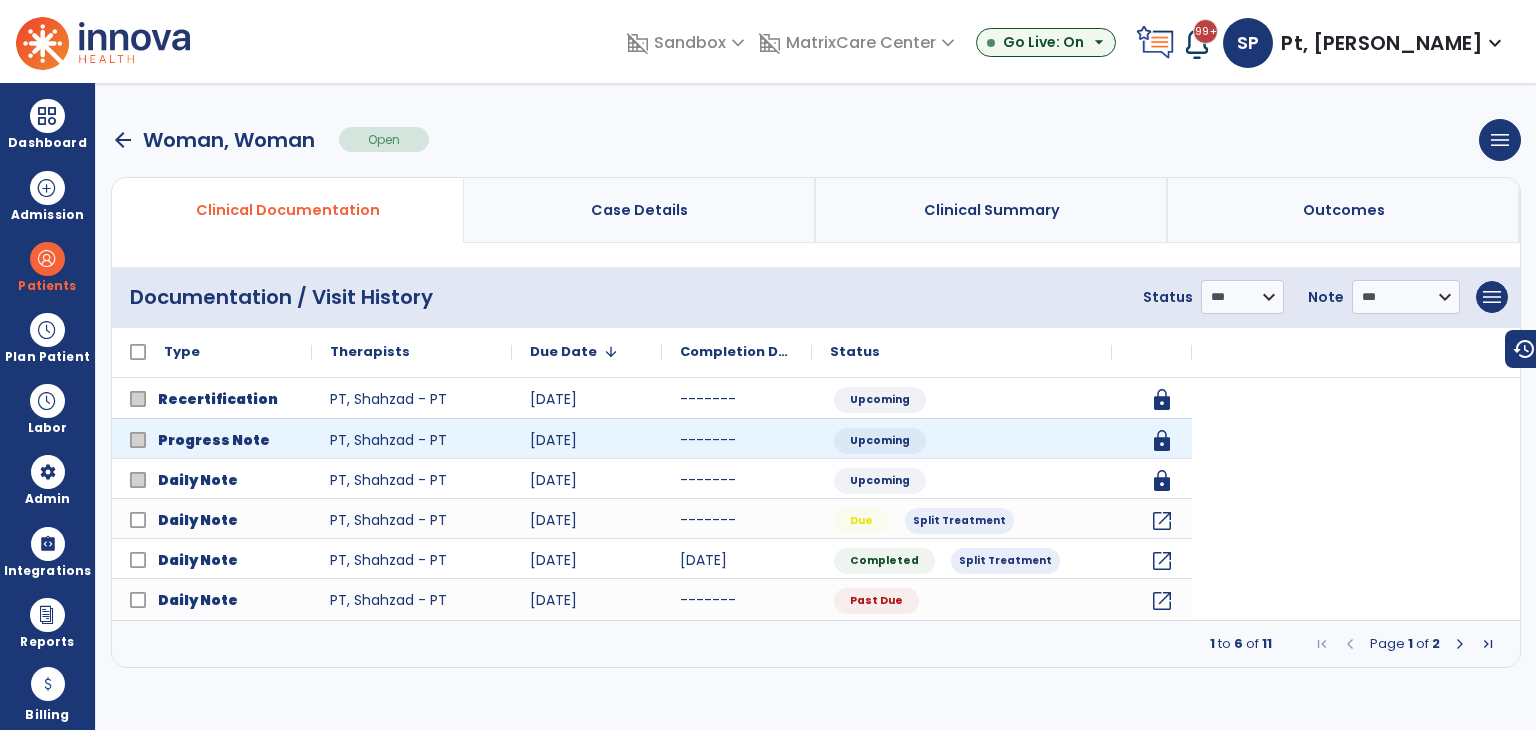 scroll, scrollTop: 0, scrollLeft: 0, axis: both 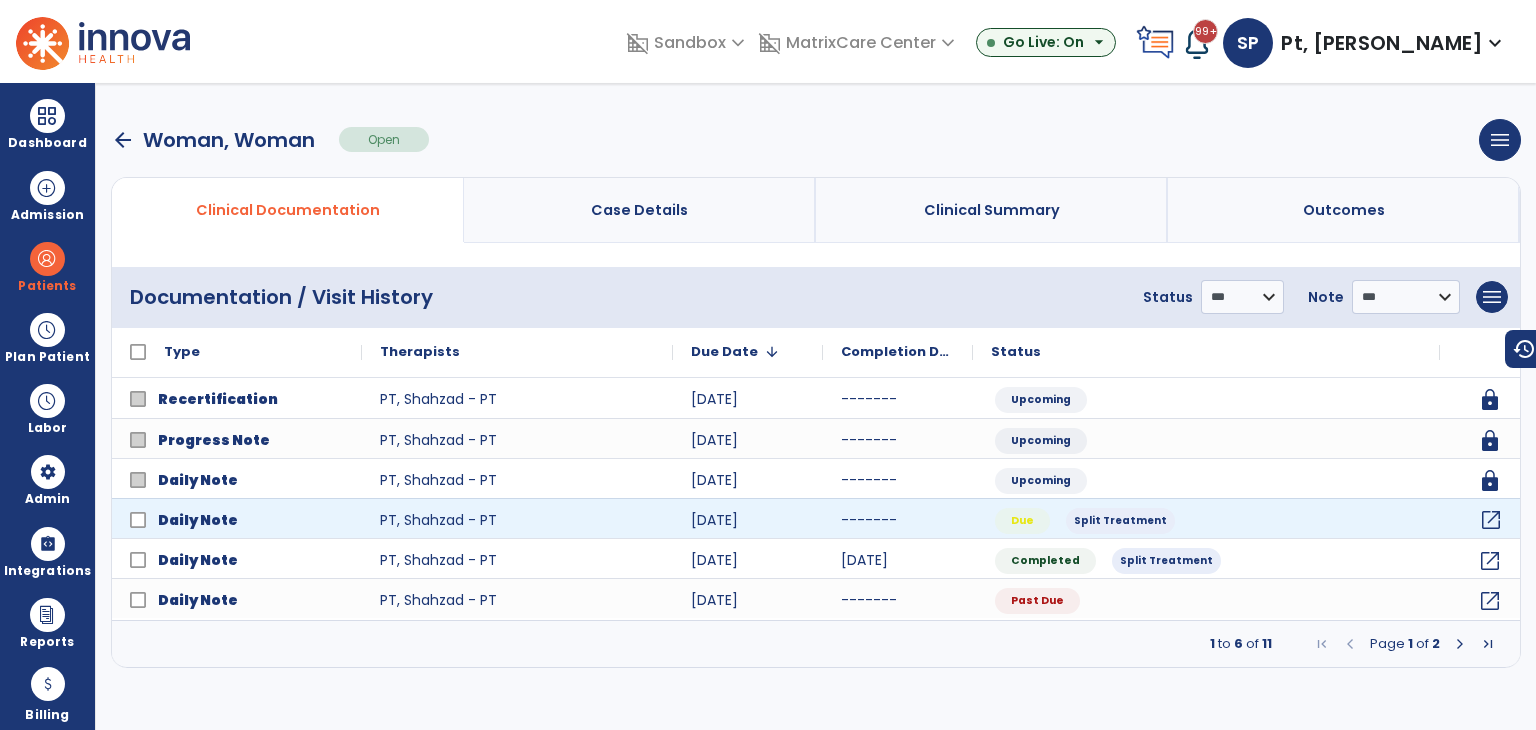 click on "open_in_new" 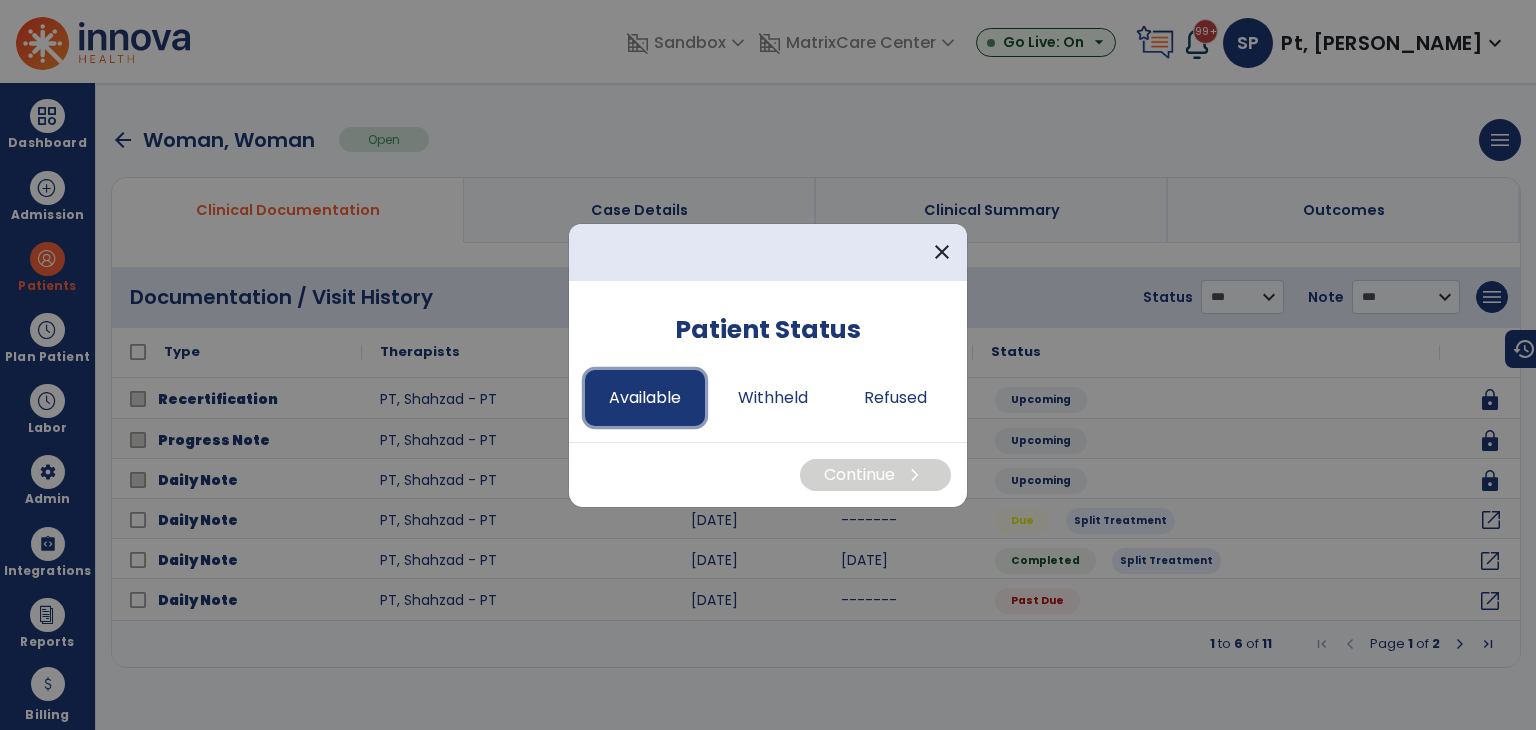 click on "Available" at bounding box center (645, 398) 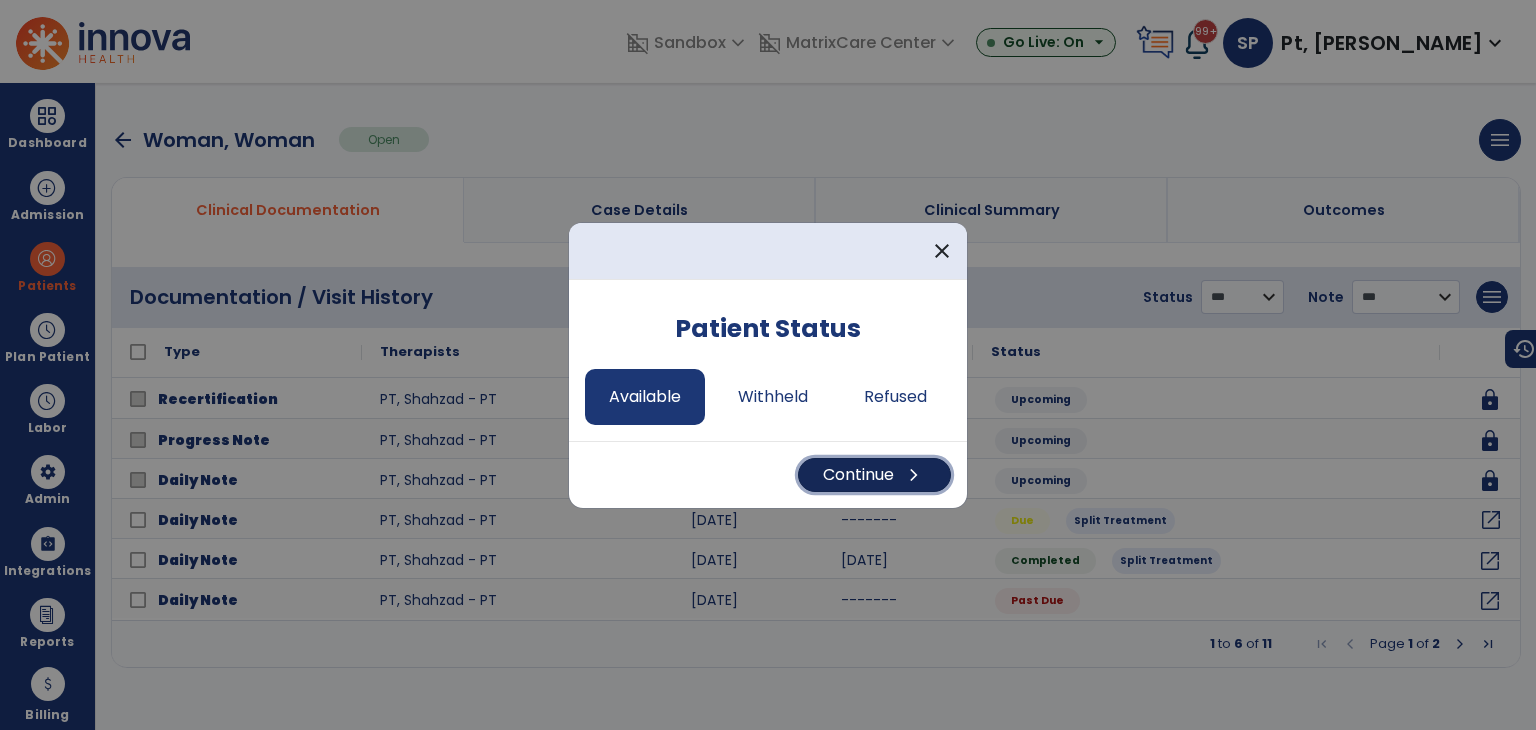 click on "Continue   chevron_right" at bounding box center (874, 475) 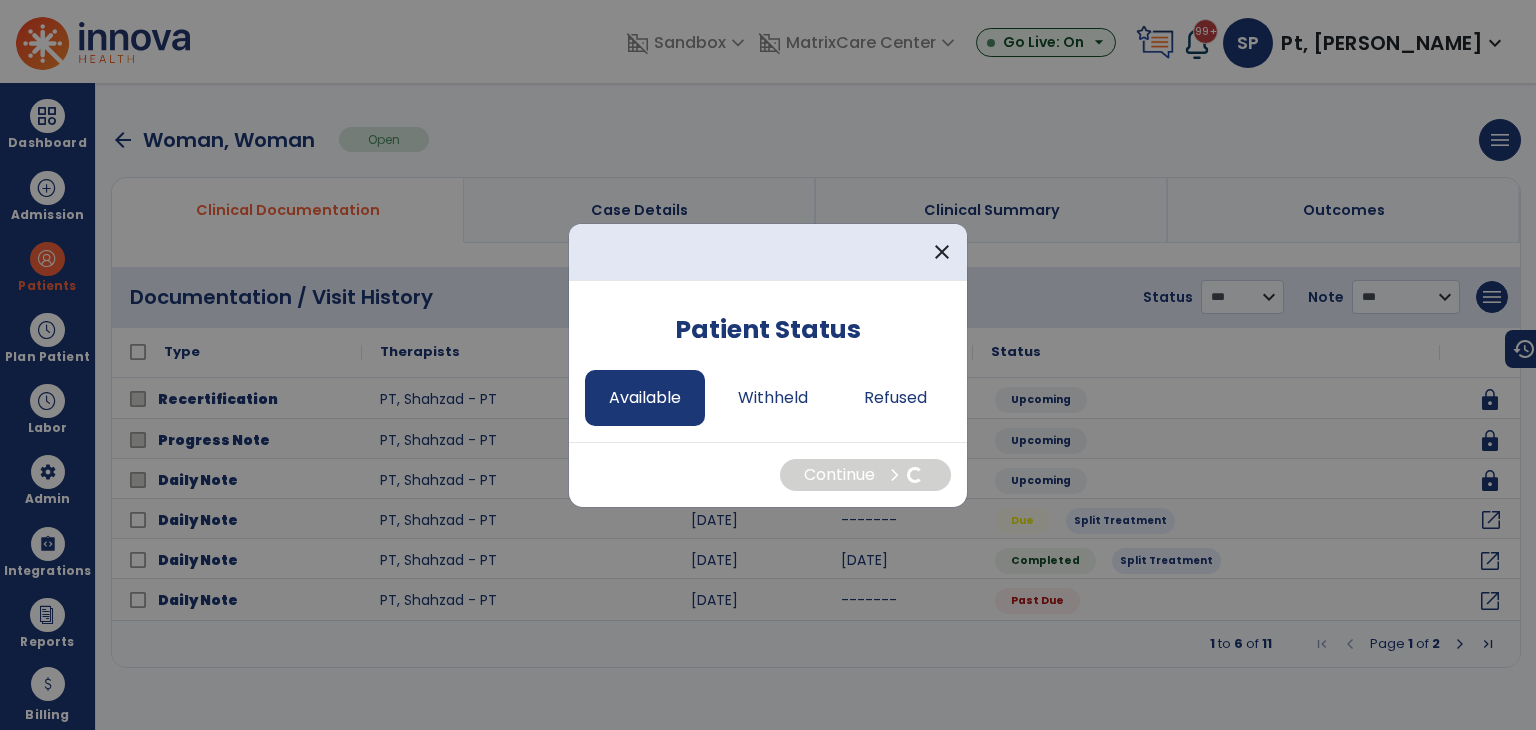 select on "*" 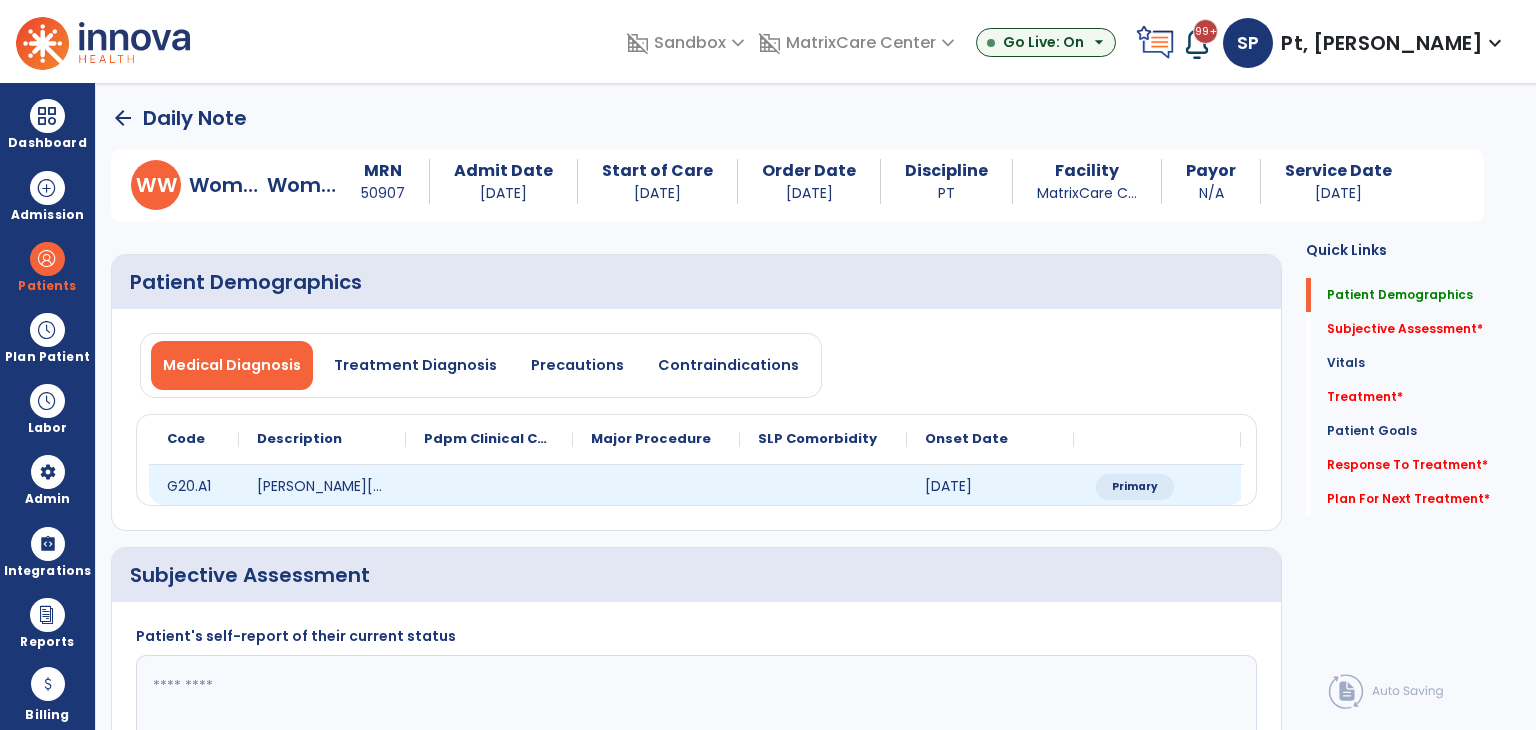 scroll, scrollTop: 300, scrollLeft: 0, axis: vertical 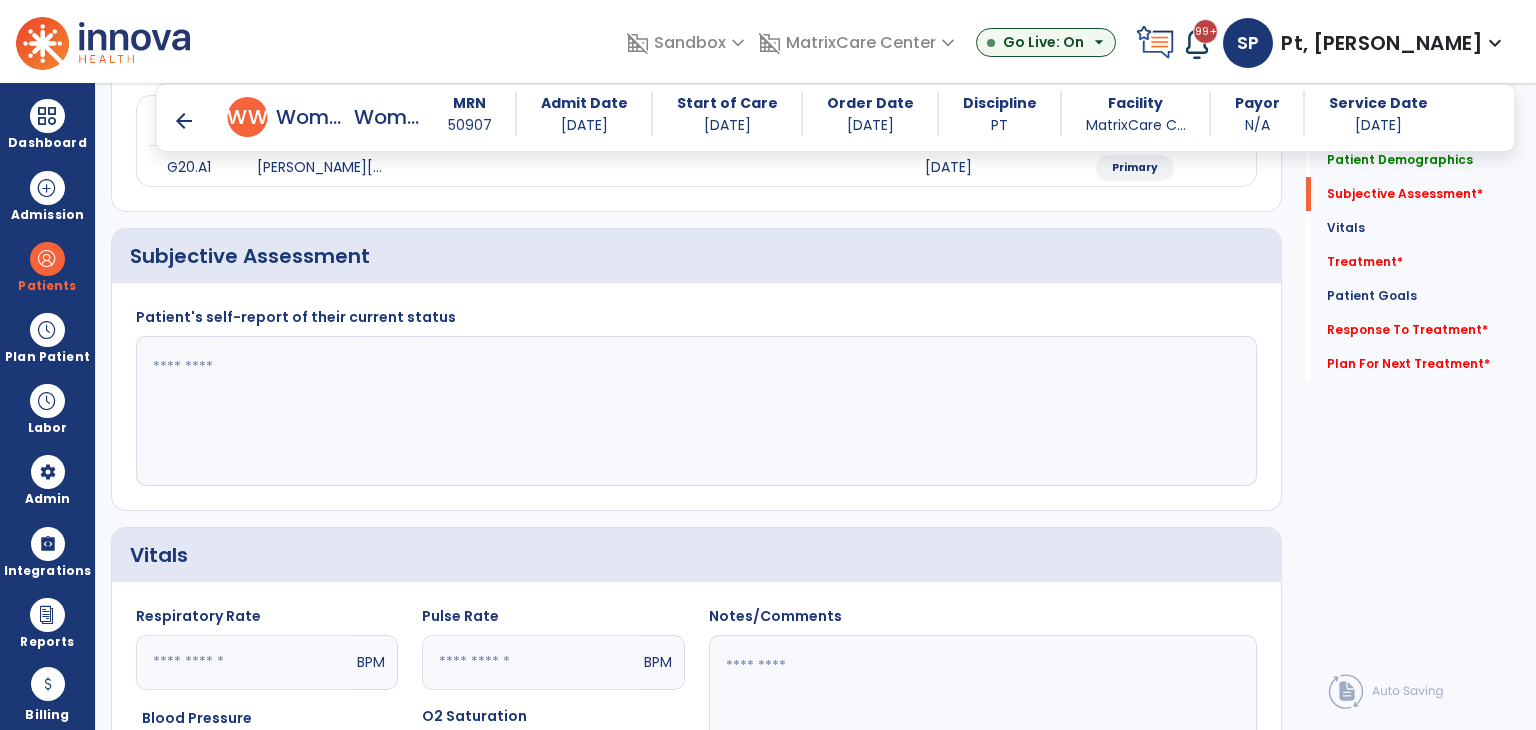 click 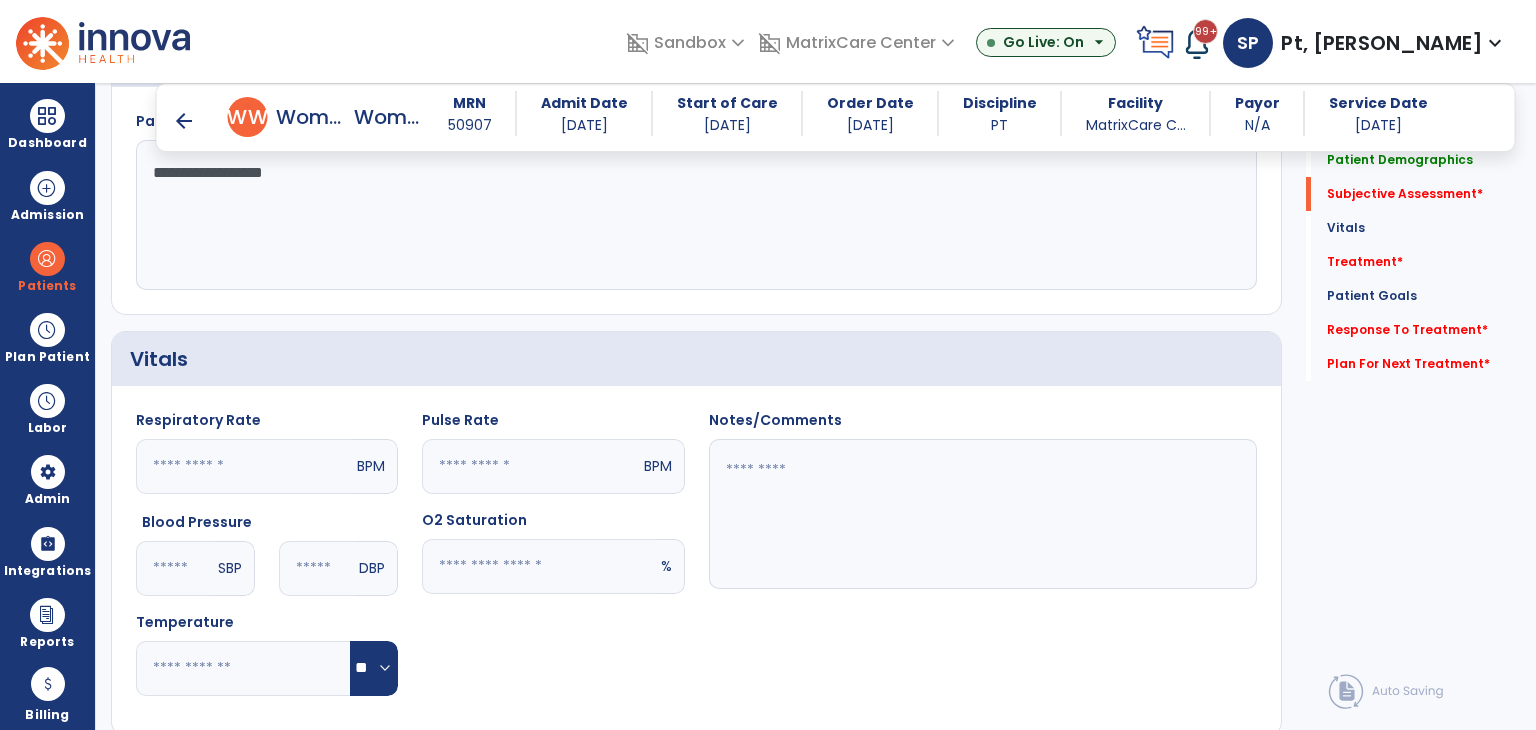 scroll, scrollTop: 700, scrollLeft: 0, axis: vertical 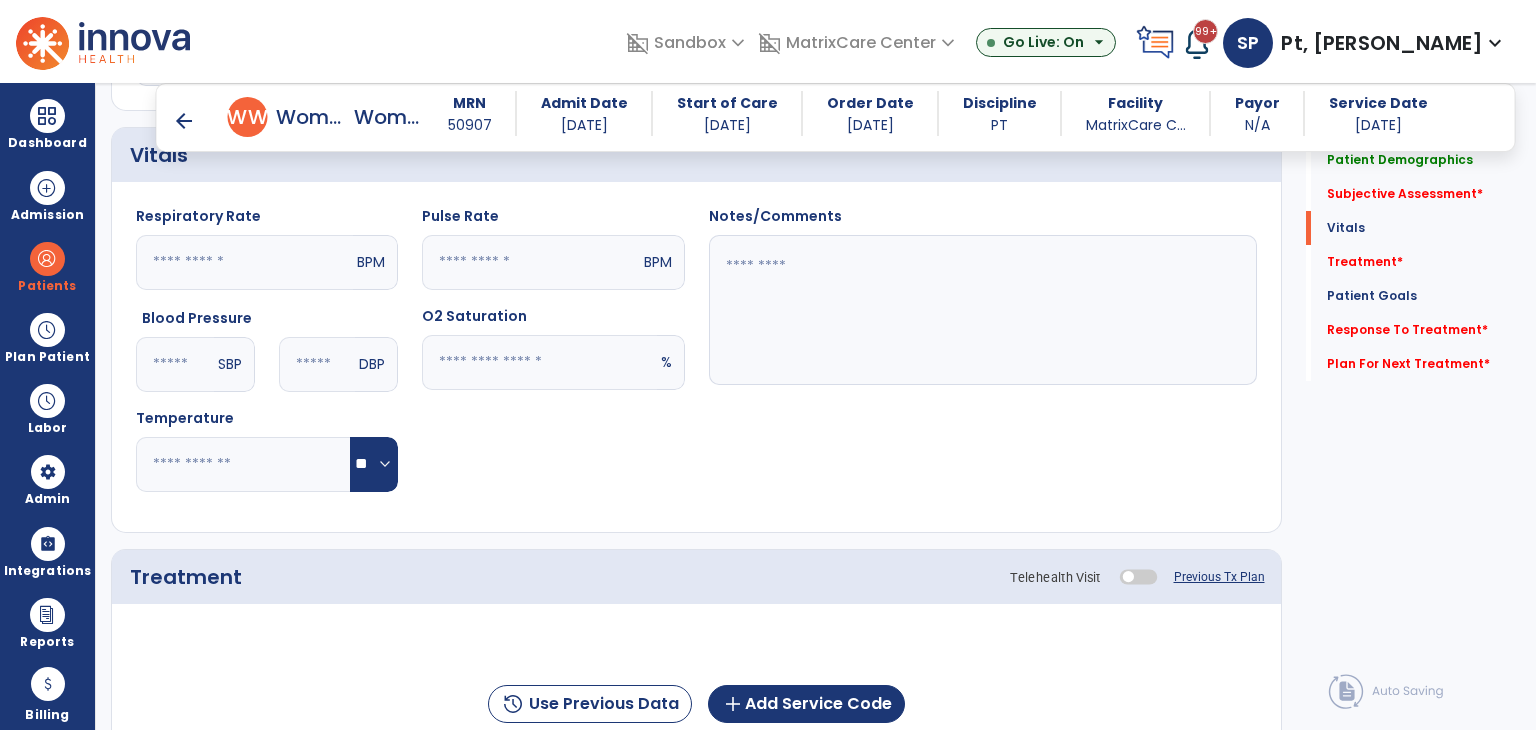 type on "**********" 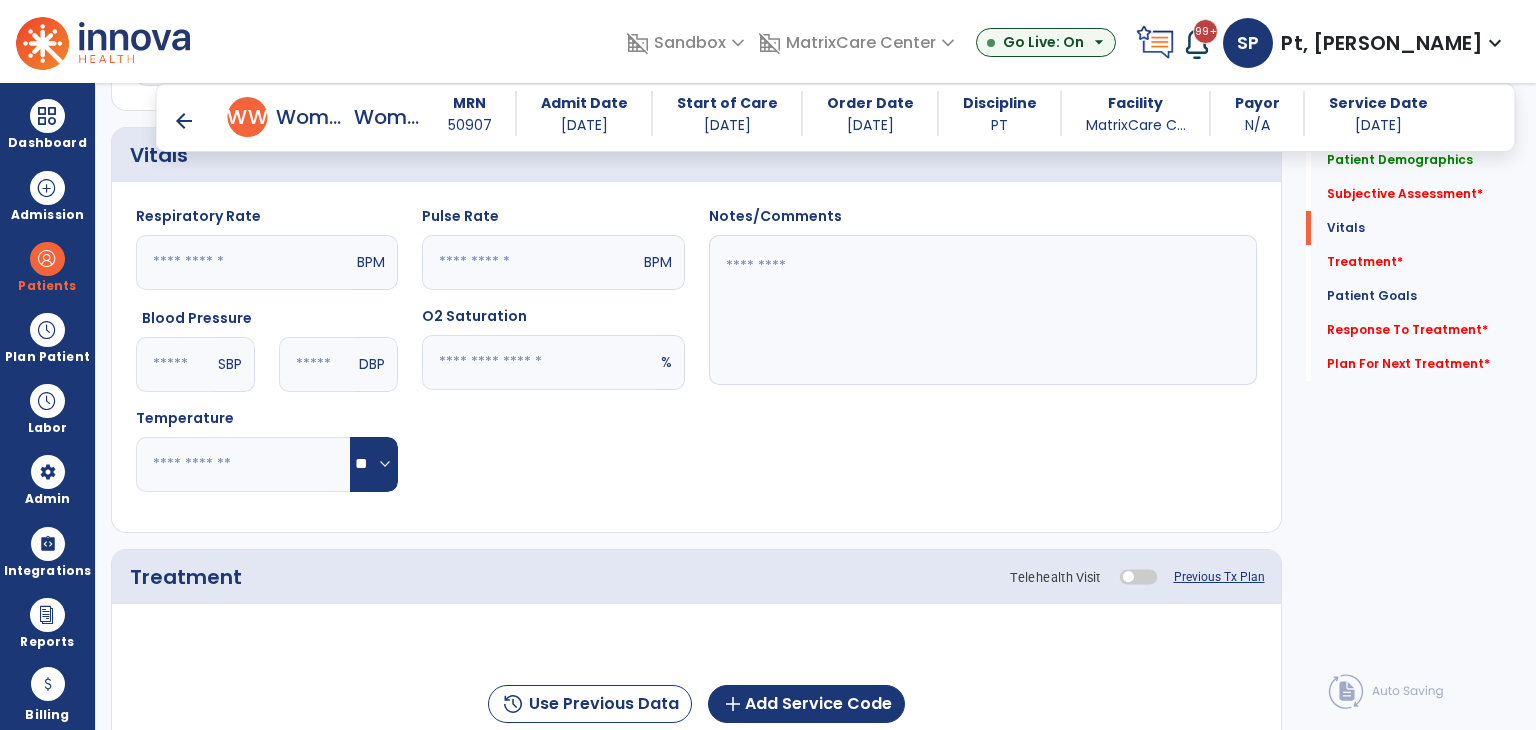 click 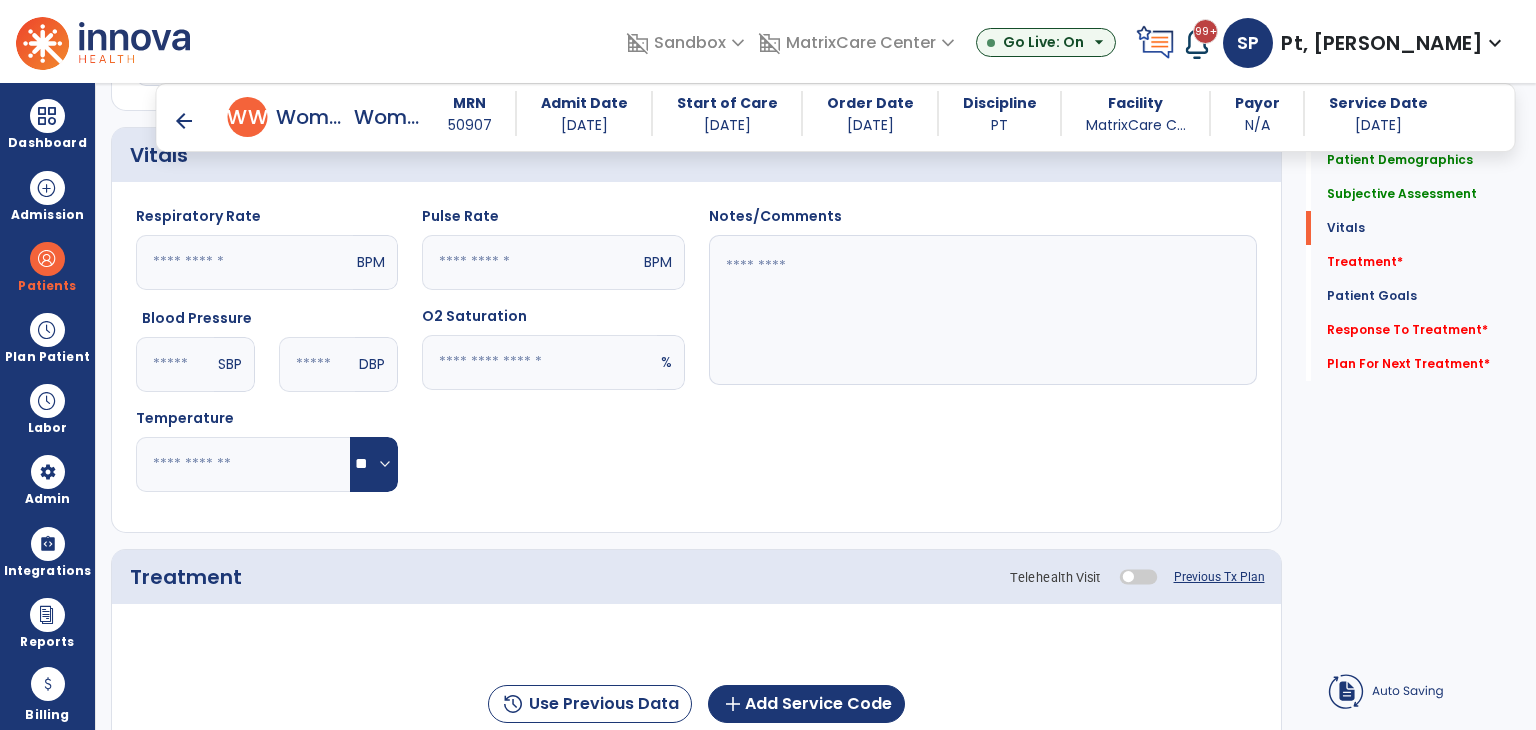 type on "*" 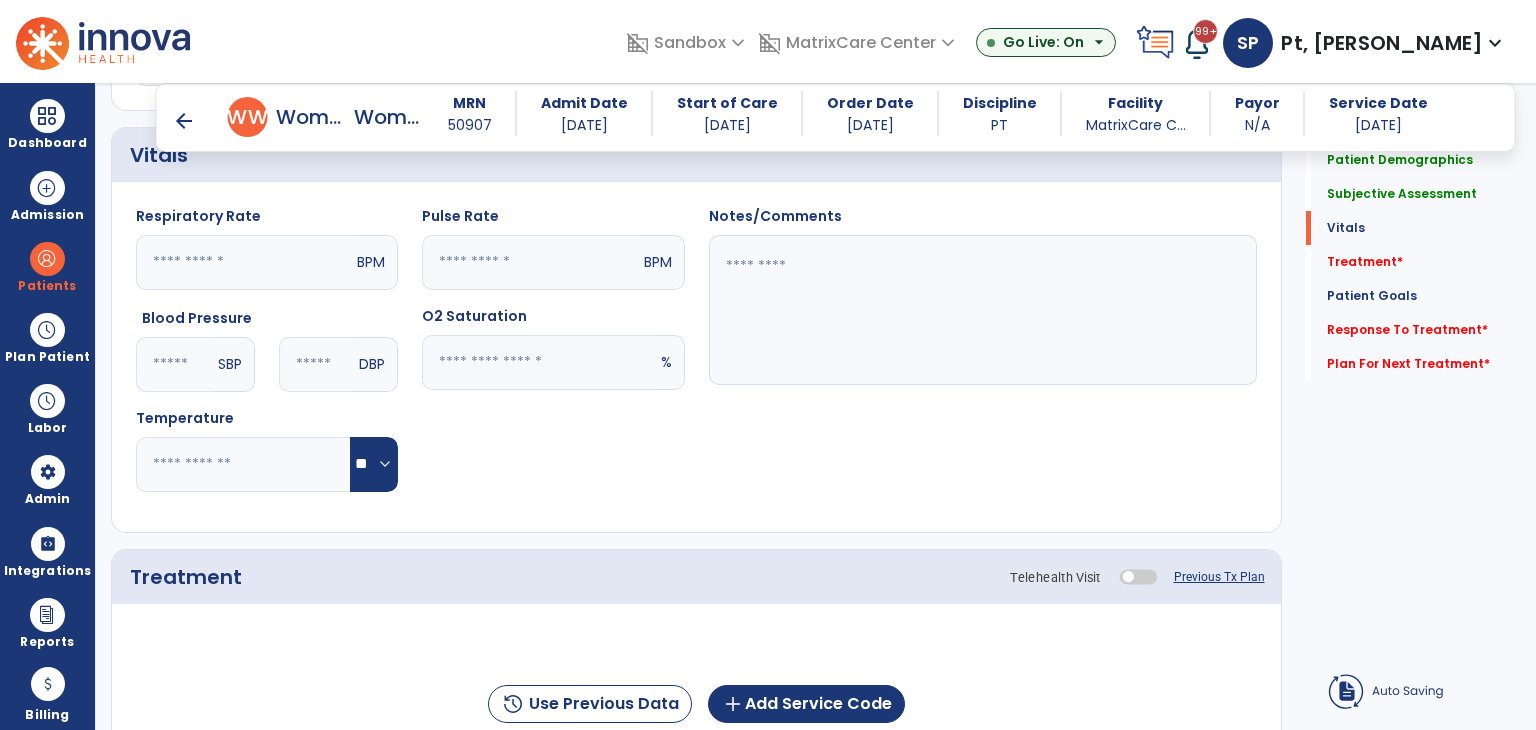 click 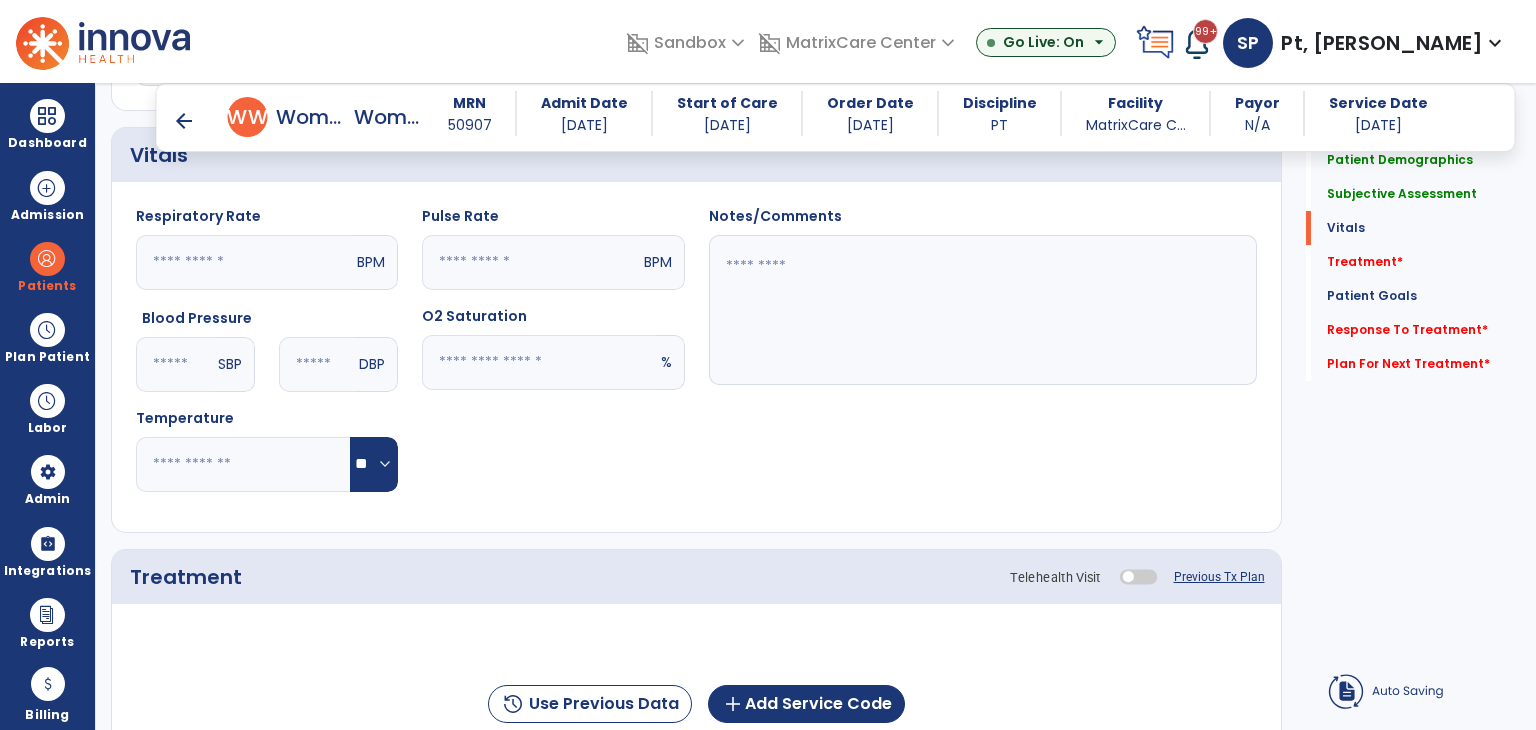 type on "*" 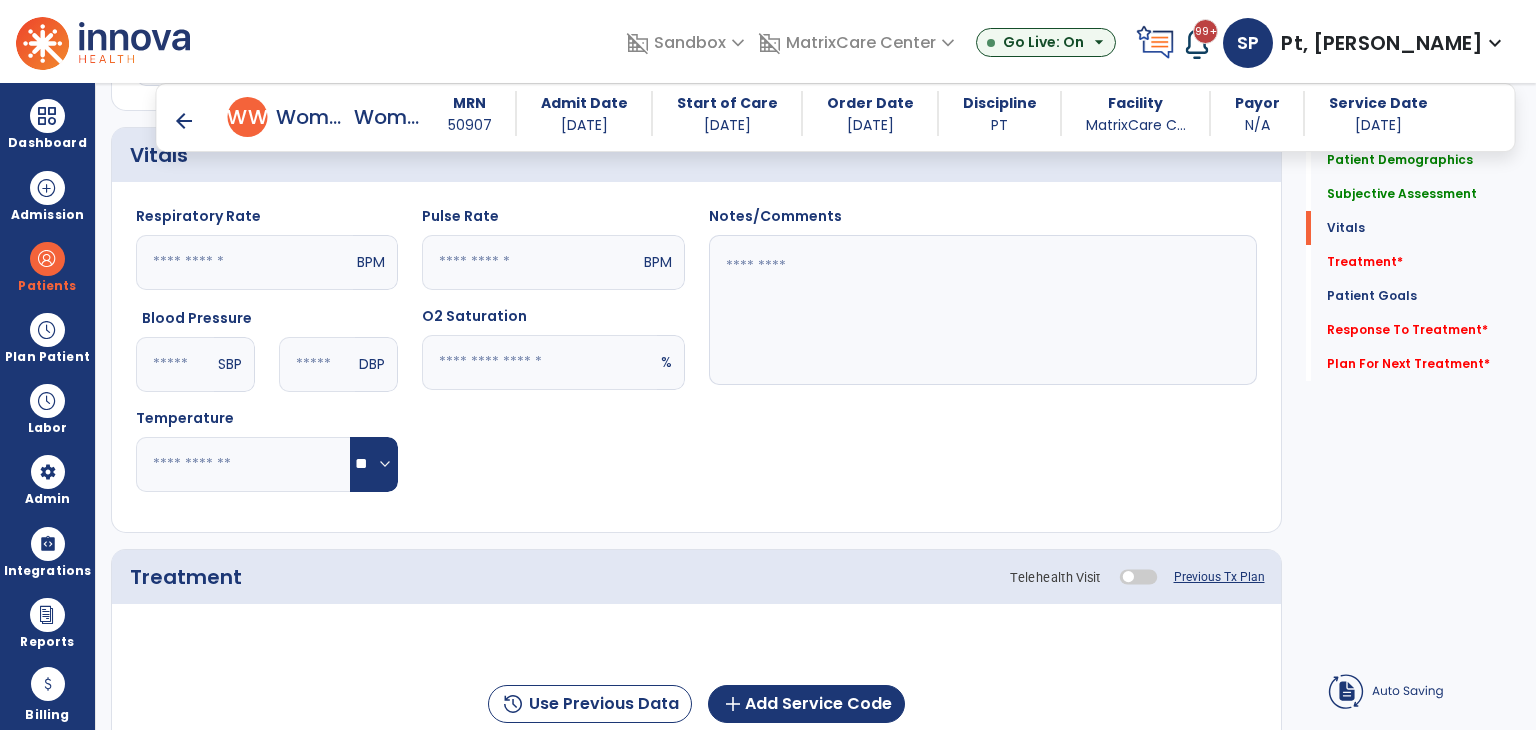 click 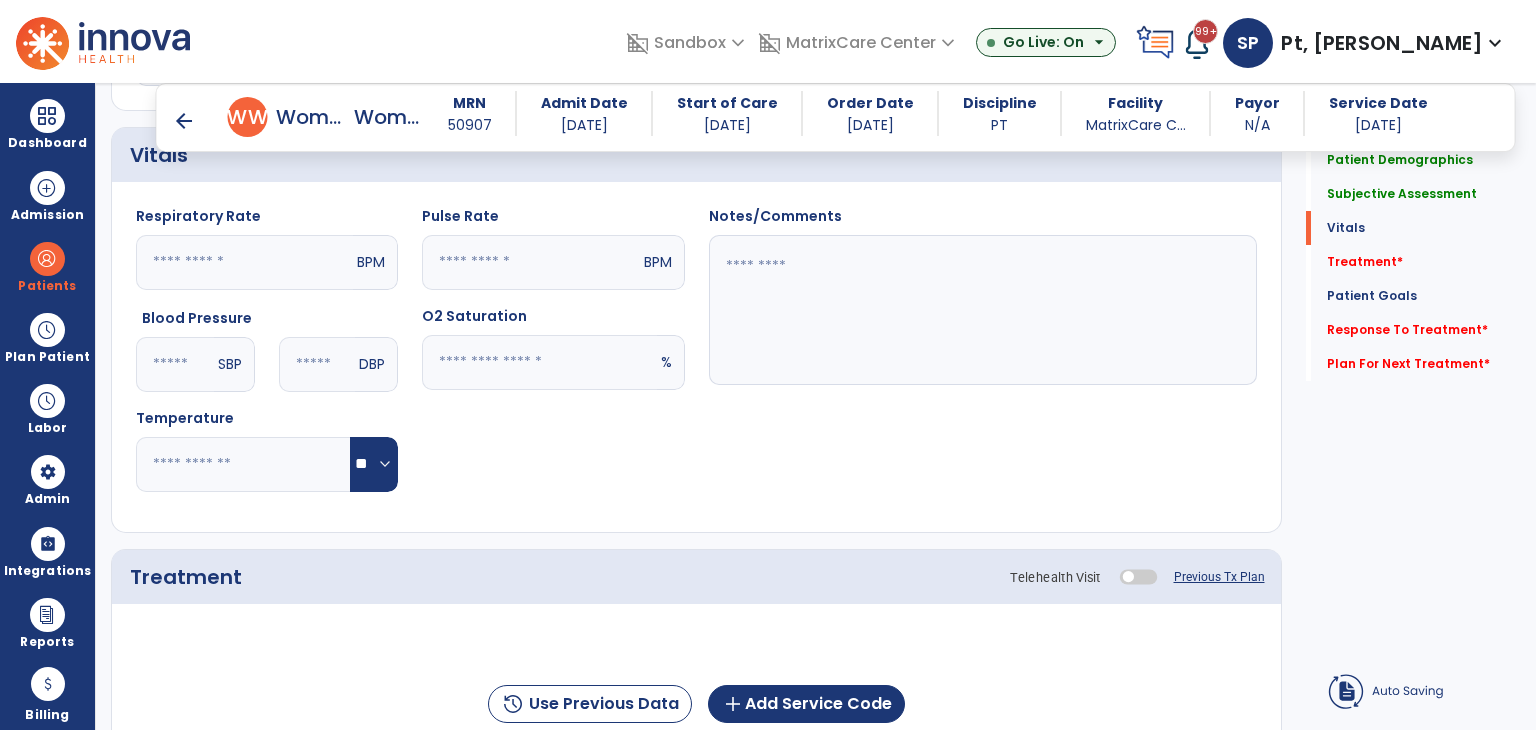 type on "*" 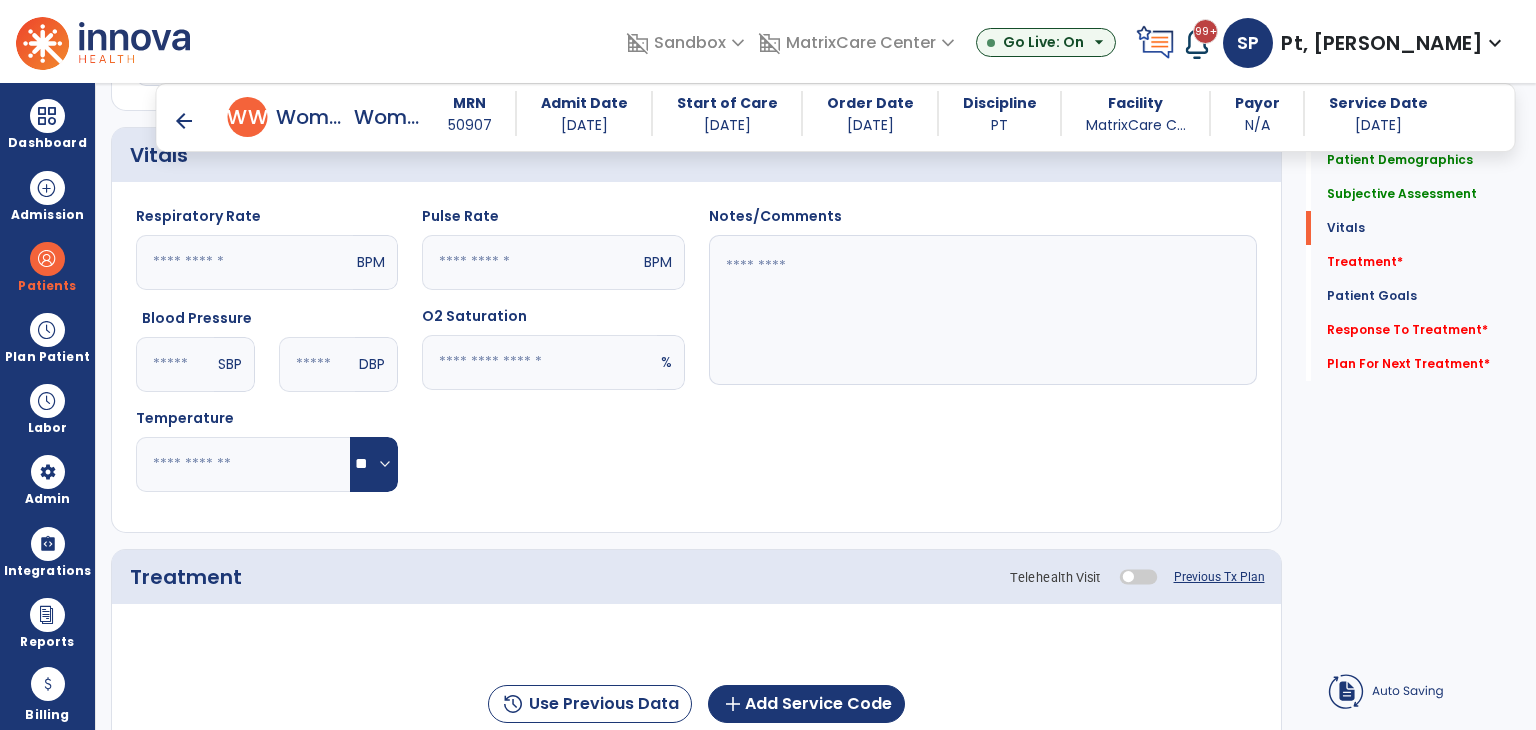 click on "DBP" 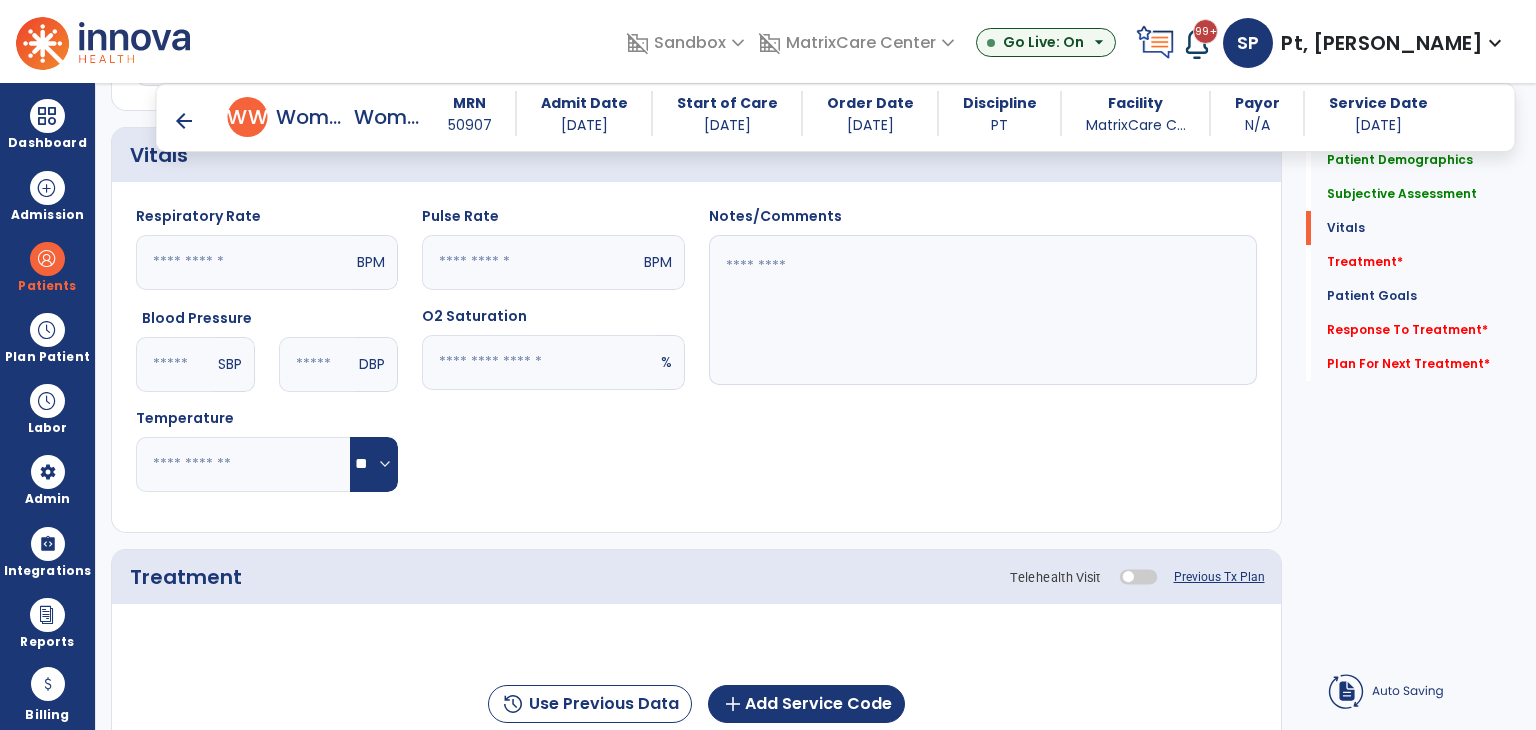click 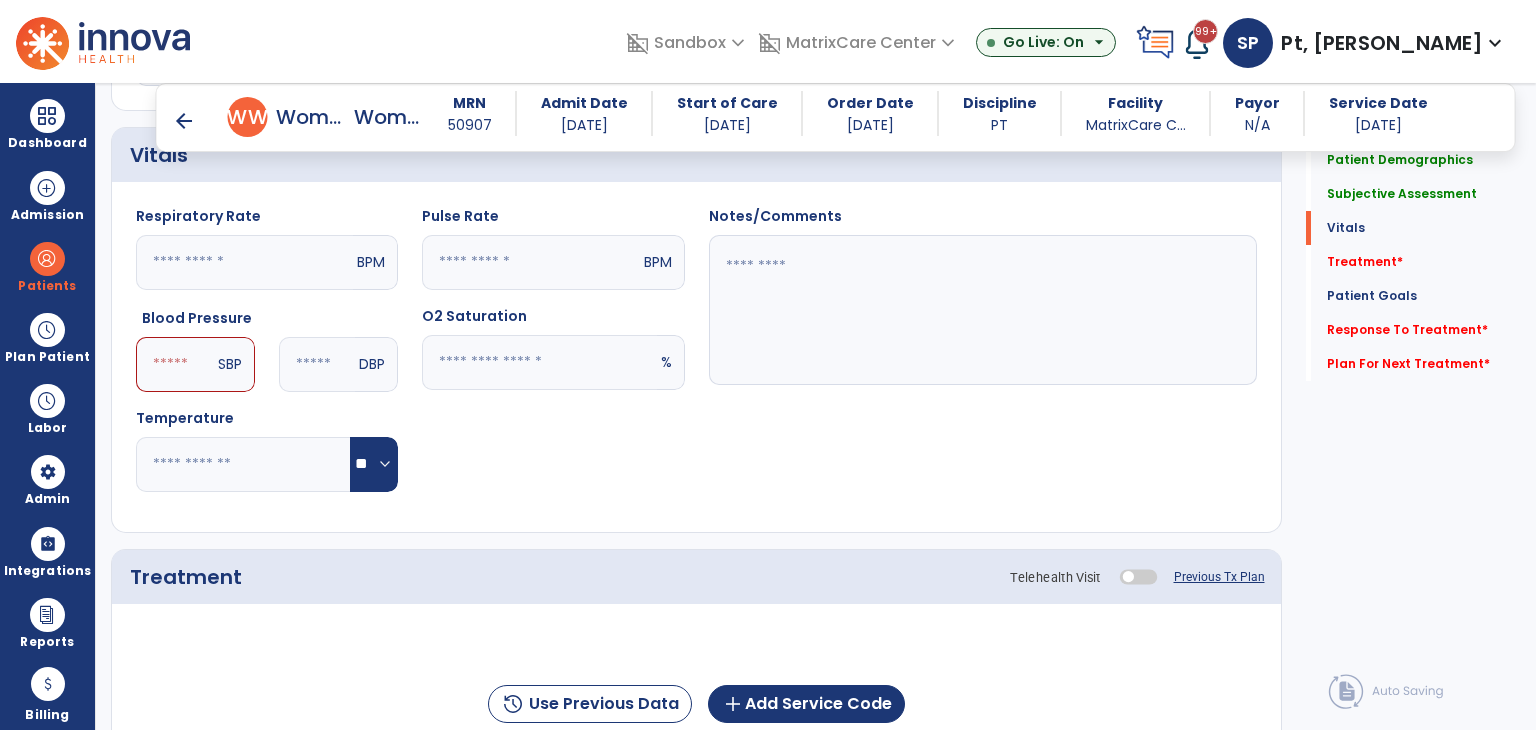 type on "*" 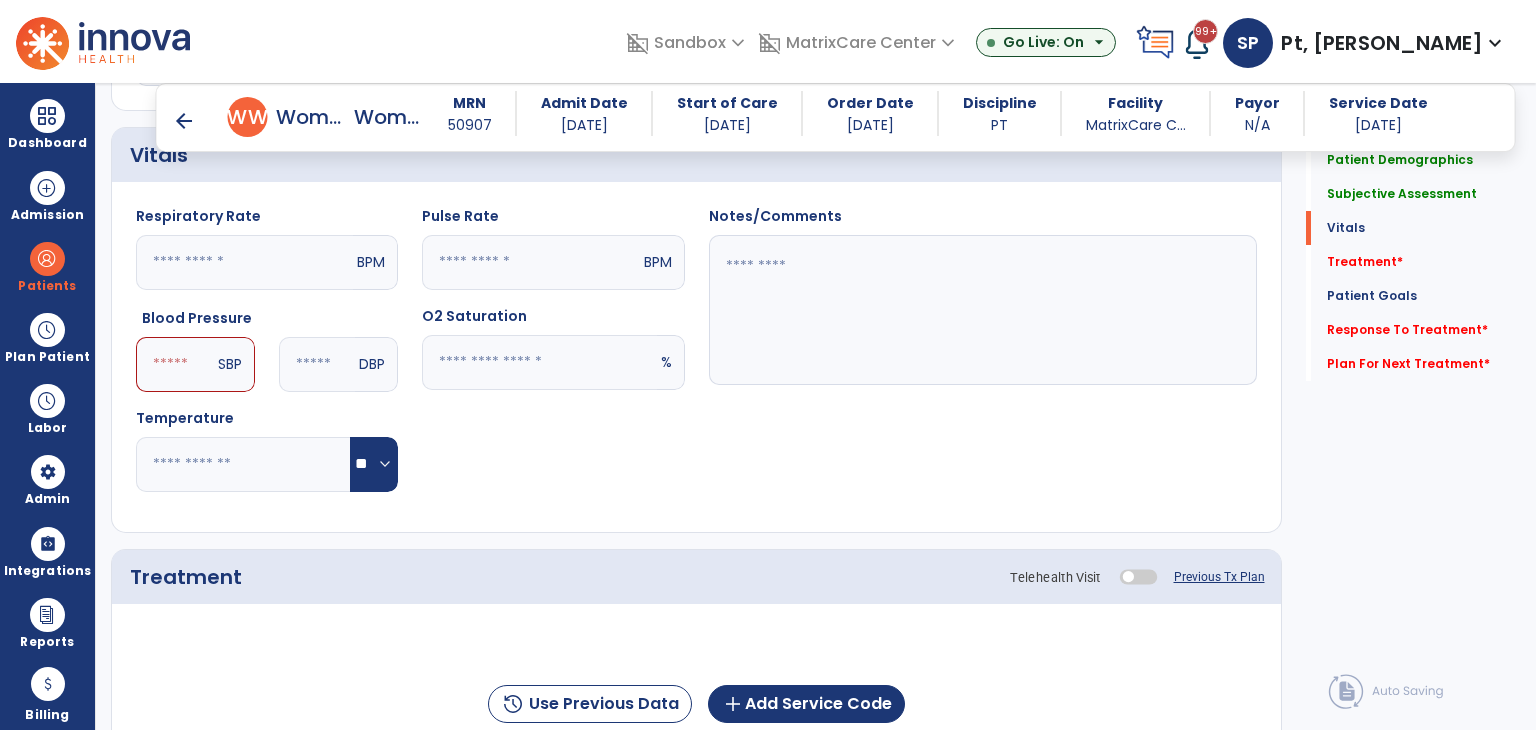 click 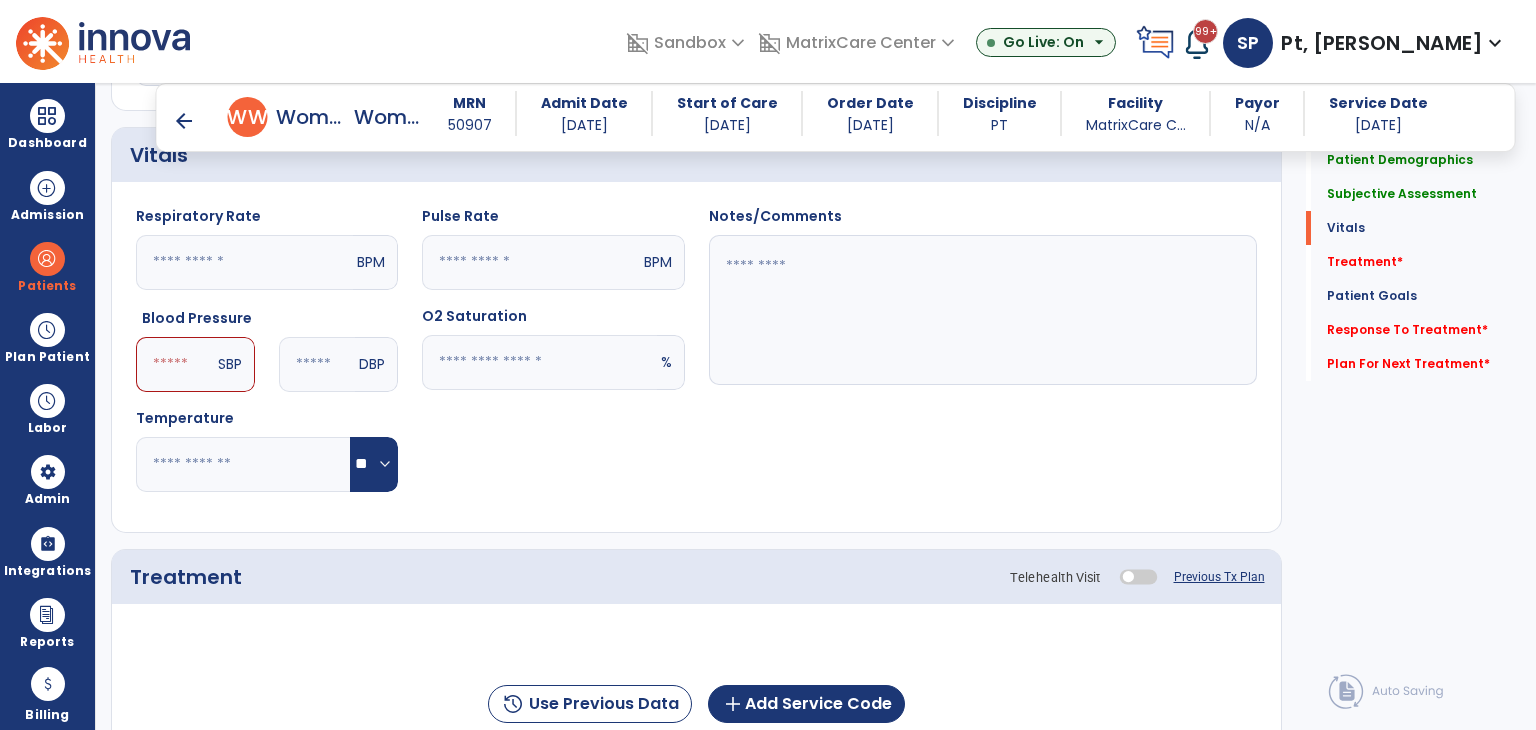 type on "*" 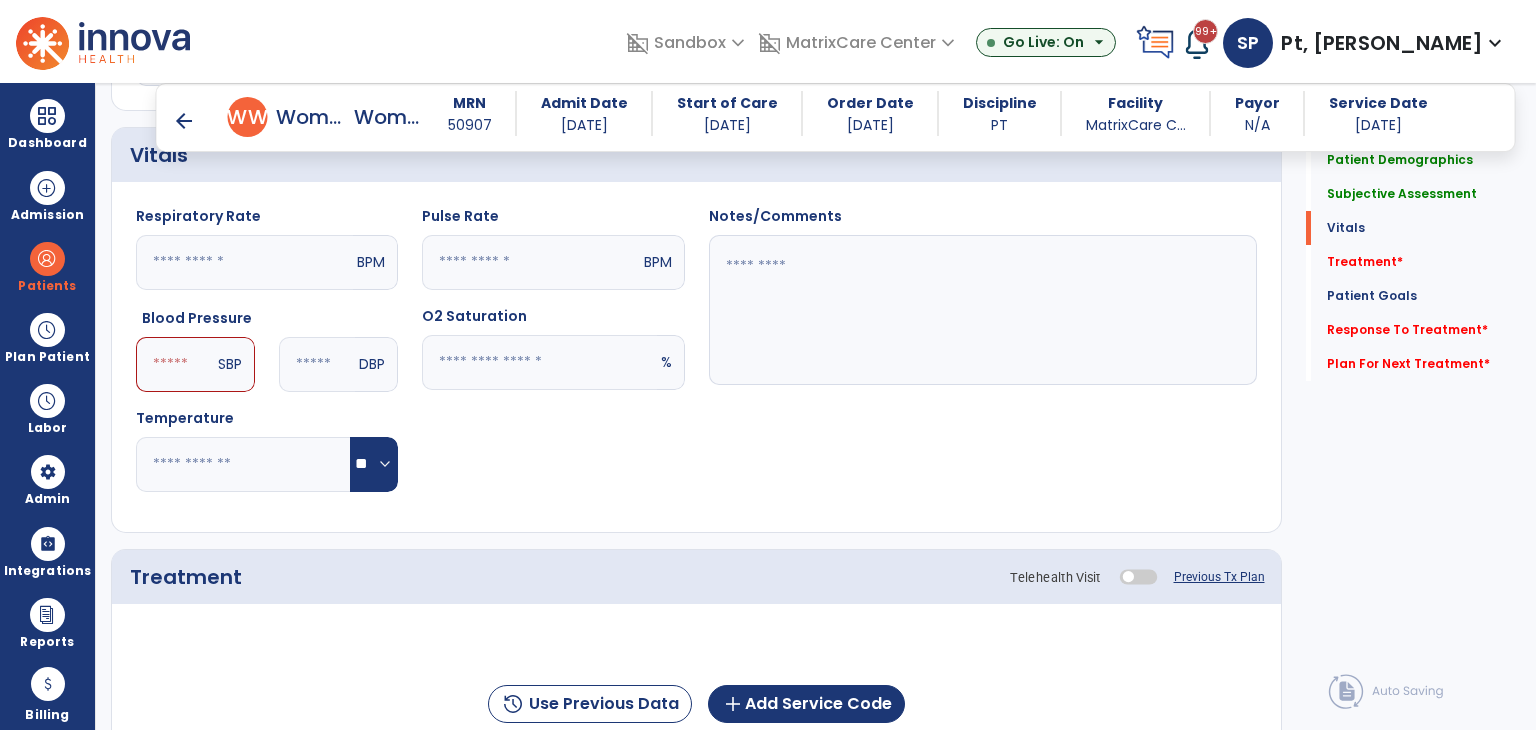 click 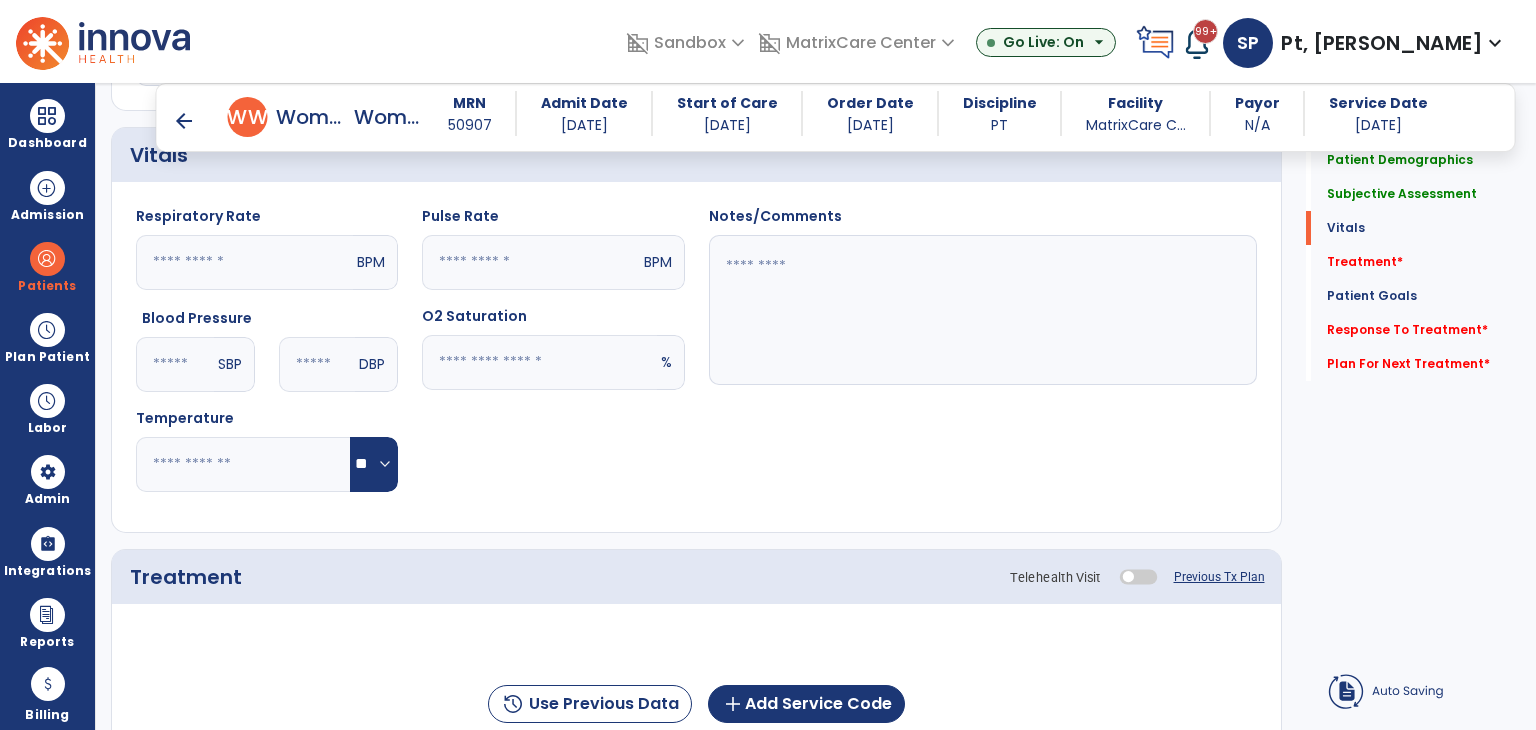 type on "*" 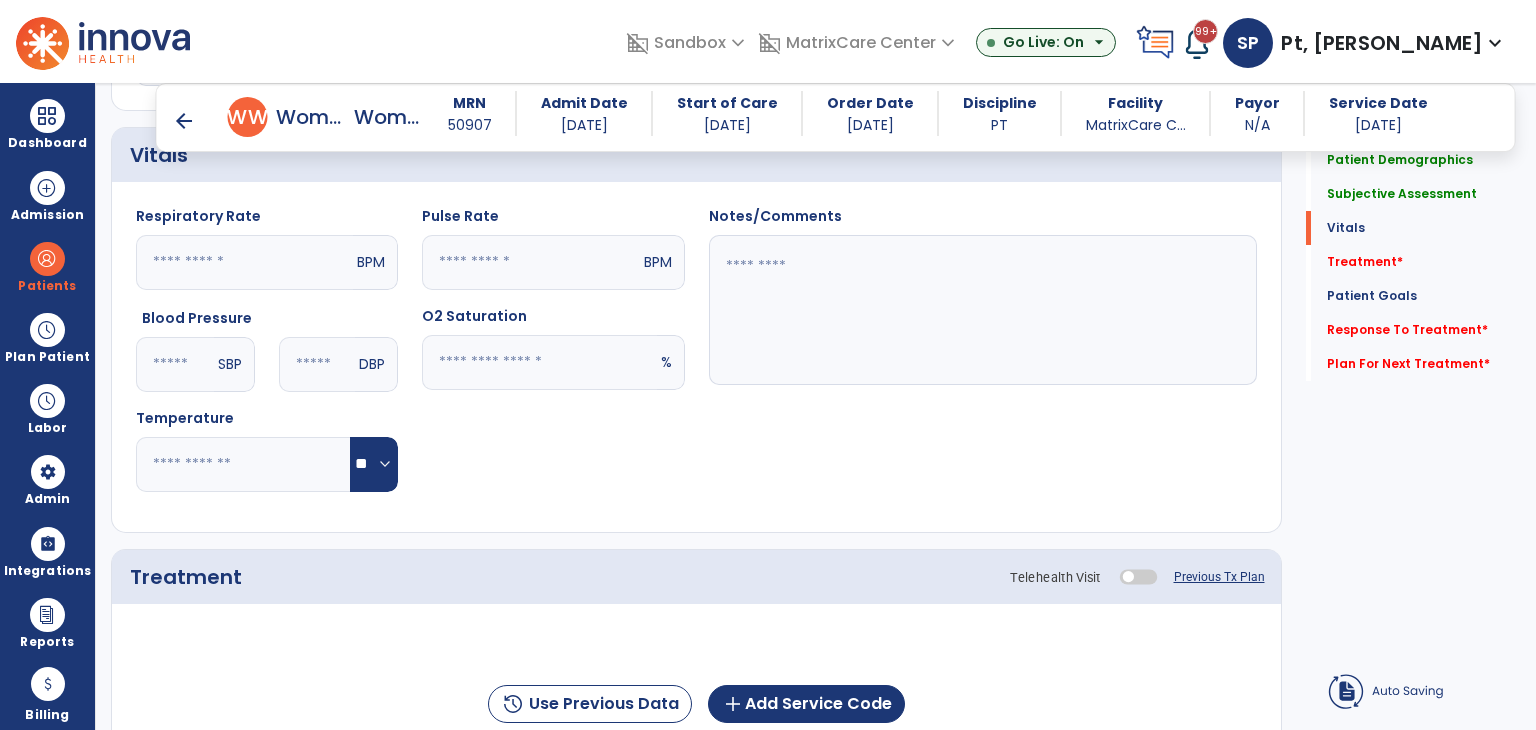 click 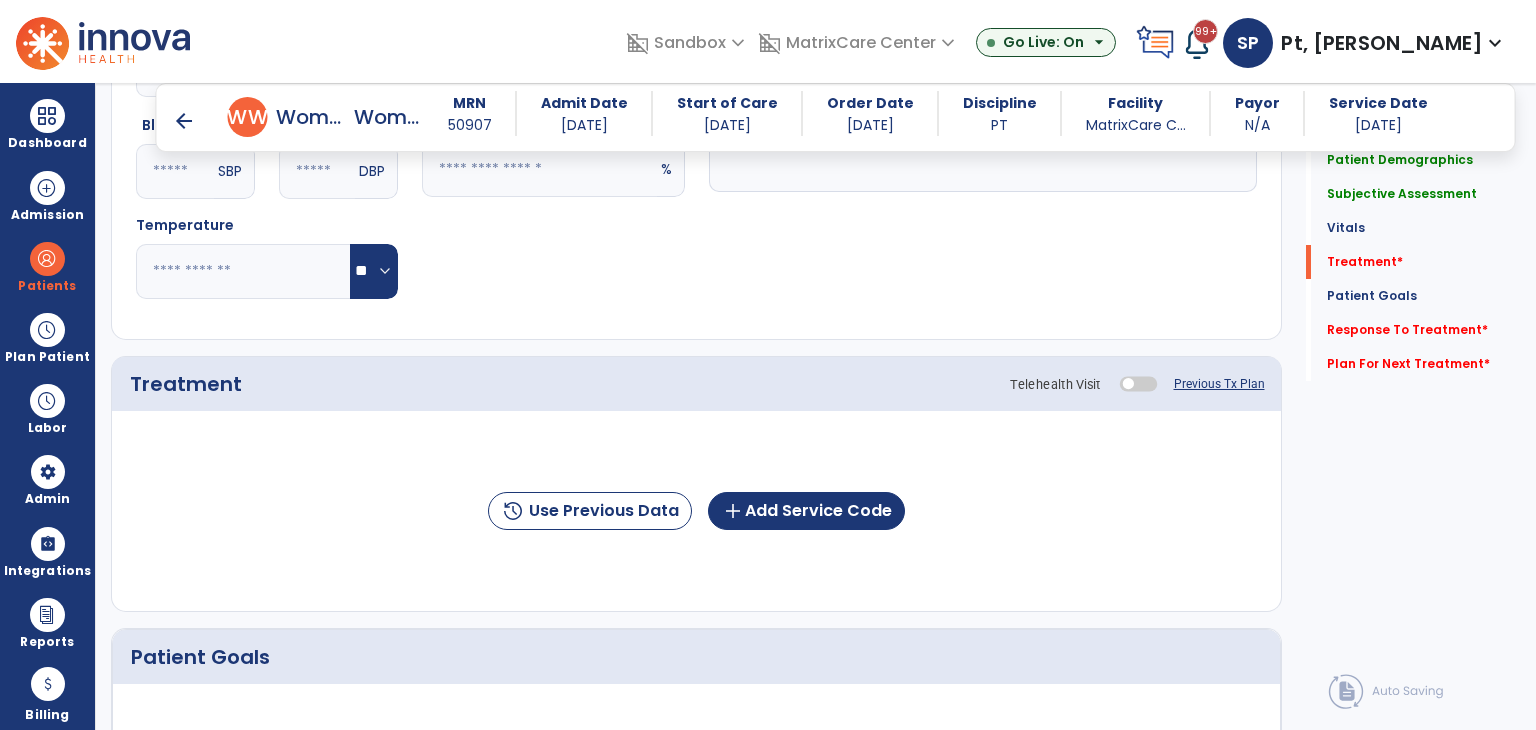 scroll, scrollTop: 900, scrollLeft: 0, axis: vertical 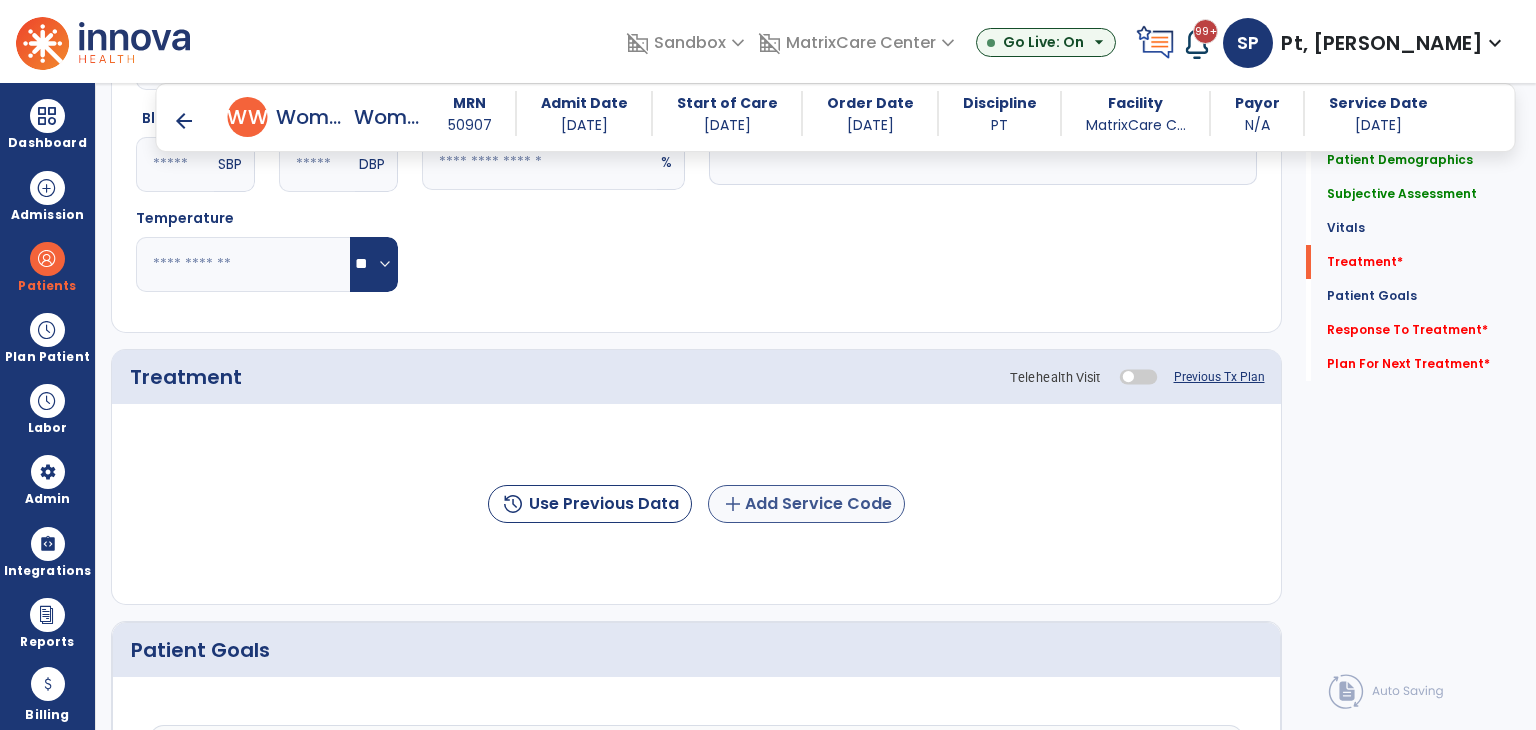 type on "*" 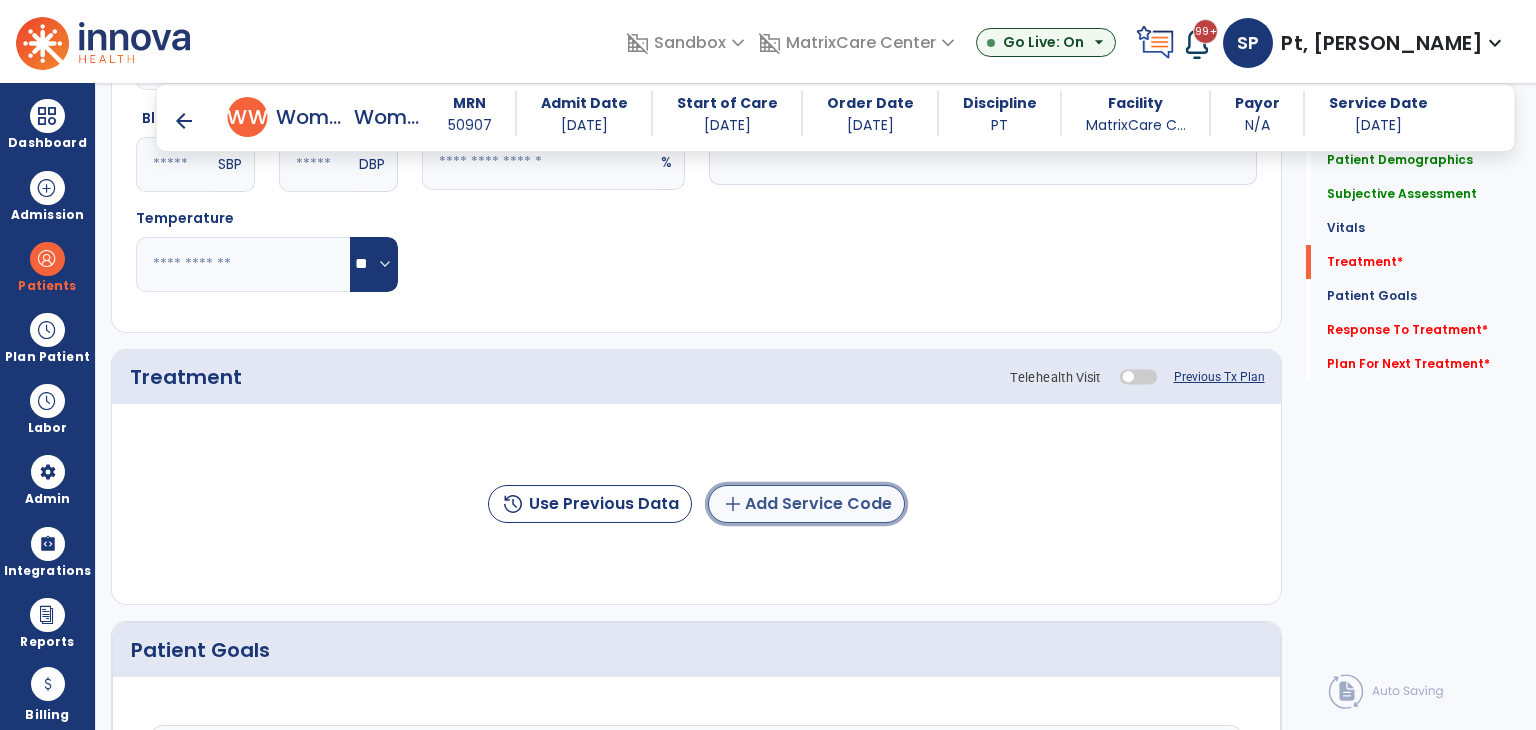 click on "add  Add Service Code" 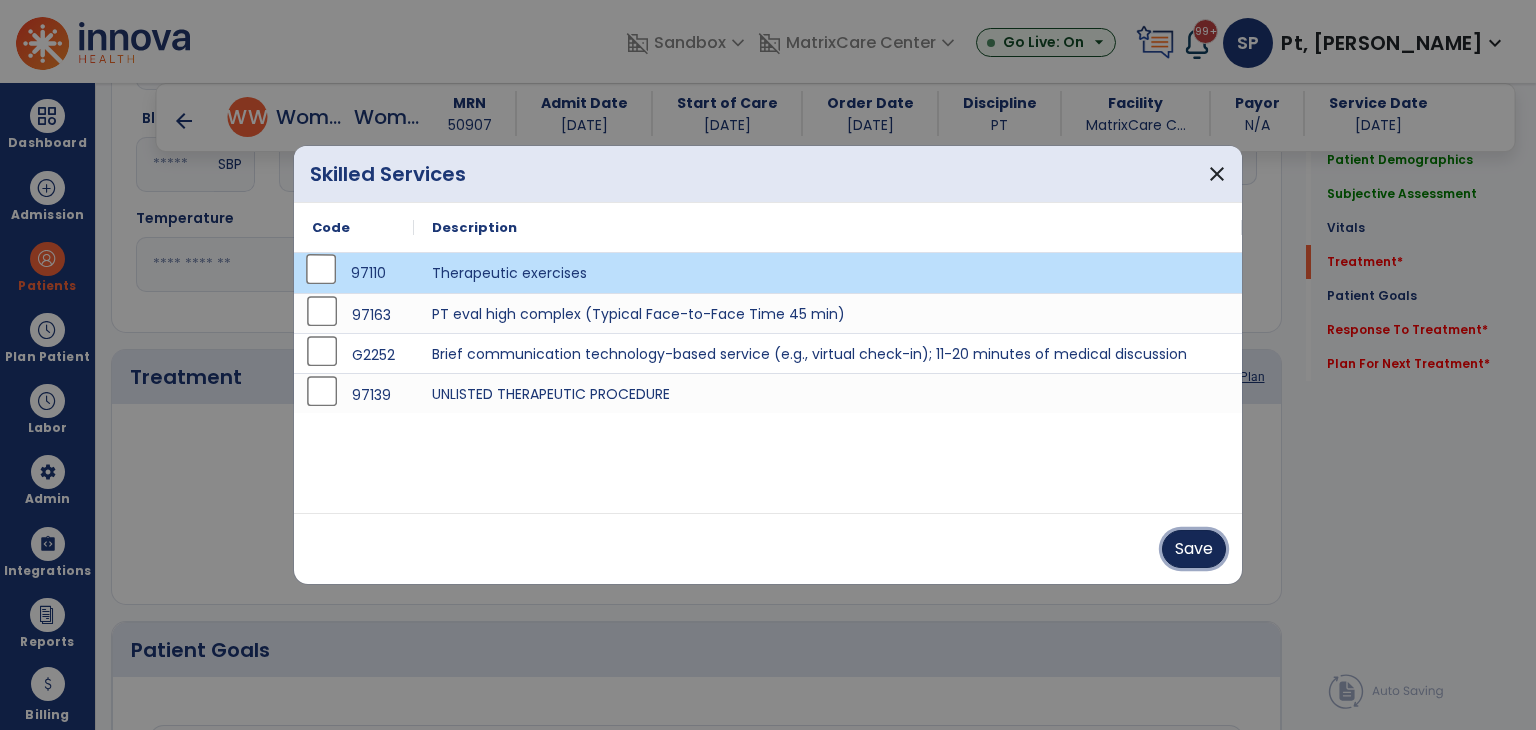 click on "Save" at bounding box center (1194, 549) 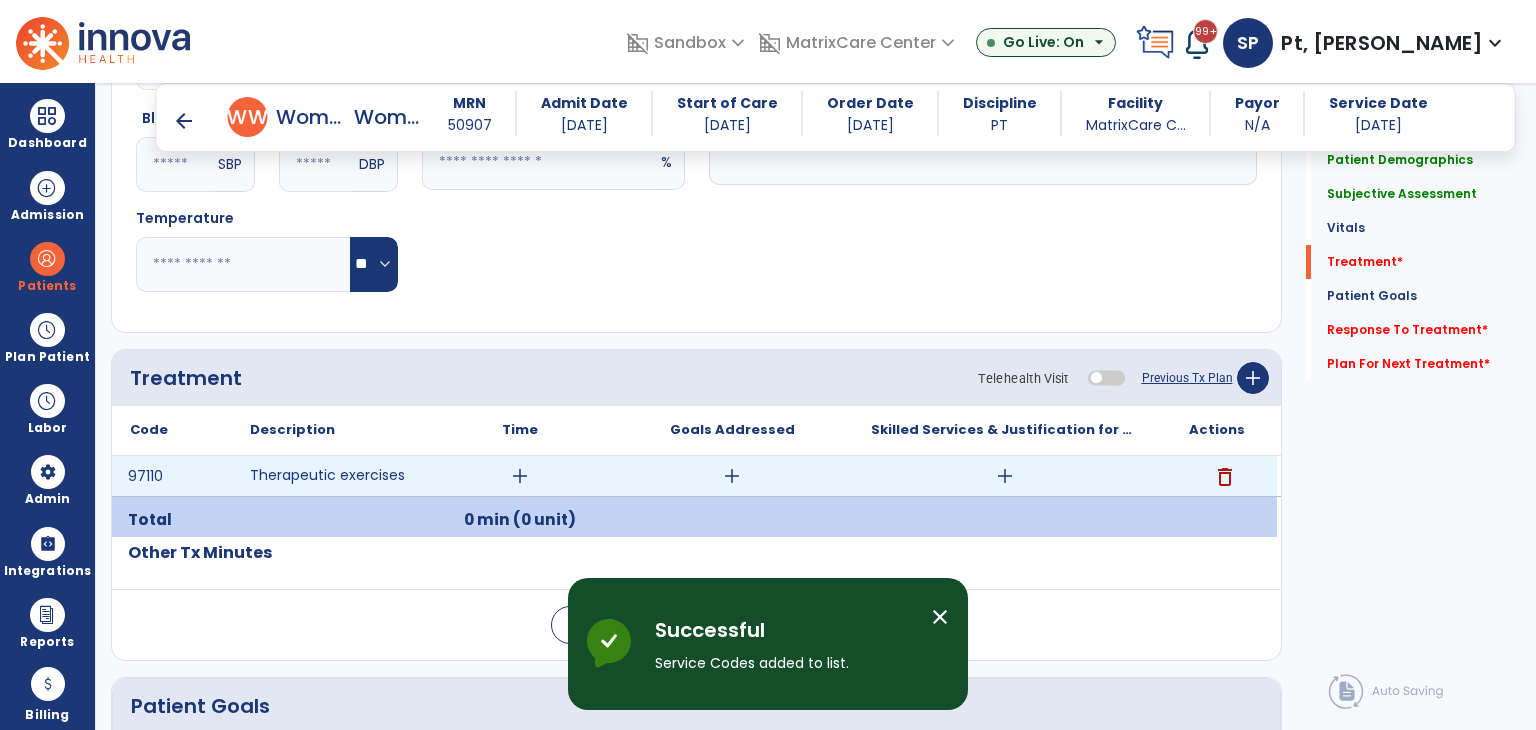 click on "add" at bounding box center (520, 476) 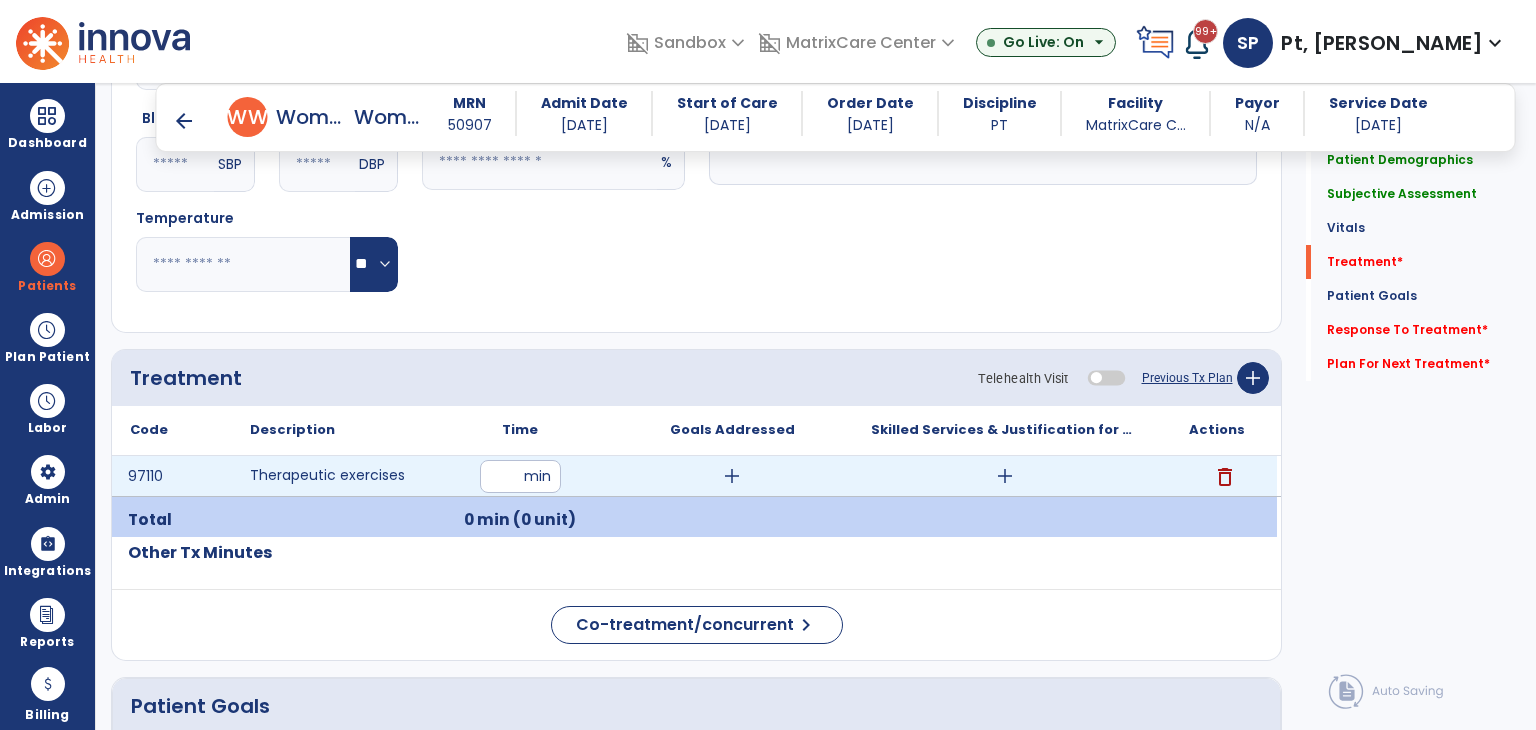 type on "**" 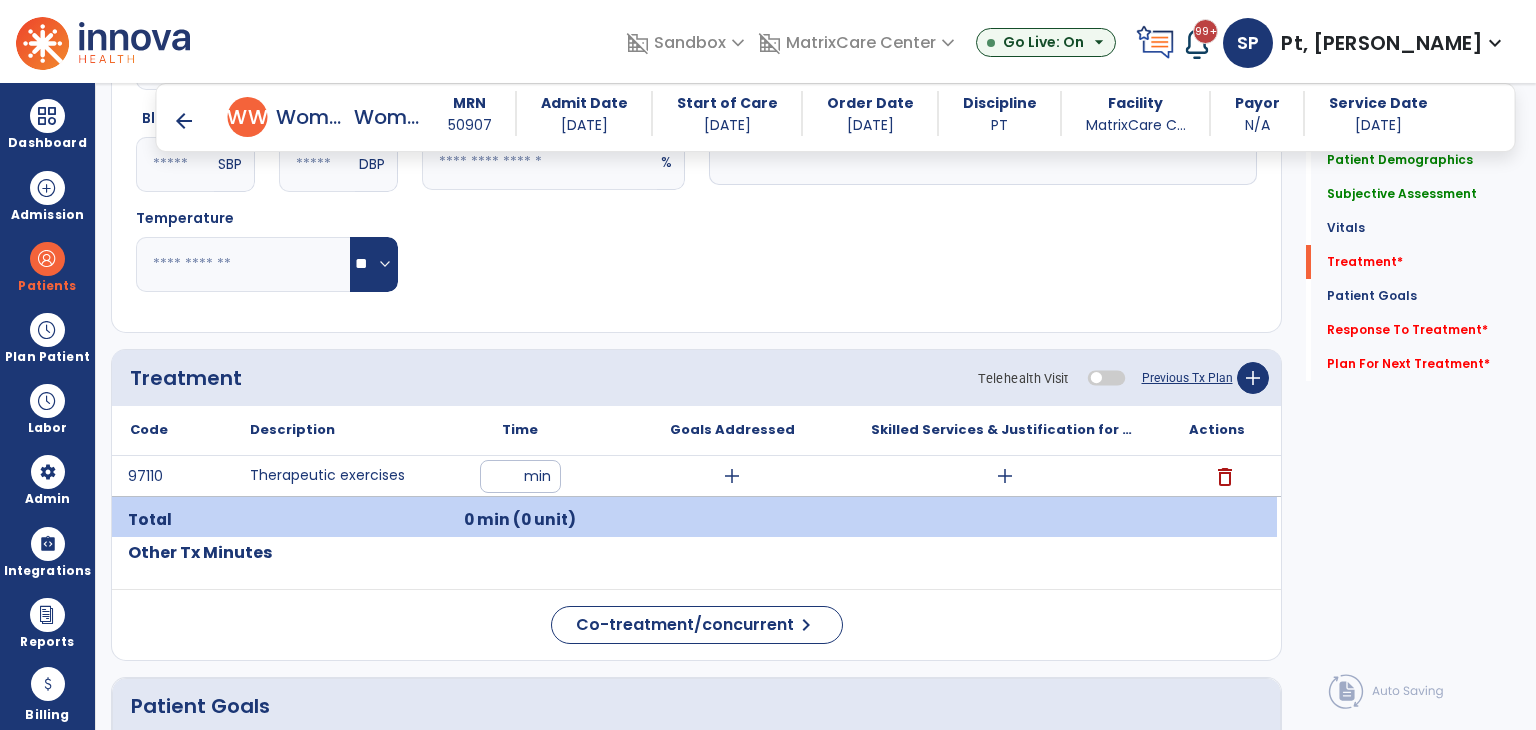 click on "Other Tx Minutes" 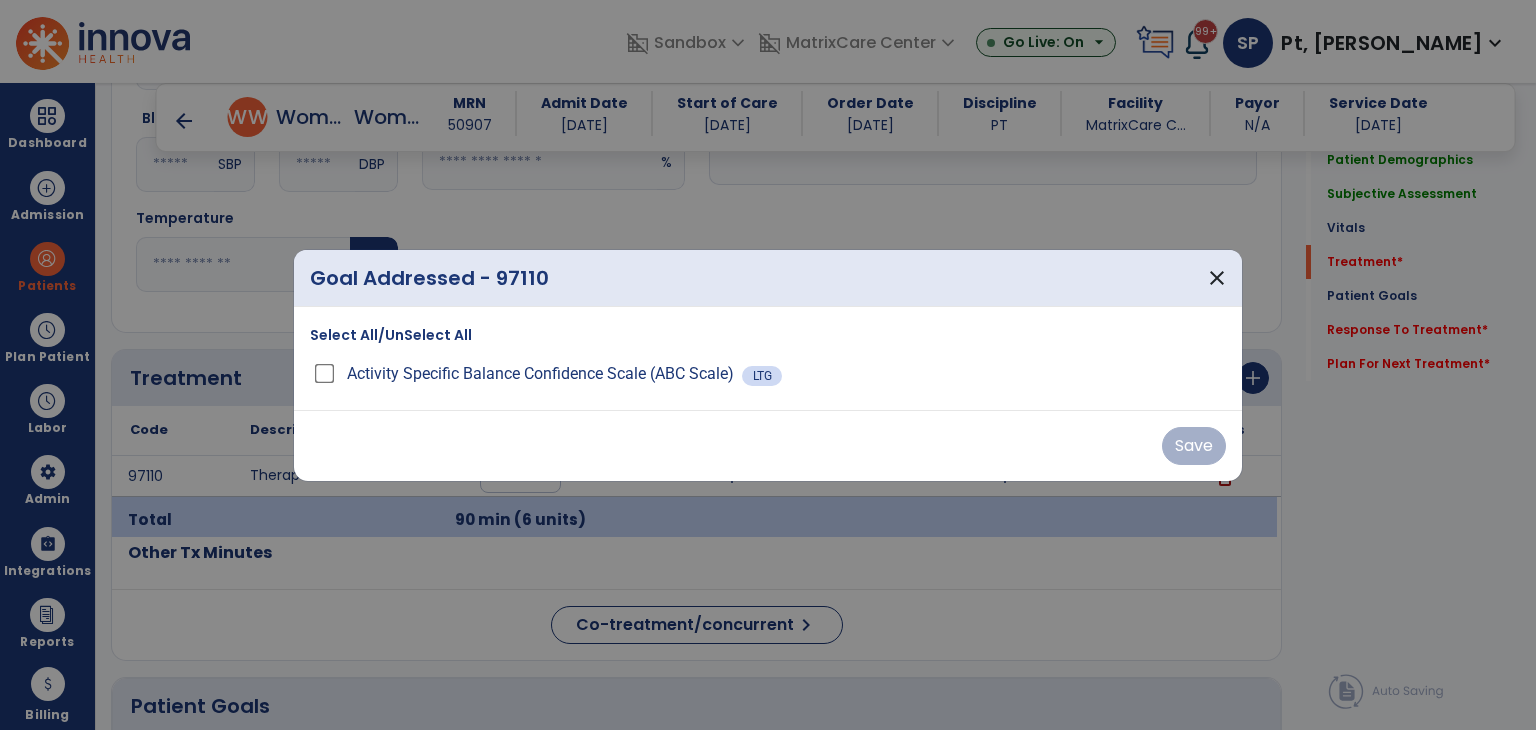 click on "Select All/UnSelect All" at bounding box center [391, 335] 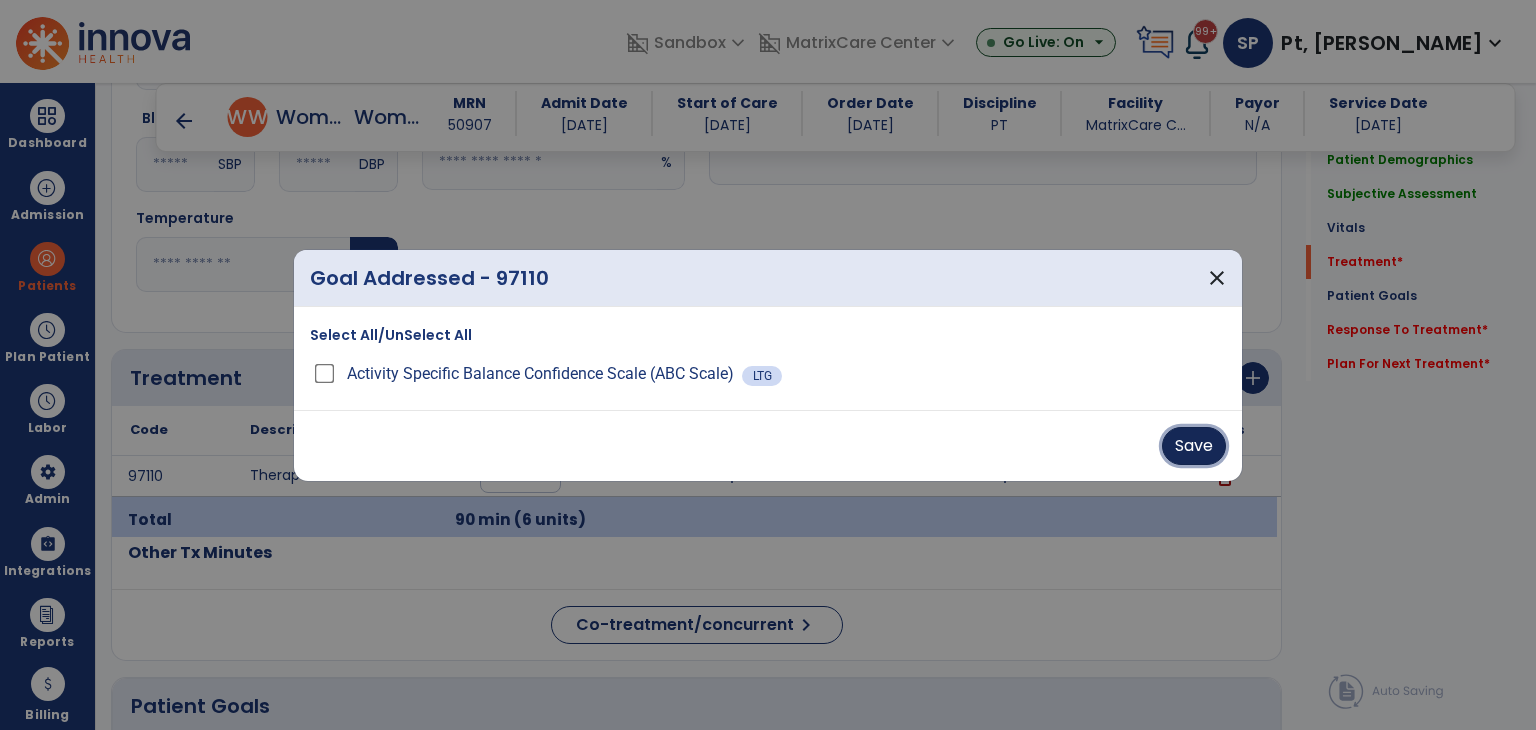 click on "Save" at bounding box center [1194, 446] 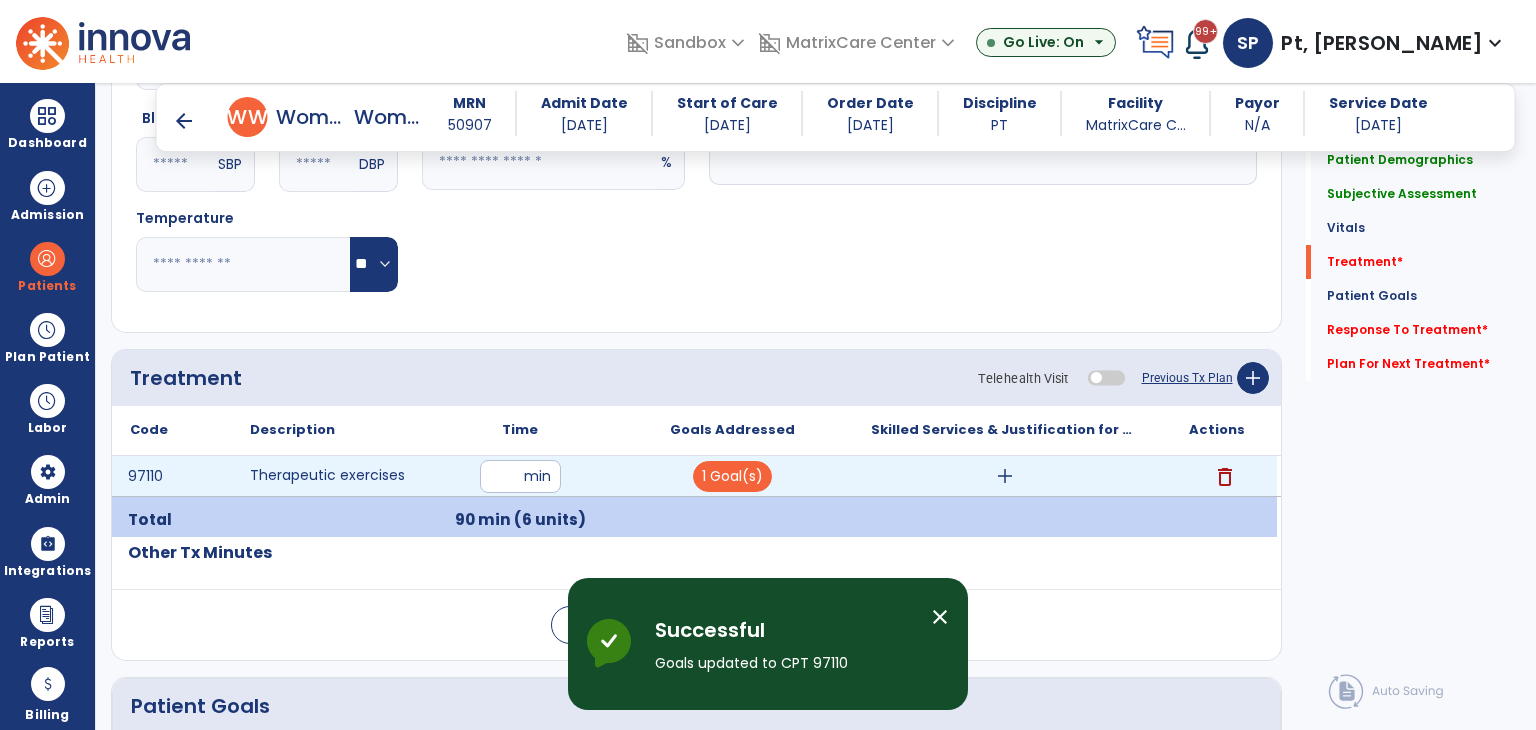 click on "add" at bounding box center (1005, 476) 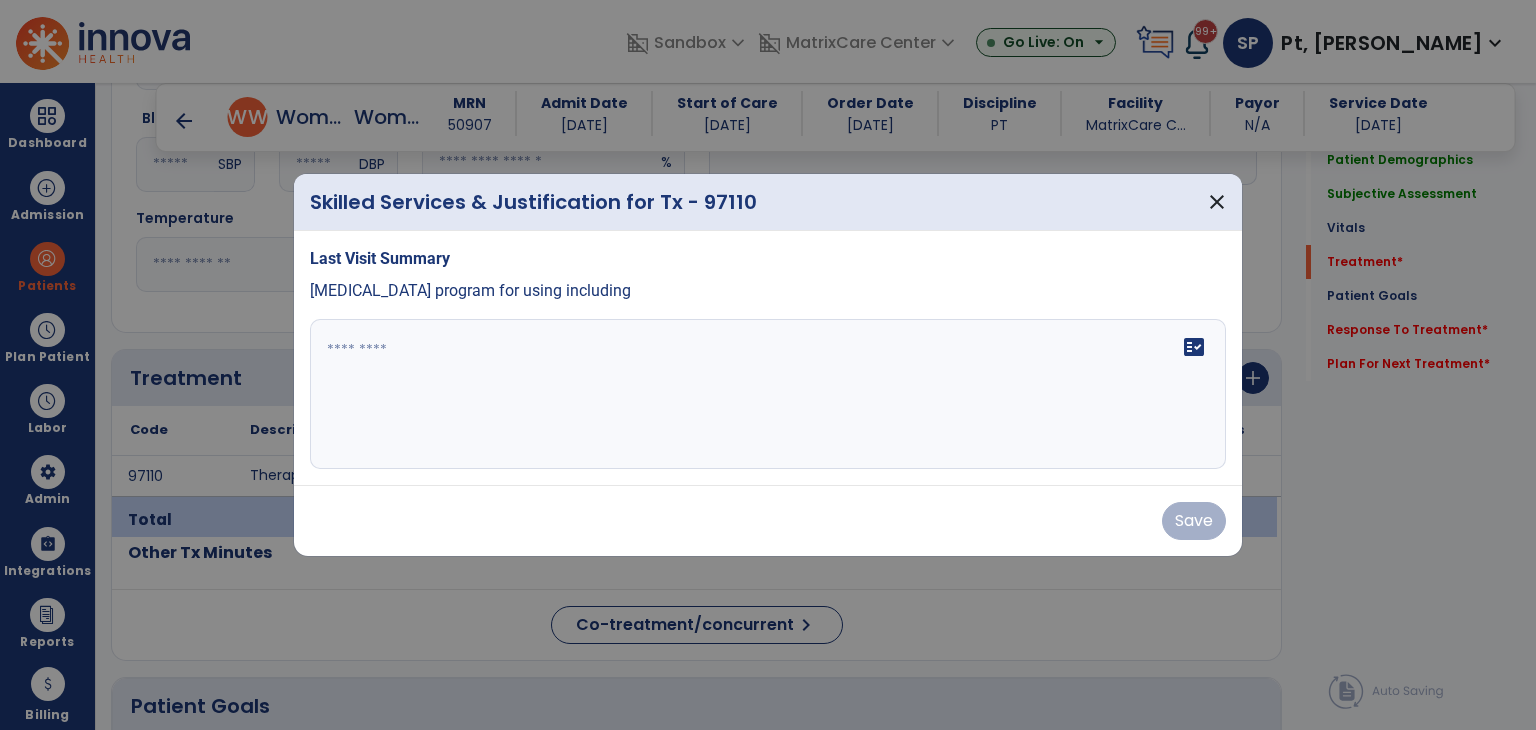 click at bounding box center [768, 394] 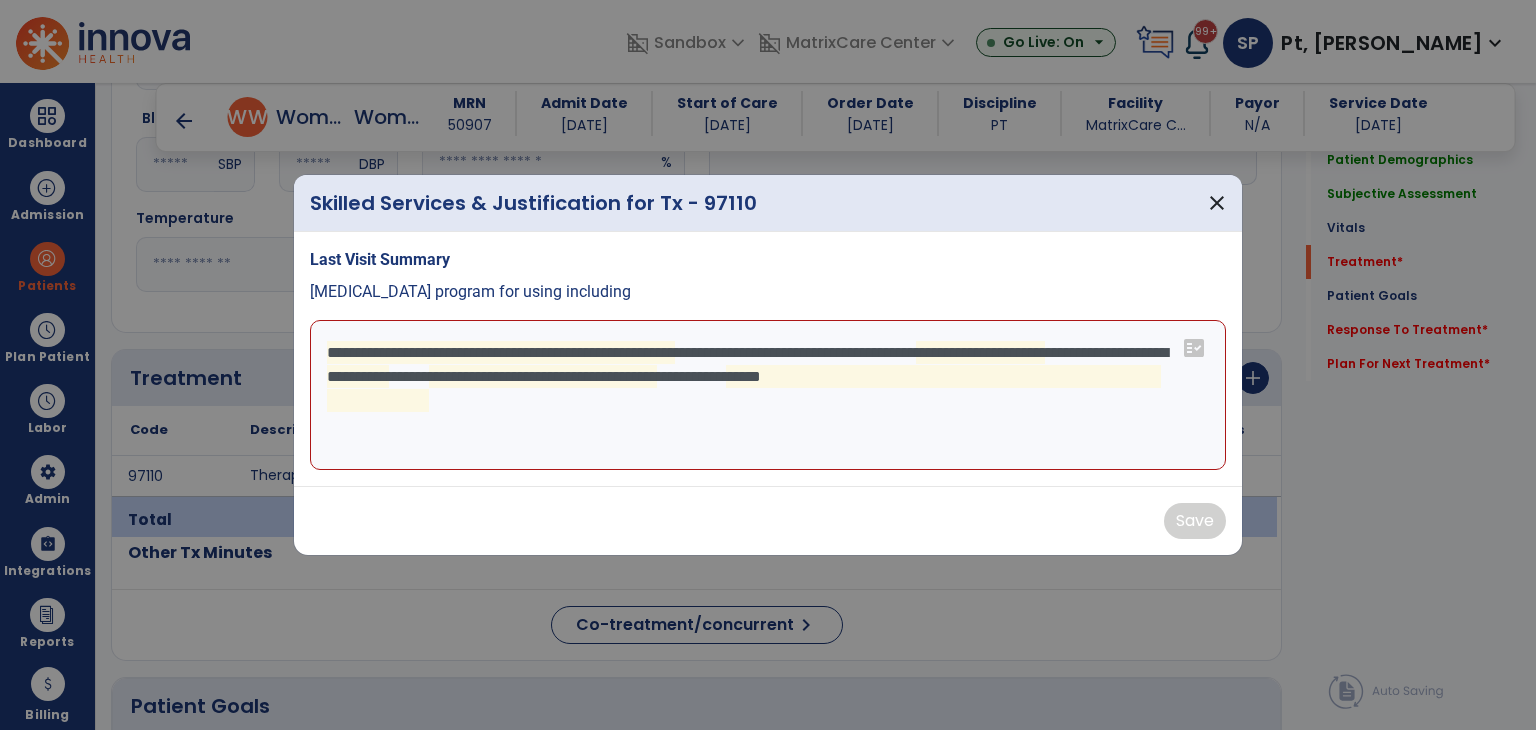 click on "**********" at bounding box center (766, 395) 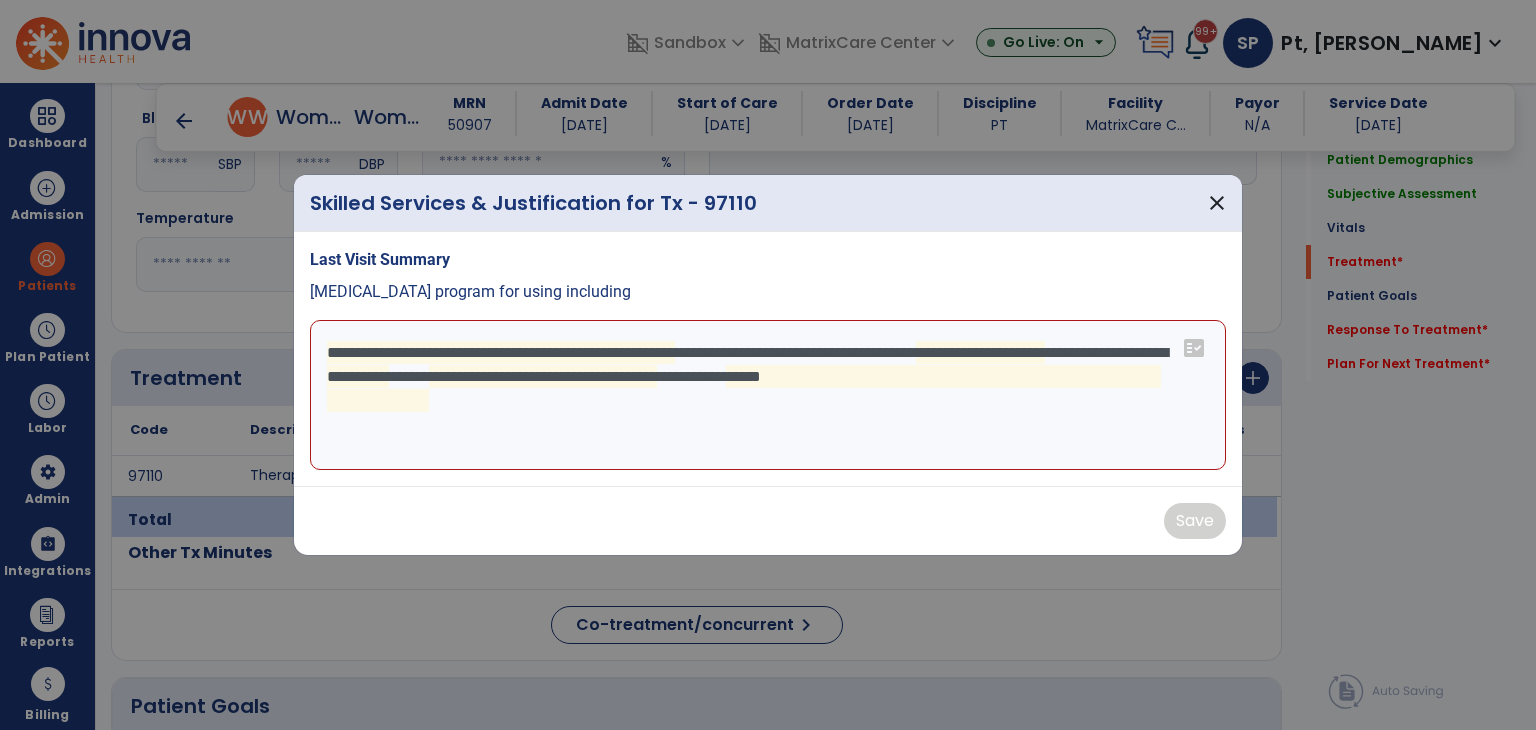 paste 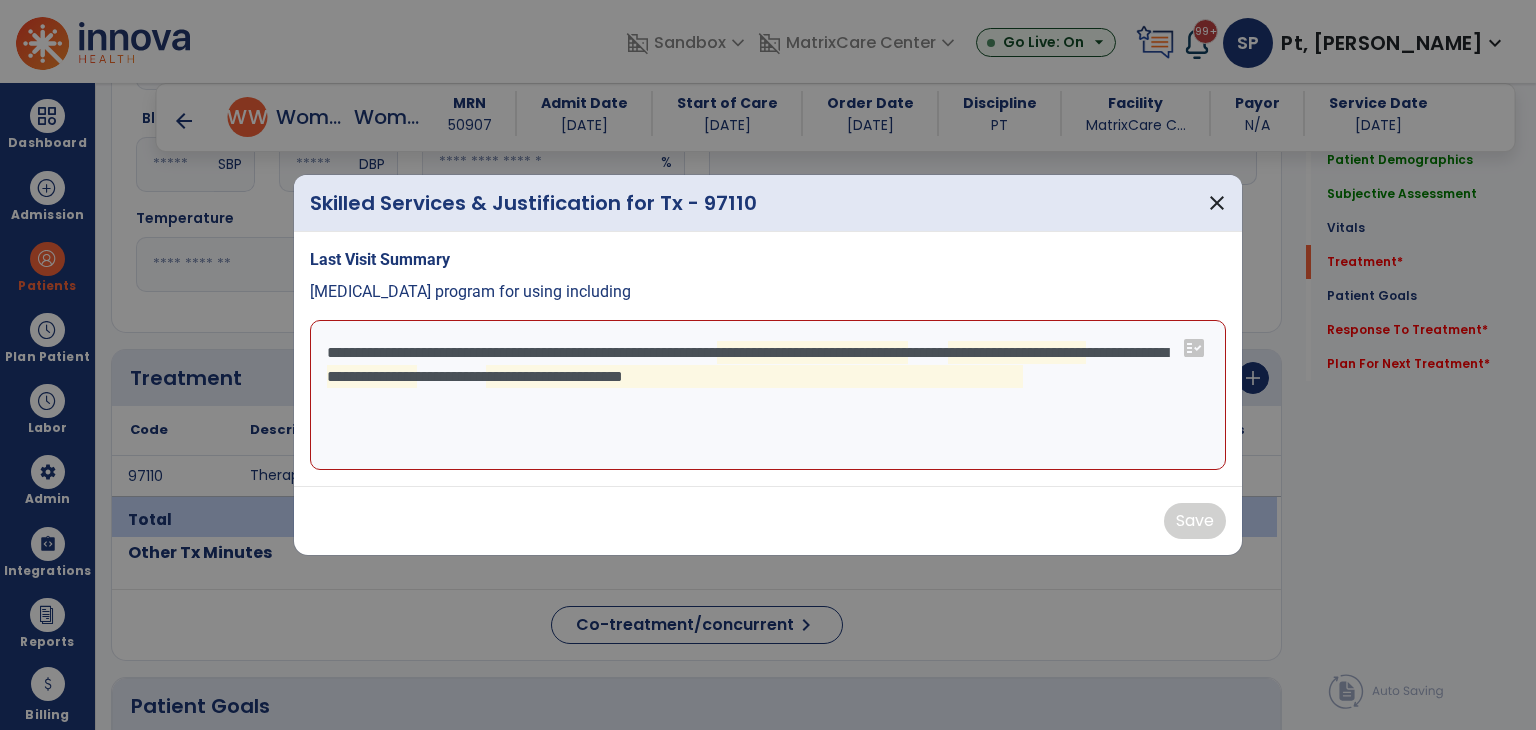click on "**********" at bounding box center (768, 395) 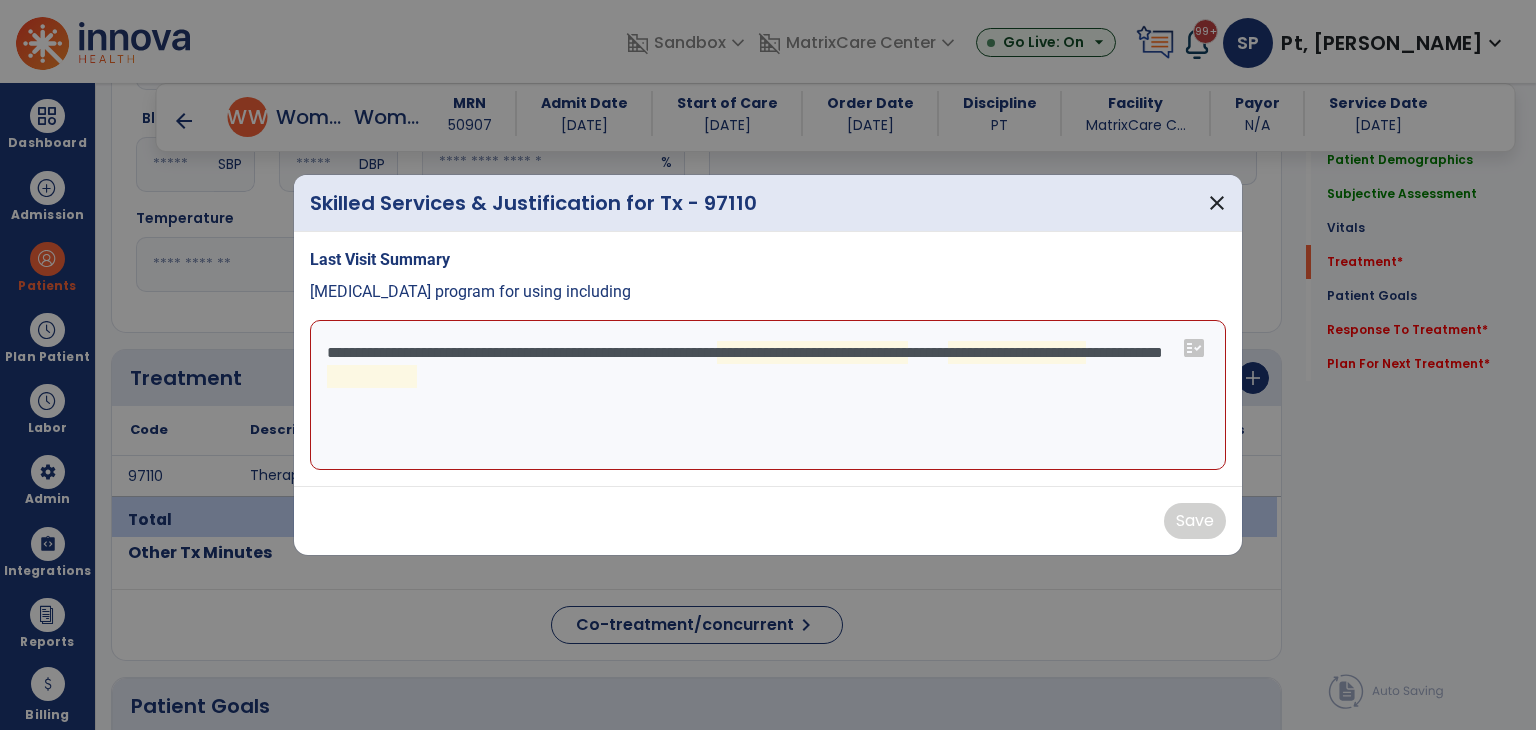 click on "**********" at bounding box center [768, 395] 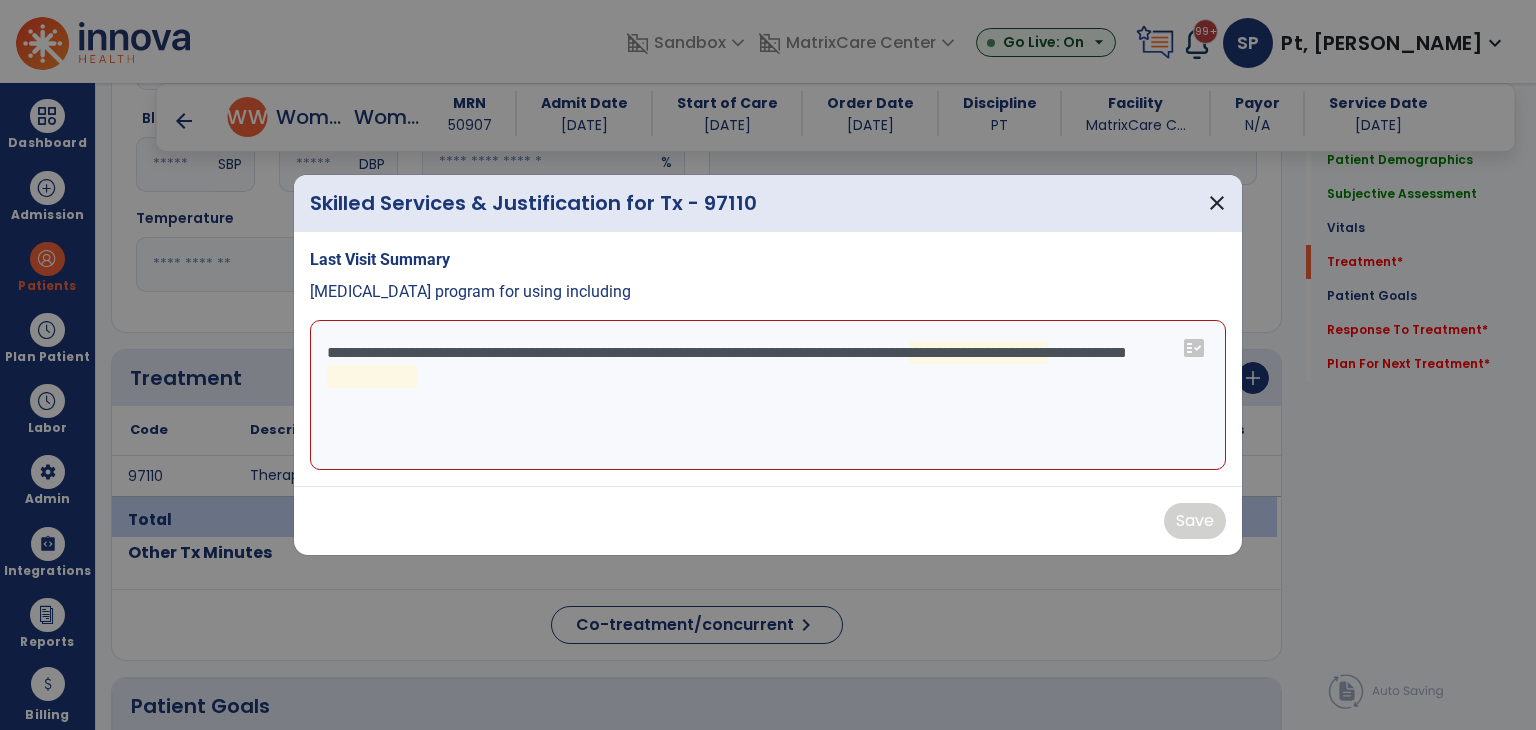 drag, startPoint x: 1003, startPoint y: 349, endPoint x: 993, endPoint y: 392, distance: 44.14748 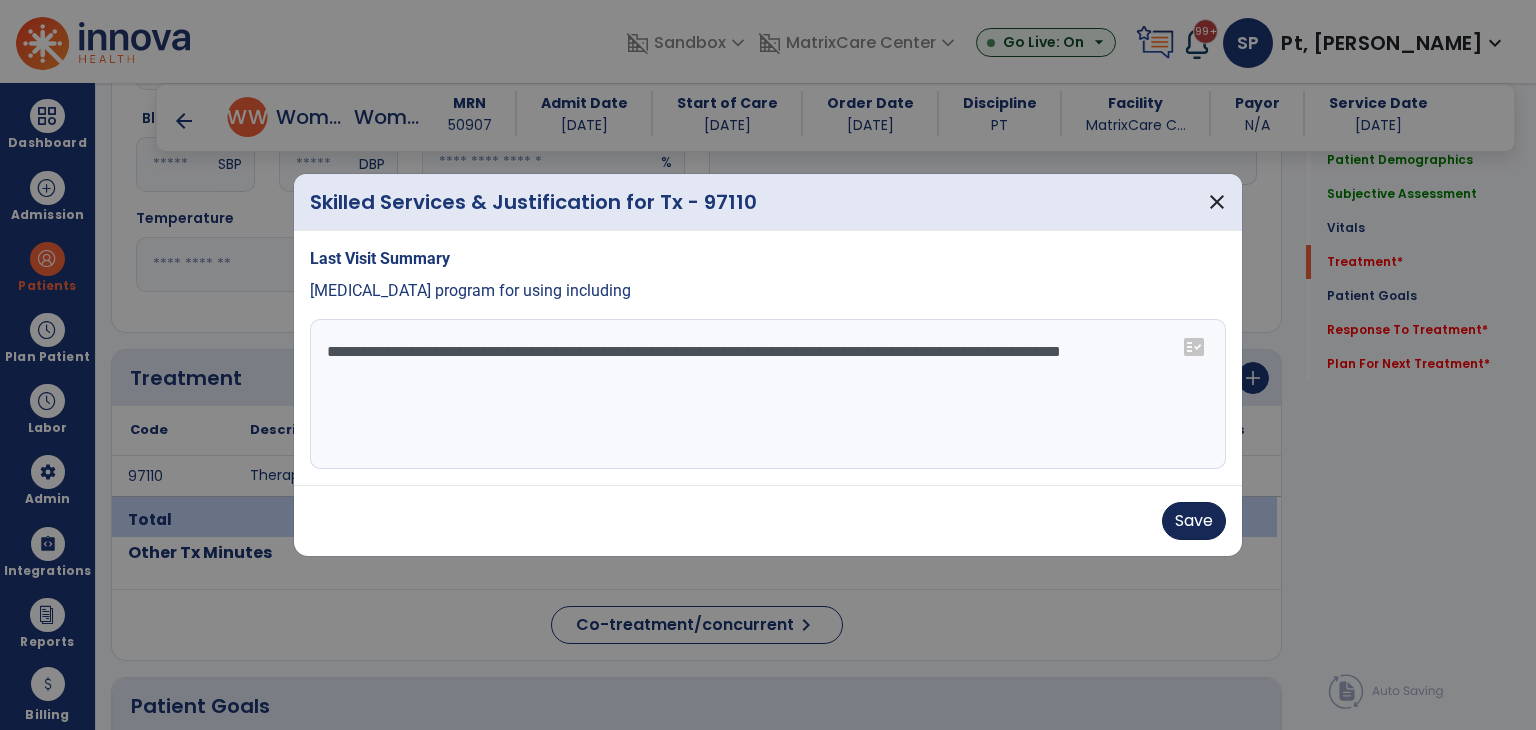 type on "**********" 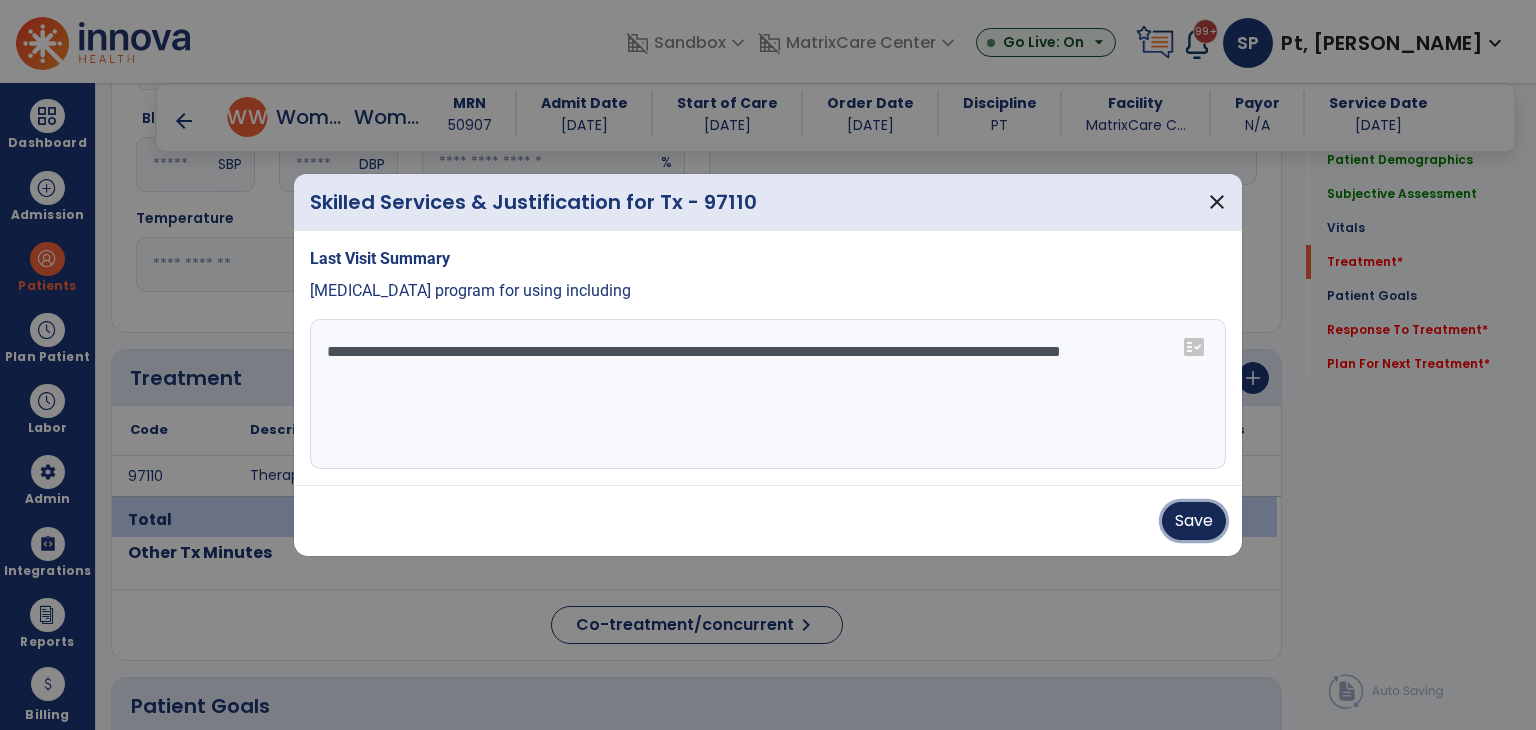 click on "Save" at bounding box center [1194, 521] 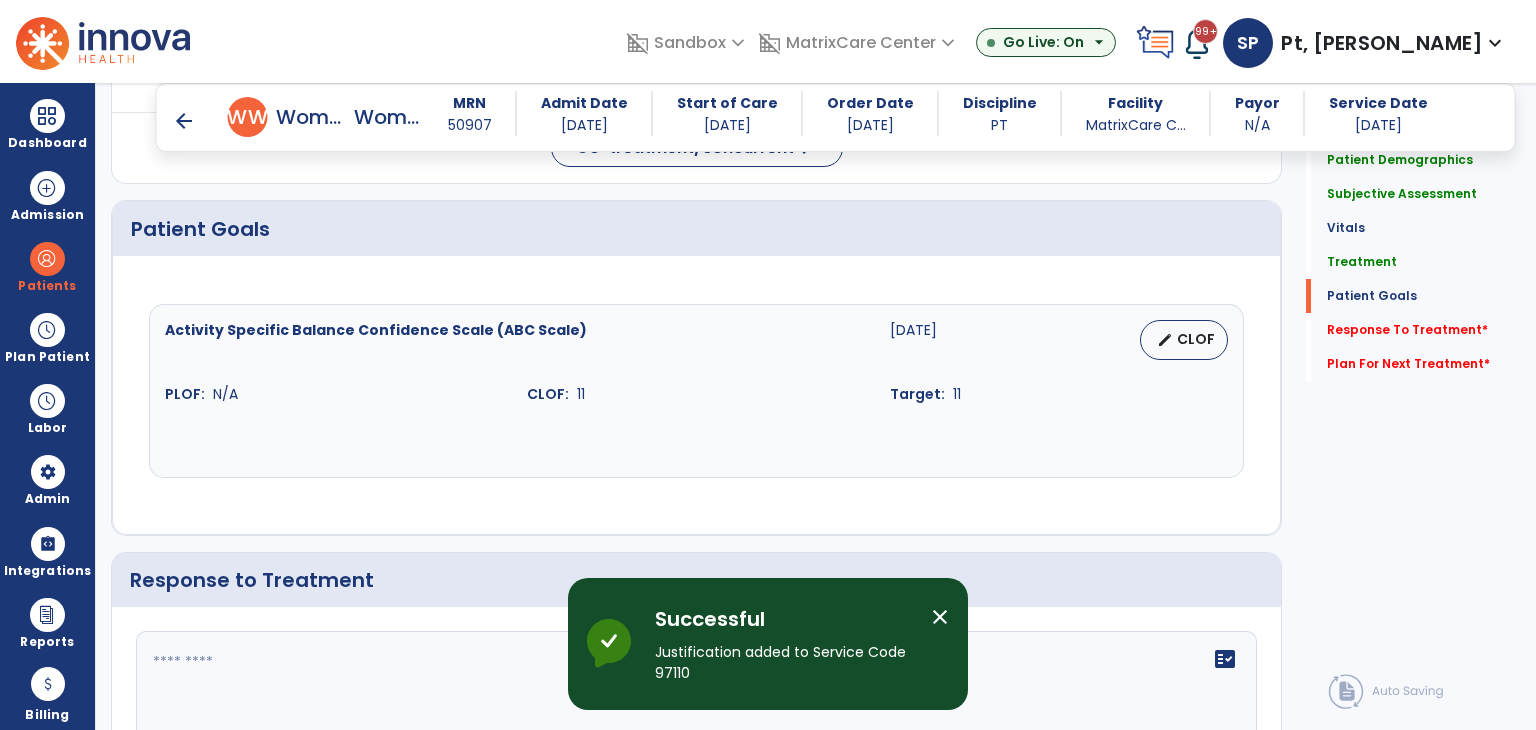 scroll, scrollTop: 1700, scrollLeft: 0, axis: vertical 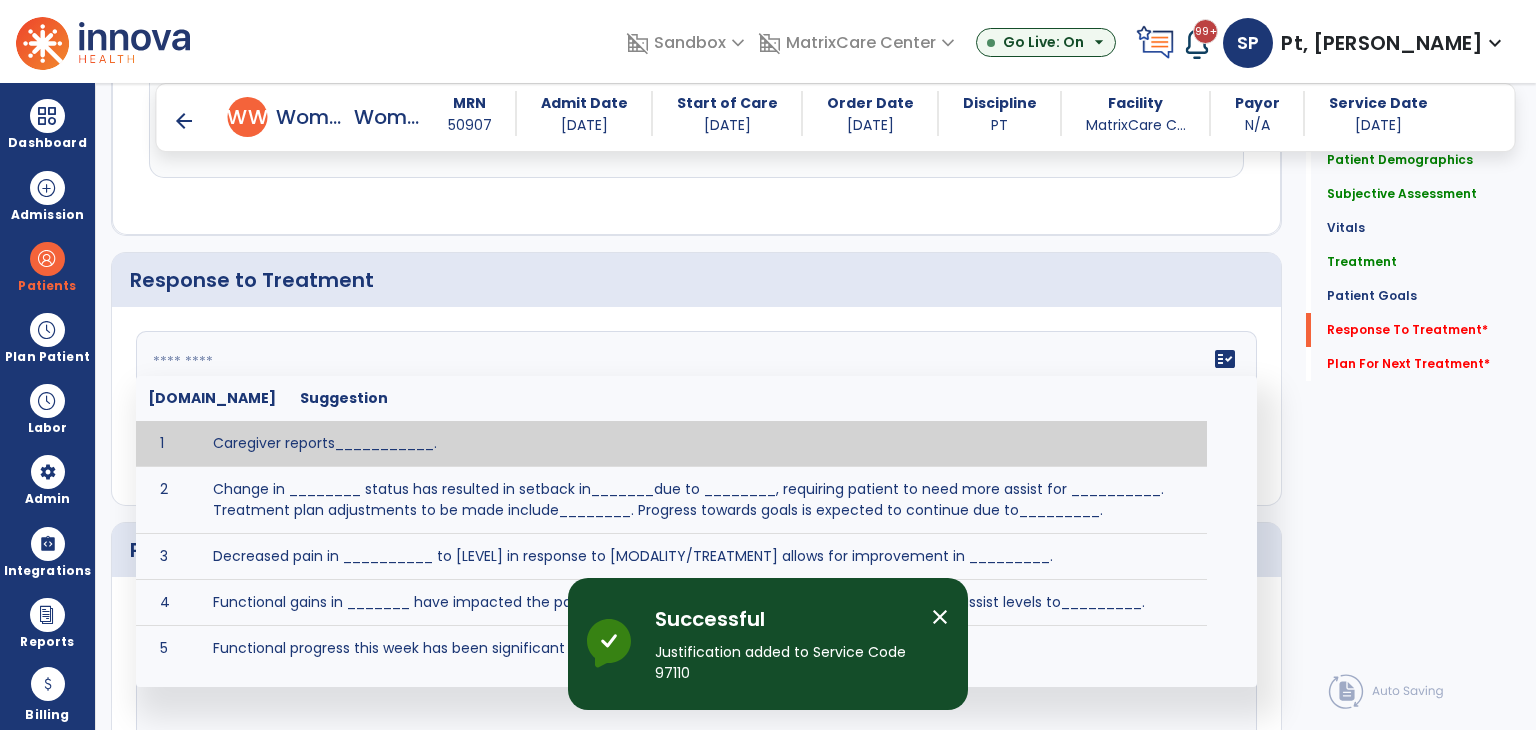 click on "fact_check  Sr.No Suggestion 1 Caregiver reports___________. 2 Change in ________ status has resulted in setback in_______due to ________, requiring patient to need more assist for __________.   Treatment plan adjustments to be made include________.  Progress towards goals is expected to continue due to_________. 3 Decreased pain in __________ to [LEVEL] in response to [MODALITY/TREATMENT] allows for improvement in _________. 4 Functional gains in _______ have impacted the patient's ability to perform_________ with a reduction in assist levels to_________. 5 Functional progress this week has been significant due to__________. 6 Gains in ________ have improved the patient's ability to perform ______with decreased levels of assist to___________. 7 Improvement in ________allows patient to tolerate higher levels of challenges in_________. 8 Pain in [AREA] has decreased to [LEVEL] in response to [TREATMENT/MODALITY], allowing fore ease in completing__________. 9 10 11 12 13 14 15 16 17 18 19 20 21" 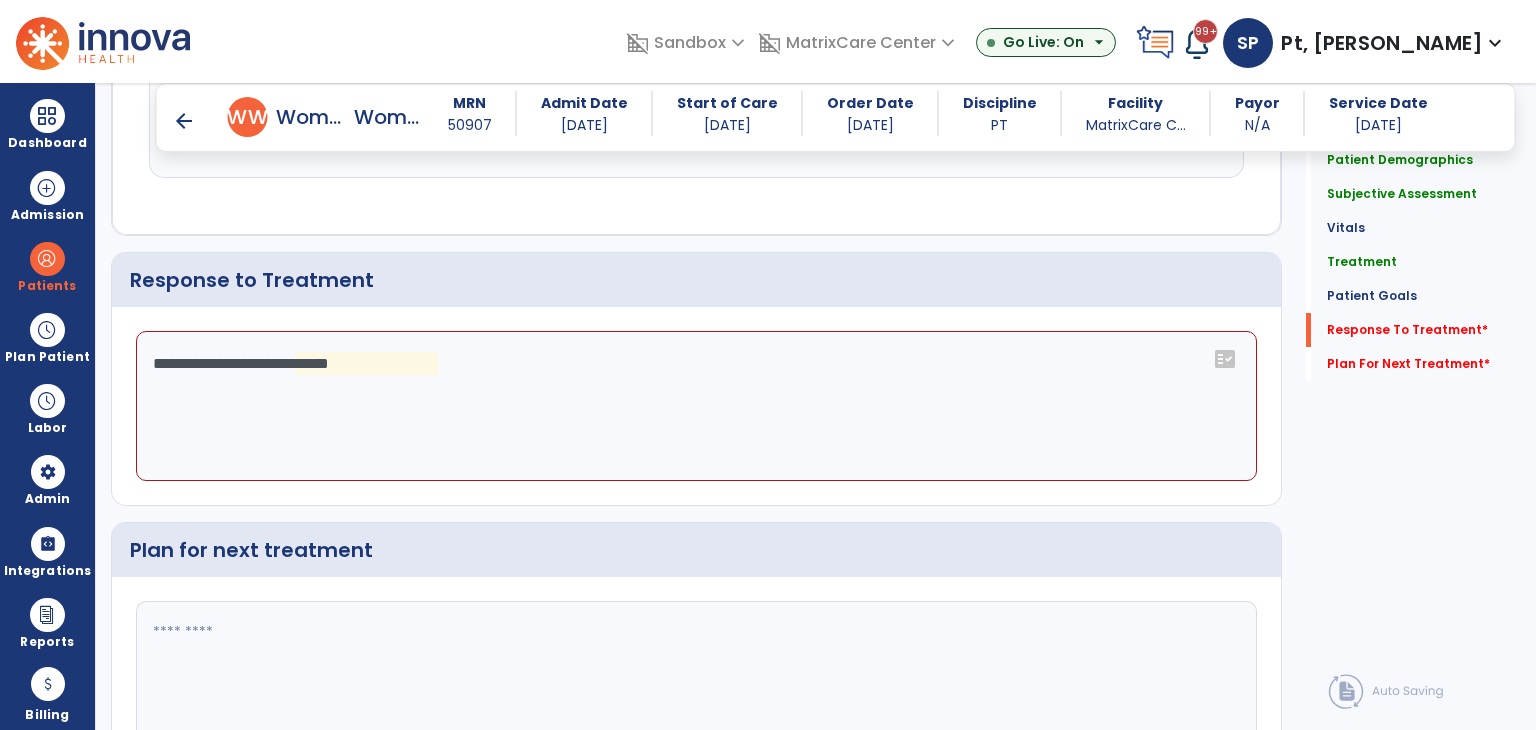 click on "**********" 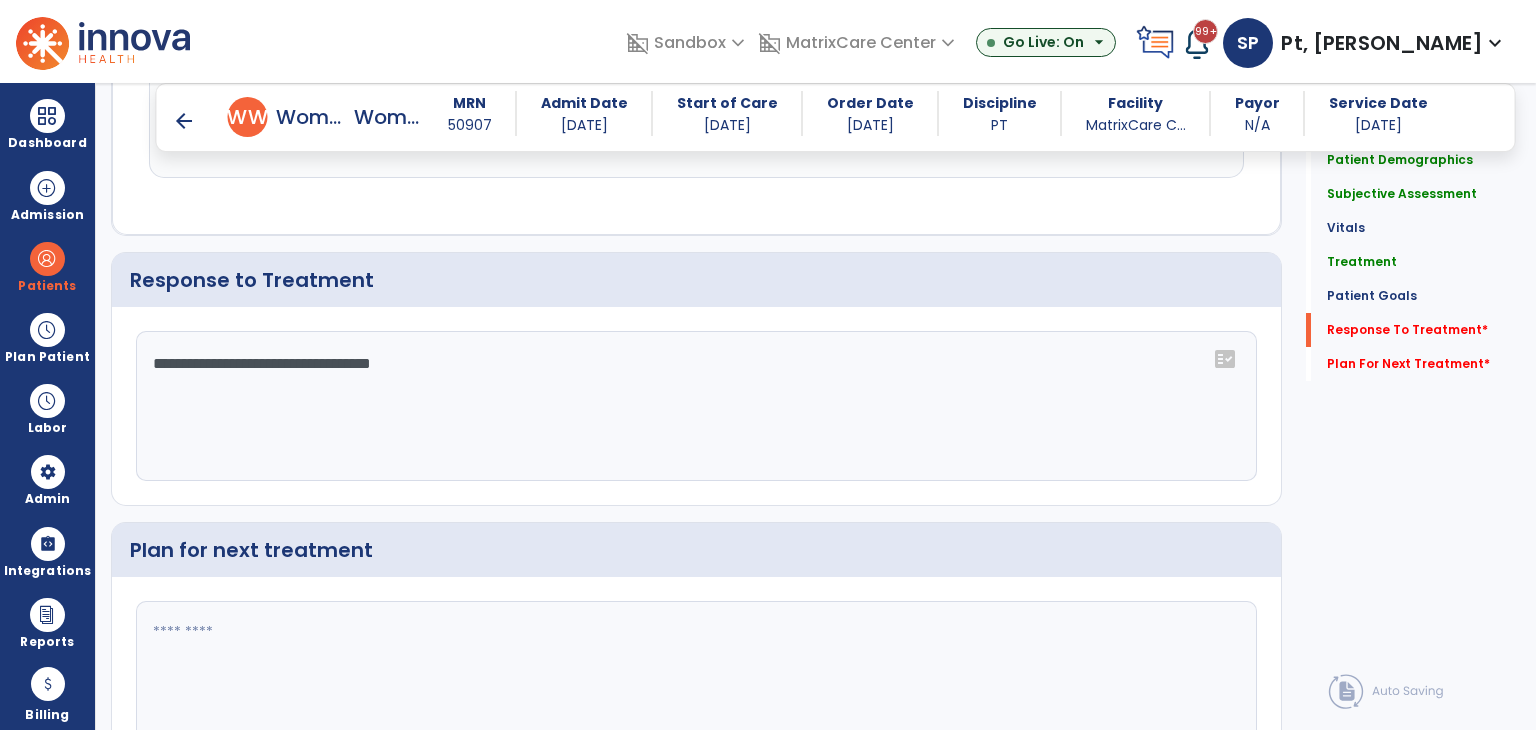 click on "**********" 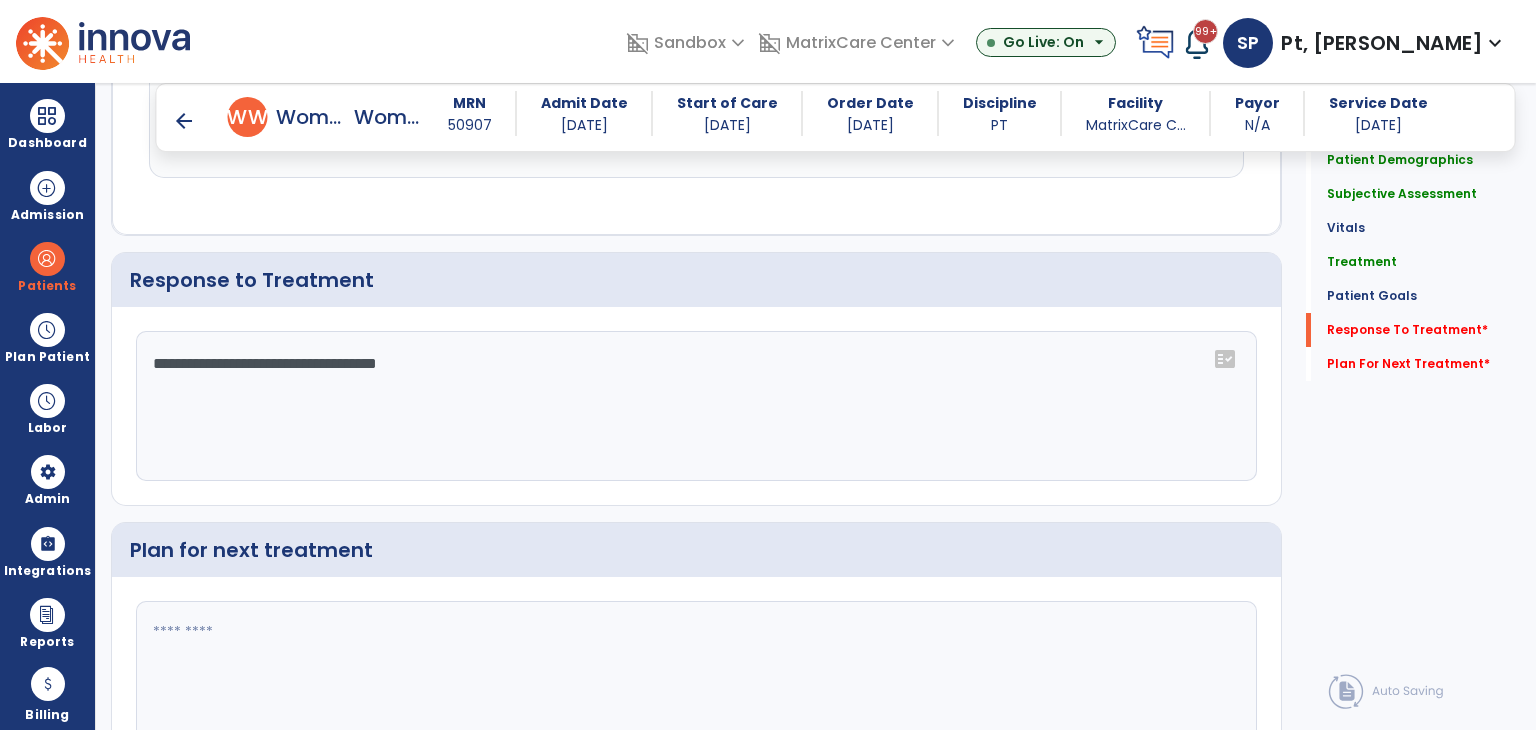 type on "**********" 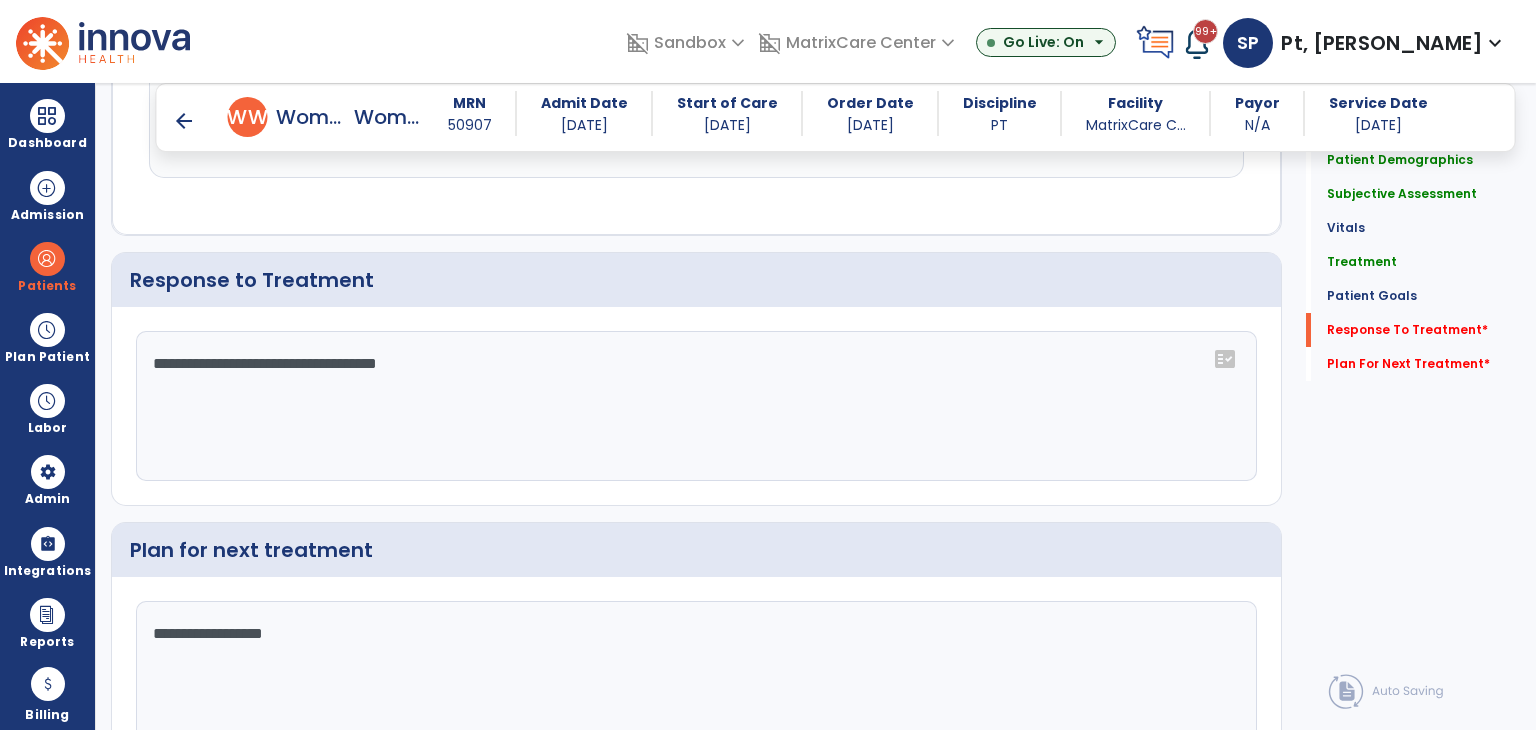 type on "**********" 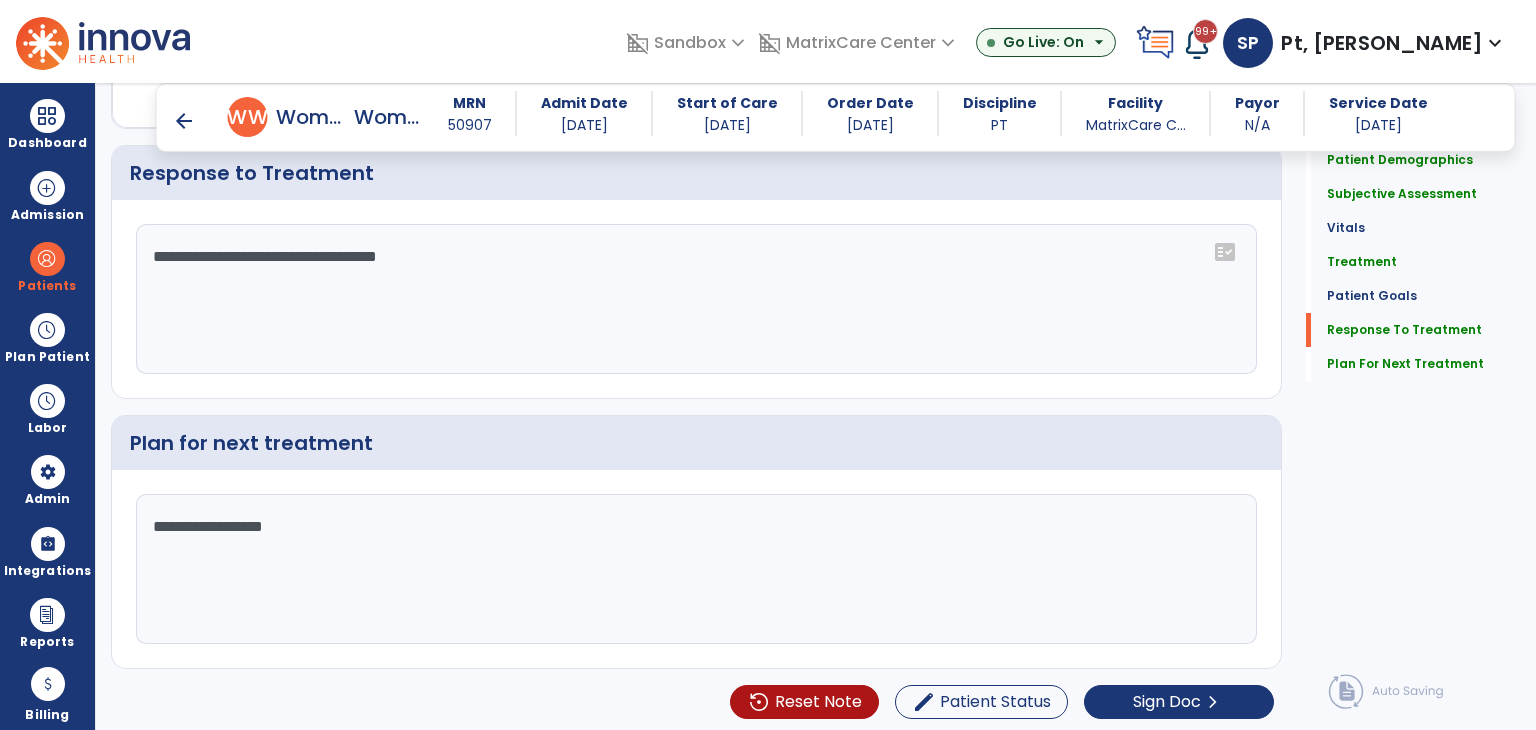 scroll, scrollTop: 1807, scrollLeft: 0, axis: vertical 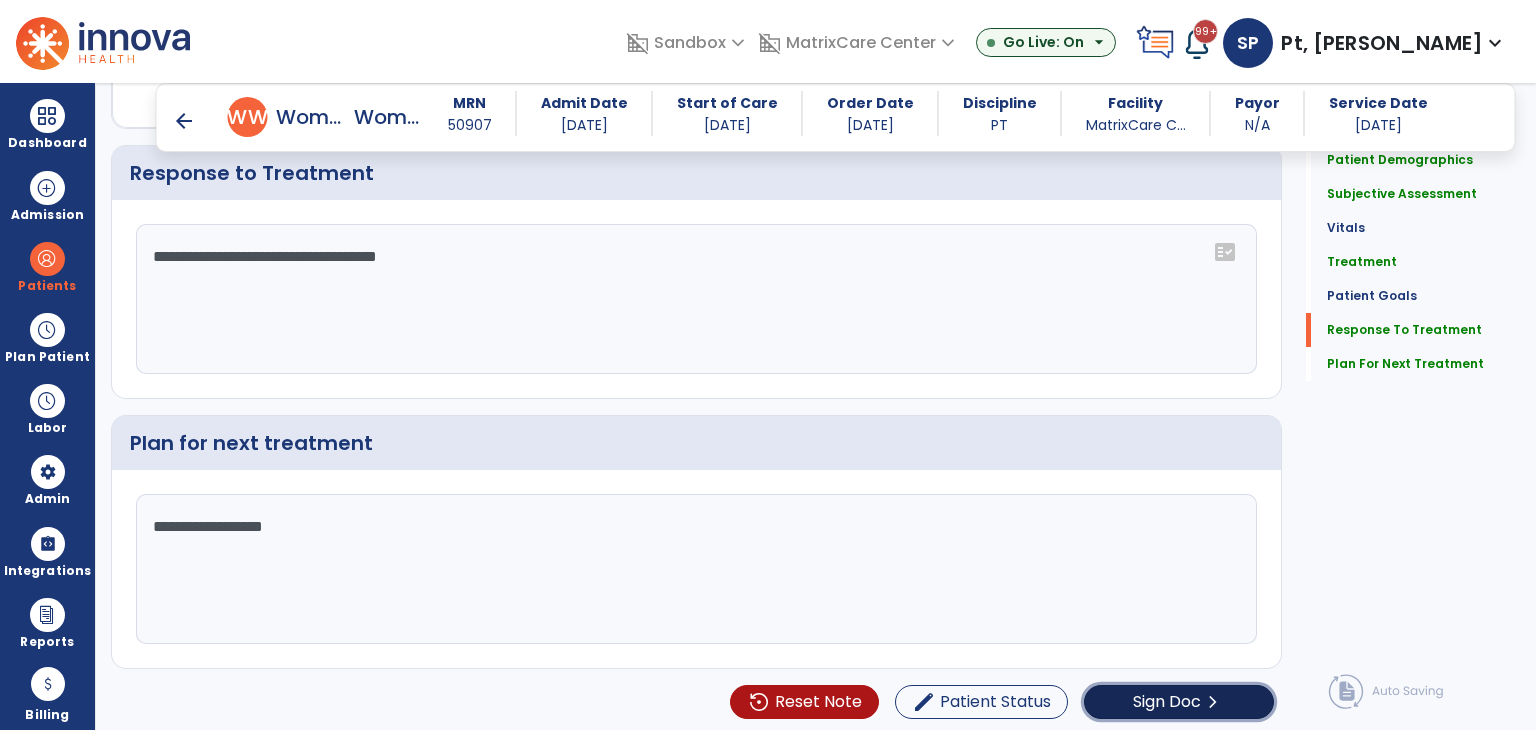 click on "Sign Doc" 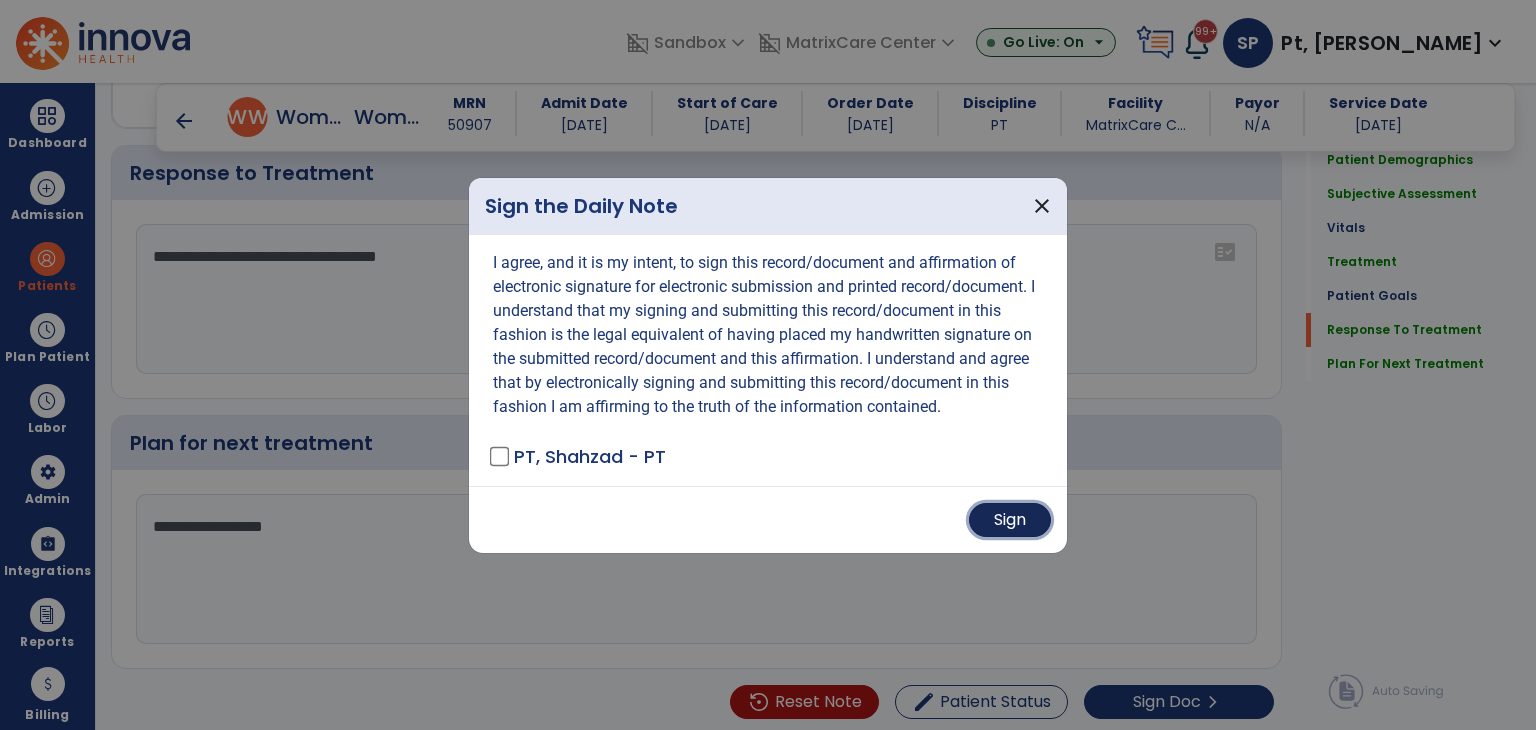 click on "Sign" at bounding box center [1010, 520] 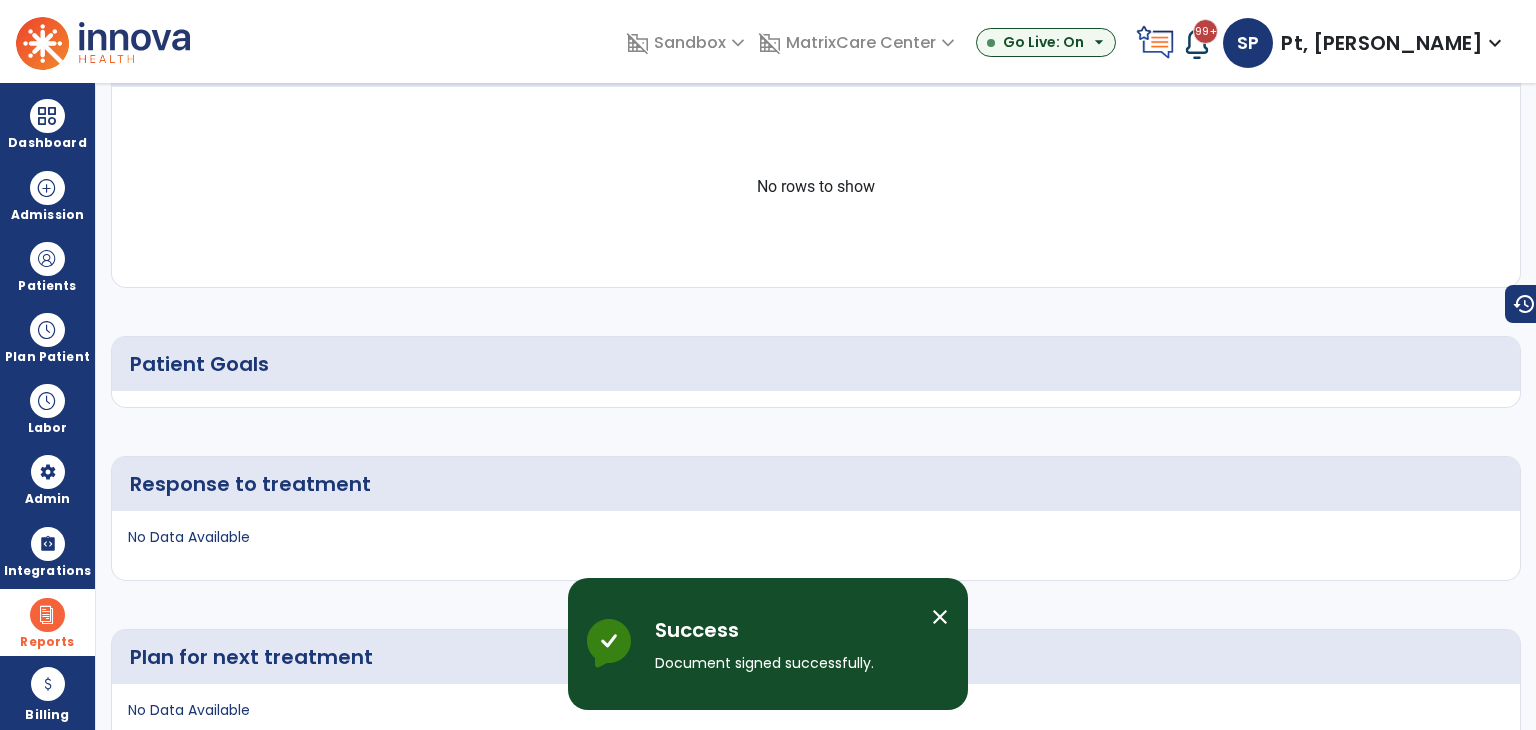 click at bounding box center (47, 615) 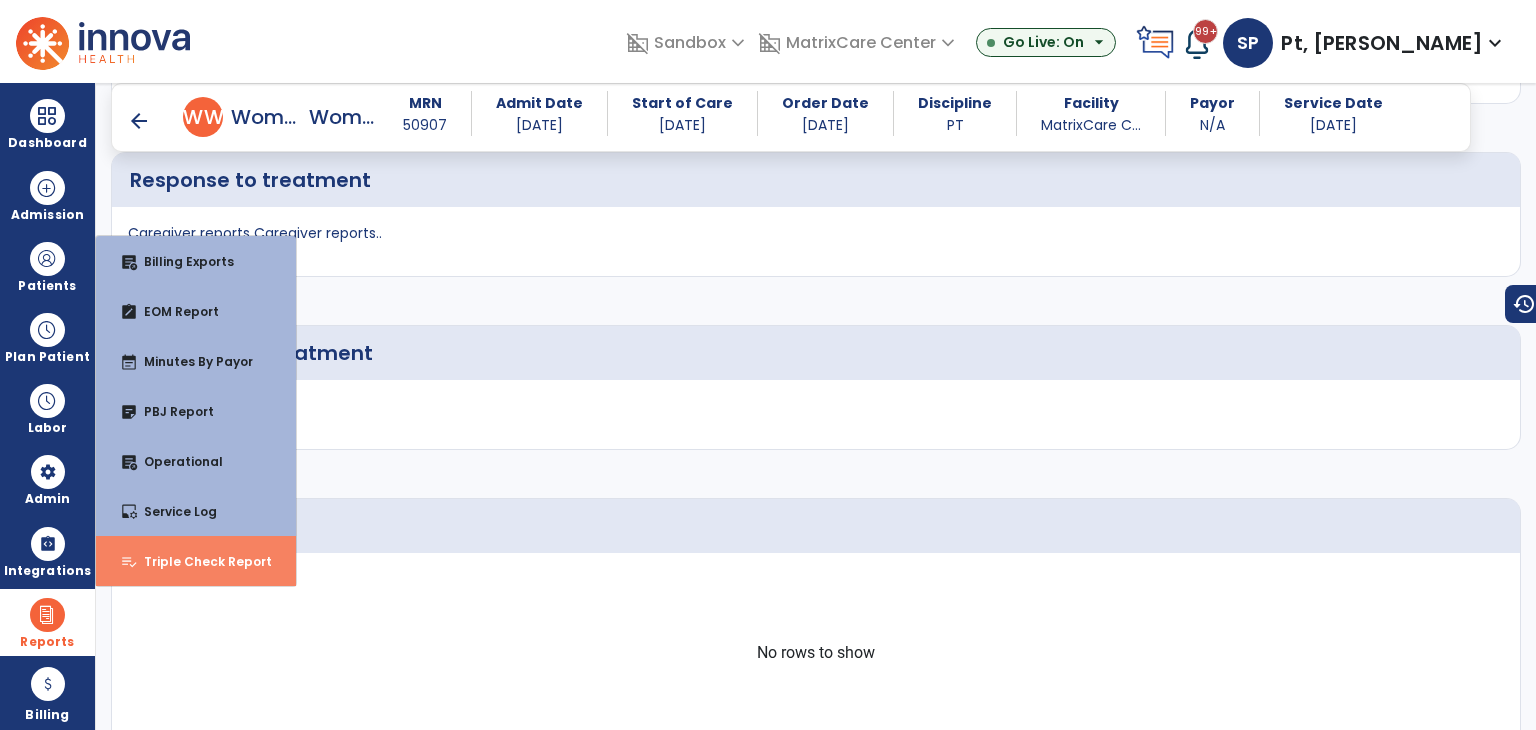 scroll, scrollTop: 1296, scrollLeft: 0, axis: vertical 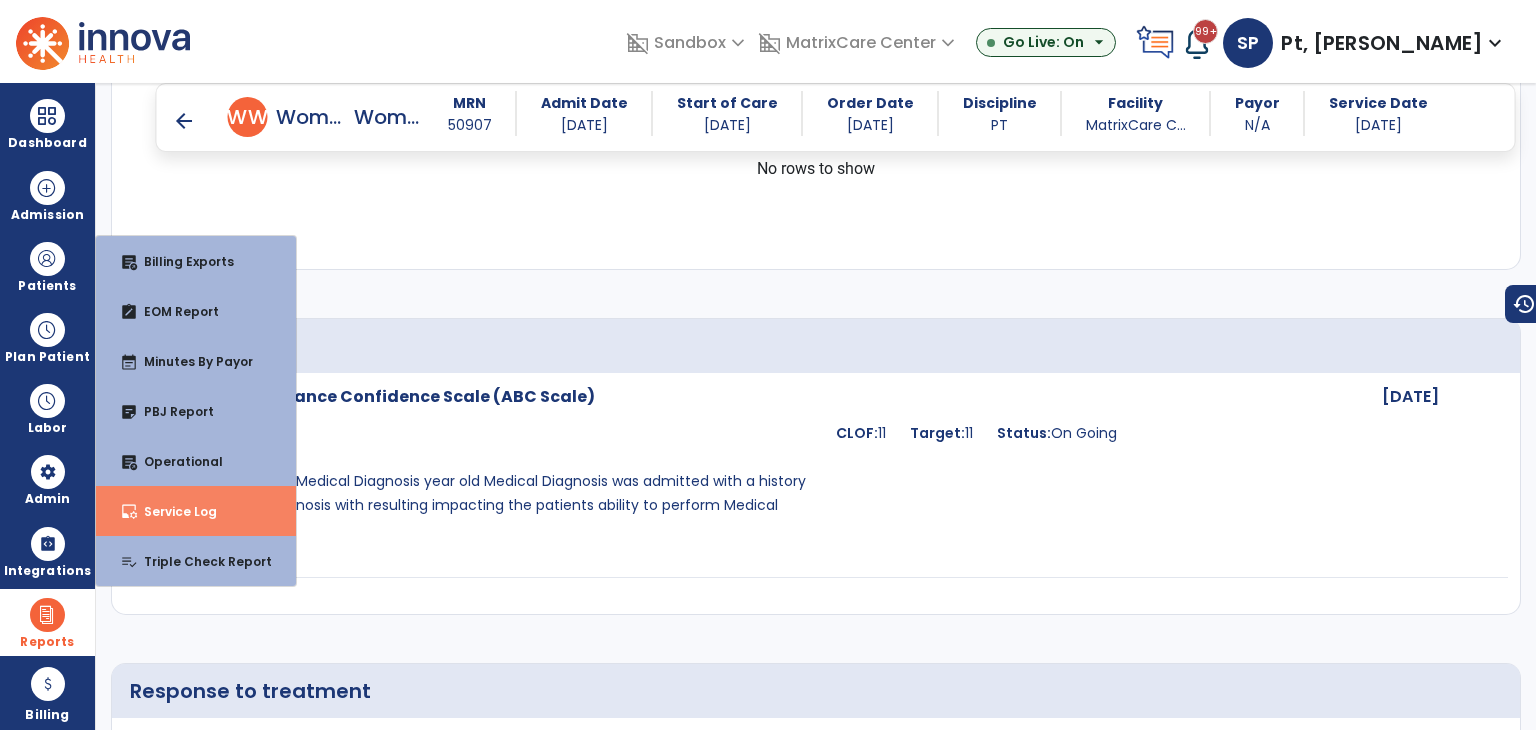 click on "Service Log" at bounding box center [172, 511] 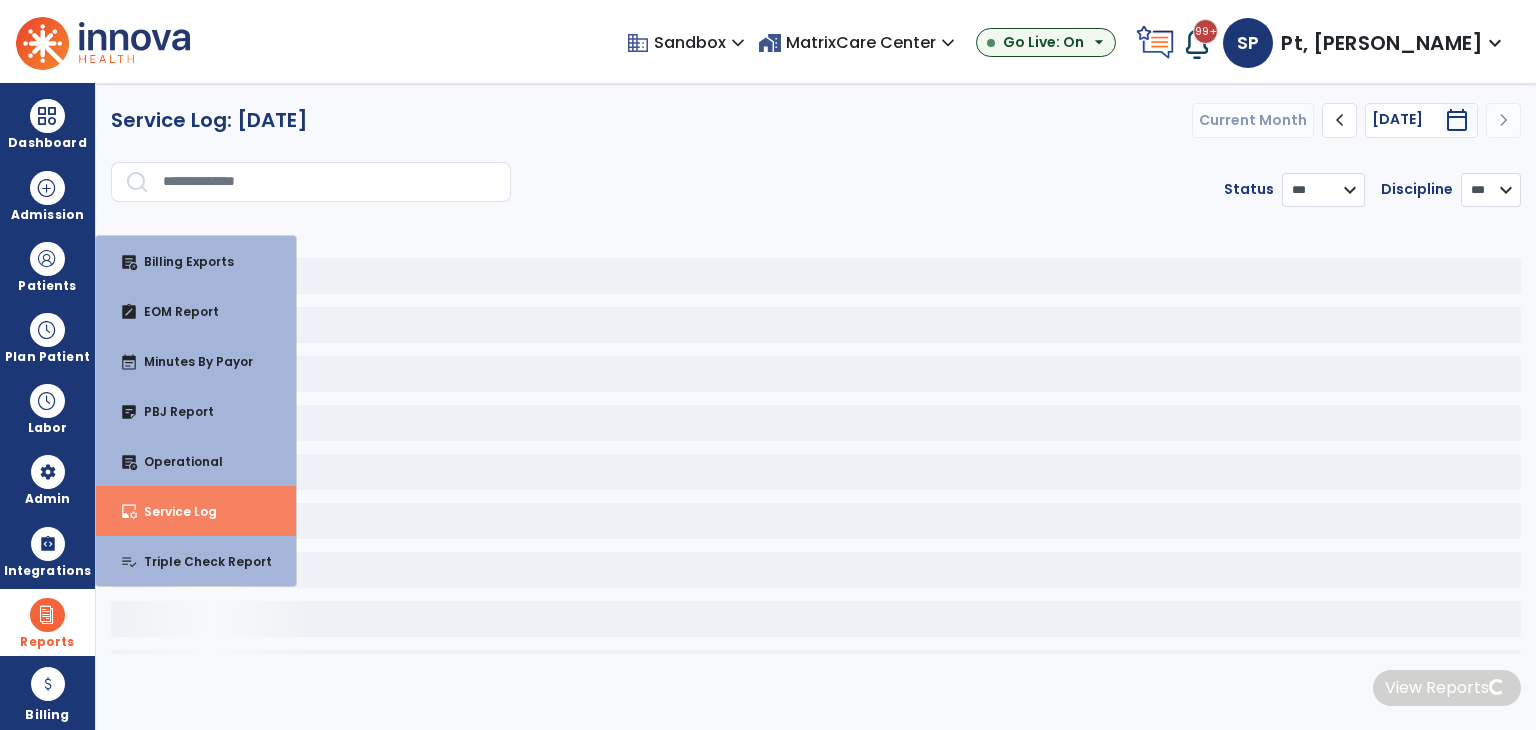 scroll, scrollTop: 0, scrollLeft: 0, axis: both 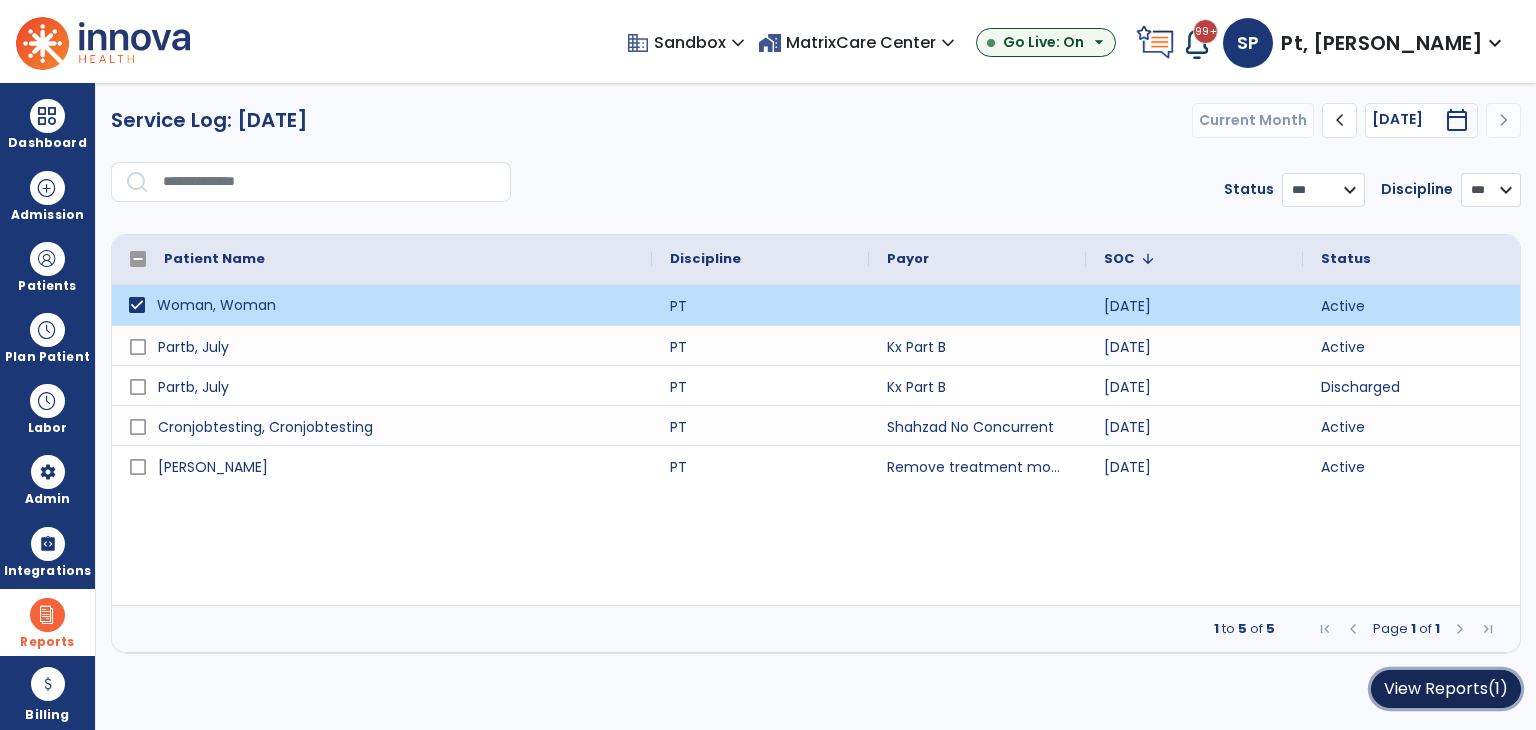 click on "View Reports  (1)" 